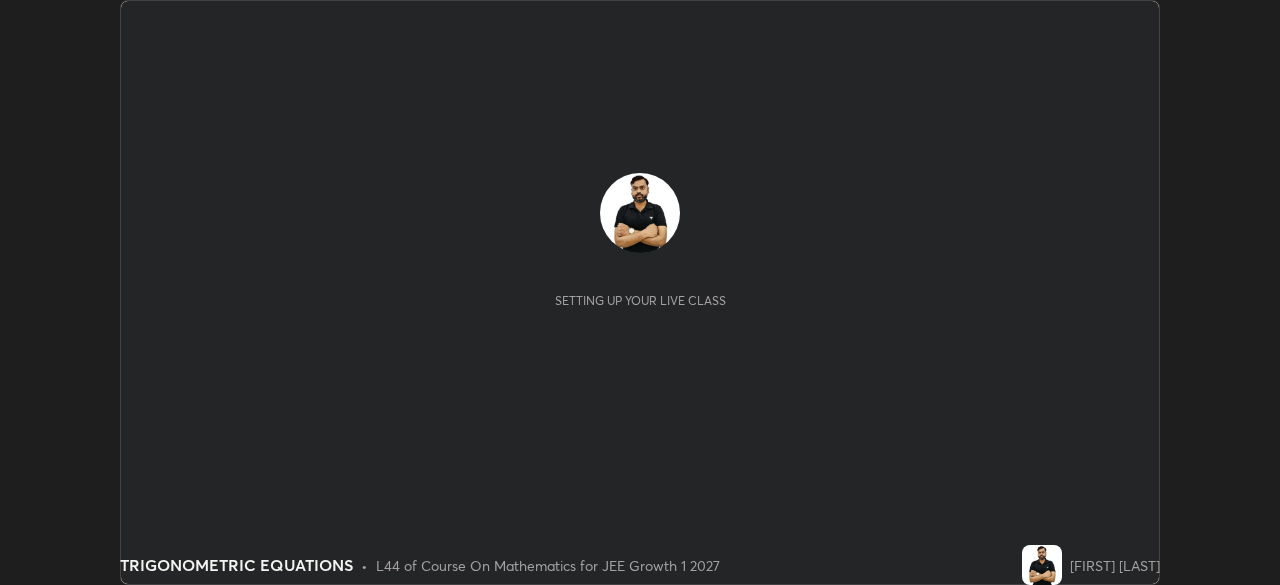 scroll, scrollTop: 0, scrollLeft: 0, axis: both 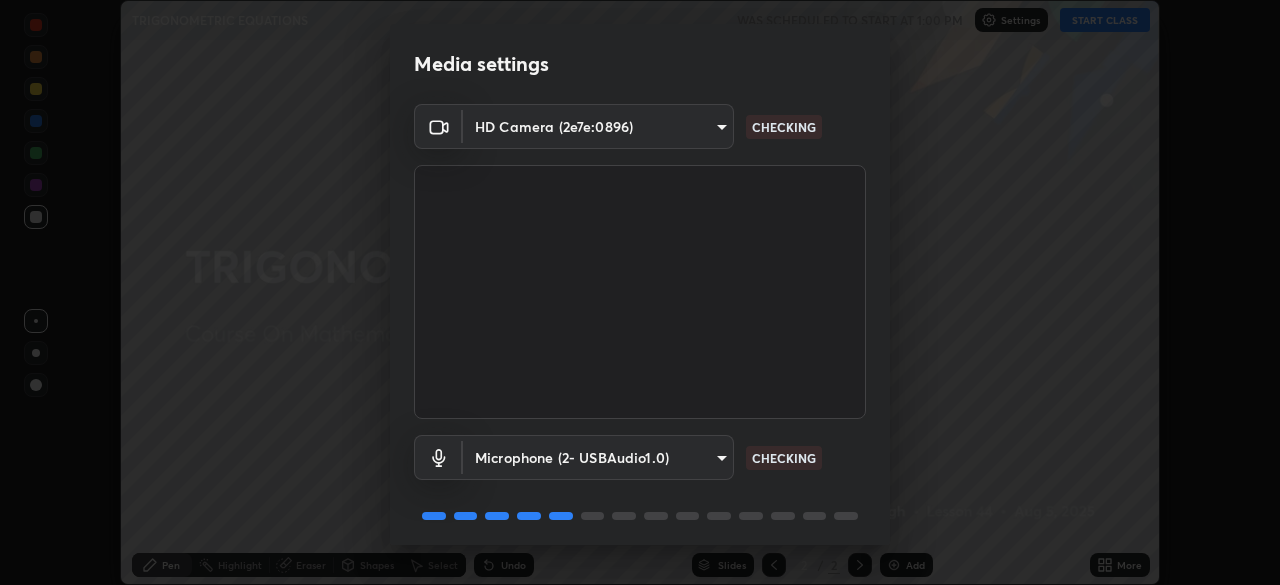 click on "Erase all TRIGONOMETRIC EQUATIONS WAS SCHEDULED TO START AT  1:00 PM Settings START CLASS Setting up your live class TRIGONOMETRIC EQUATIONS • L44 of Course On Mathematics for JEE Growth 1 2027 Vaibhav Singh Pen Highlight Eraser Shapes Select Undo Slides 2 / 2 Add More Enable hand raising Enable raise hand to speak to learners. Once enabled, chat will be turned off temporarily. Enable x   No doubts shared Encourage your learners to ask a doubt for better clarity Report an issue Reason for reporting Buffering Chat not working Audio - Video sync issue Educator video quality low ​ Attach an image Report Media settings HD Camera (2e7e:0896) 8c1c7b377e076452f4b61756d30bb1fb07231539066d3702d96c005927f47db6 CHECKING Microphone (2- USBAudio1.0) 1d7268ba05781bb169d76bd3459891fb598f899b2d112cf19bef8940d715b207 CHECKING 1 / 5 Next" at bounding box center (640, 292) 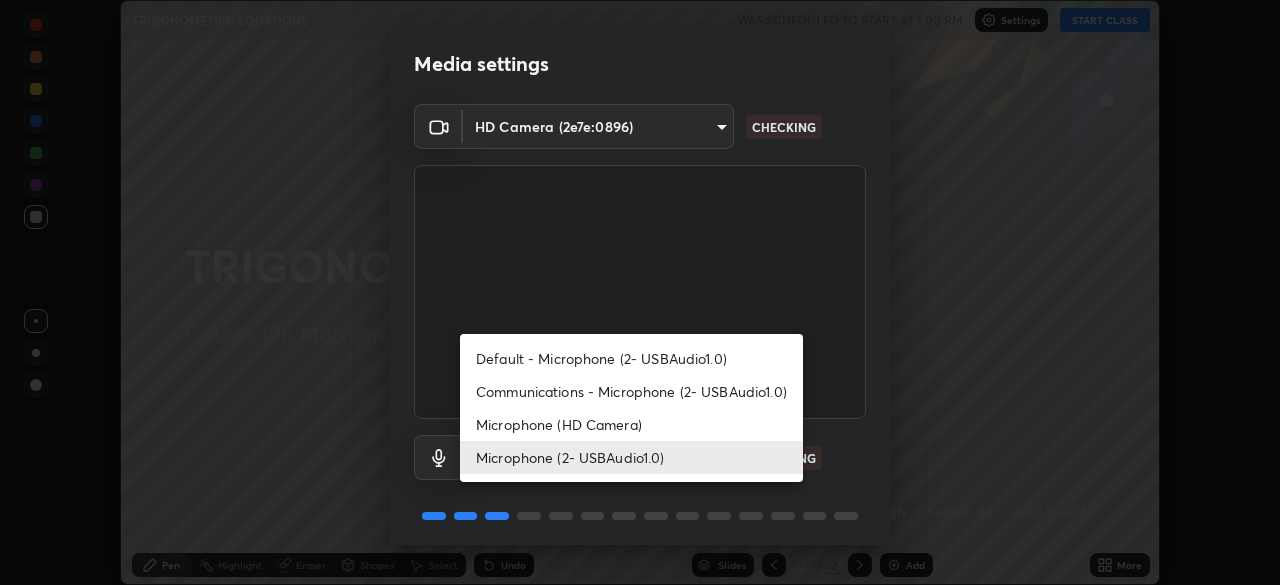 click on "Microphone (2- USBAudio1.0)" at bounding box center (631, 457) 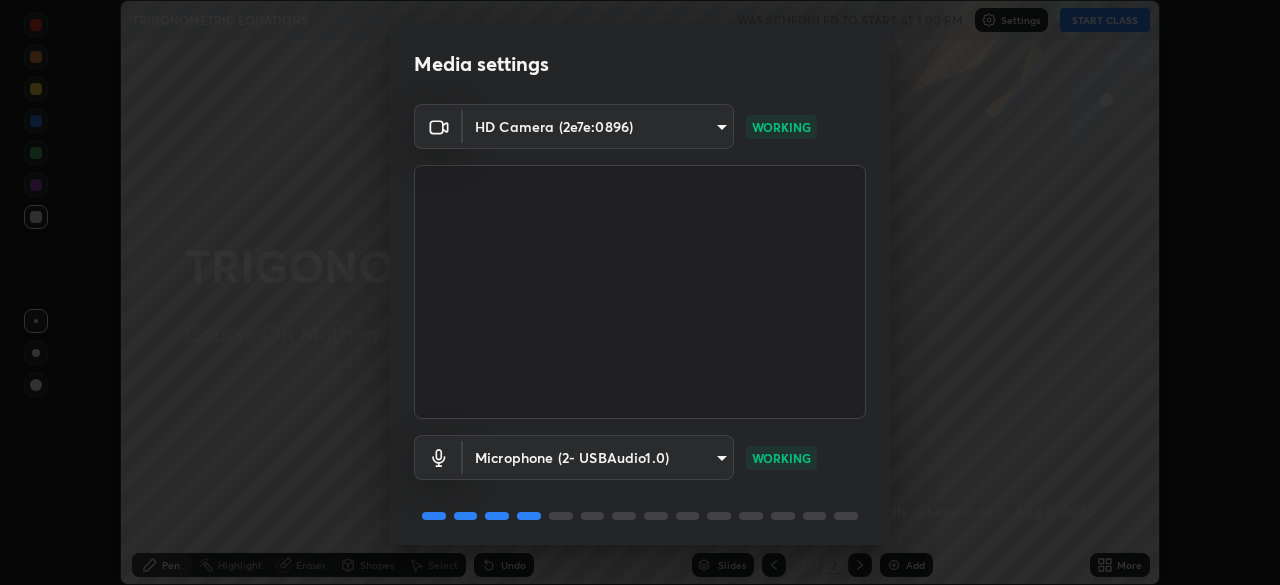 scroll, scrollTop: 71, scrollLeft: 0, axis: vertical 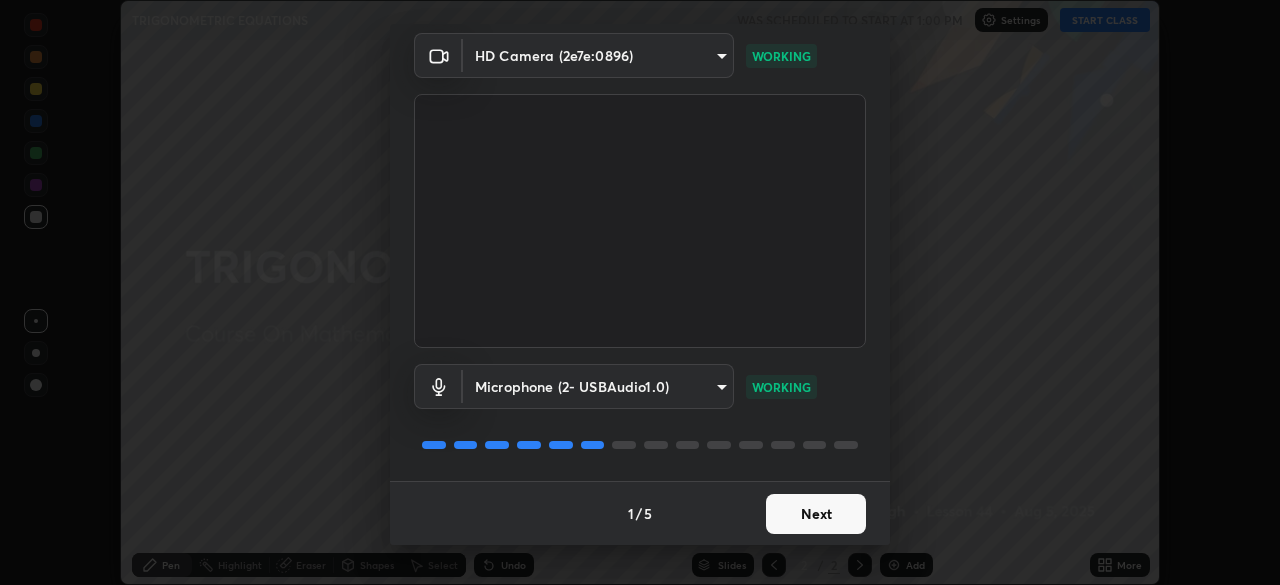 click on "Next" at bounding box center (816, 514) 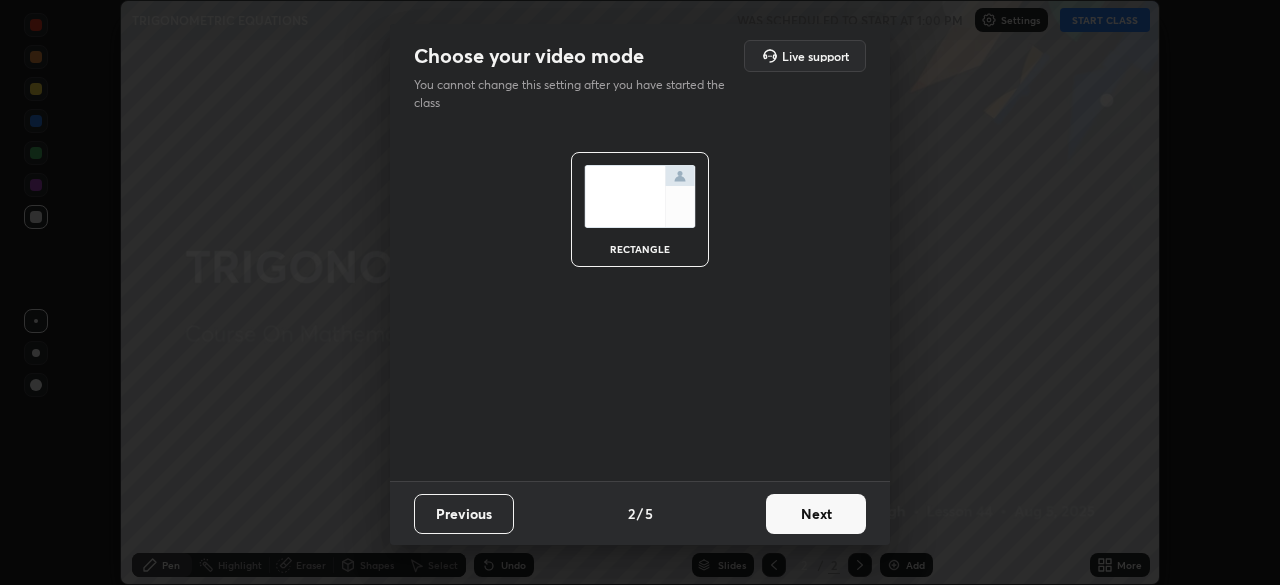 scroll, scrollTop: 0, scrollLeft: 0, axis: both 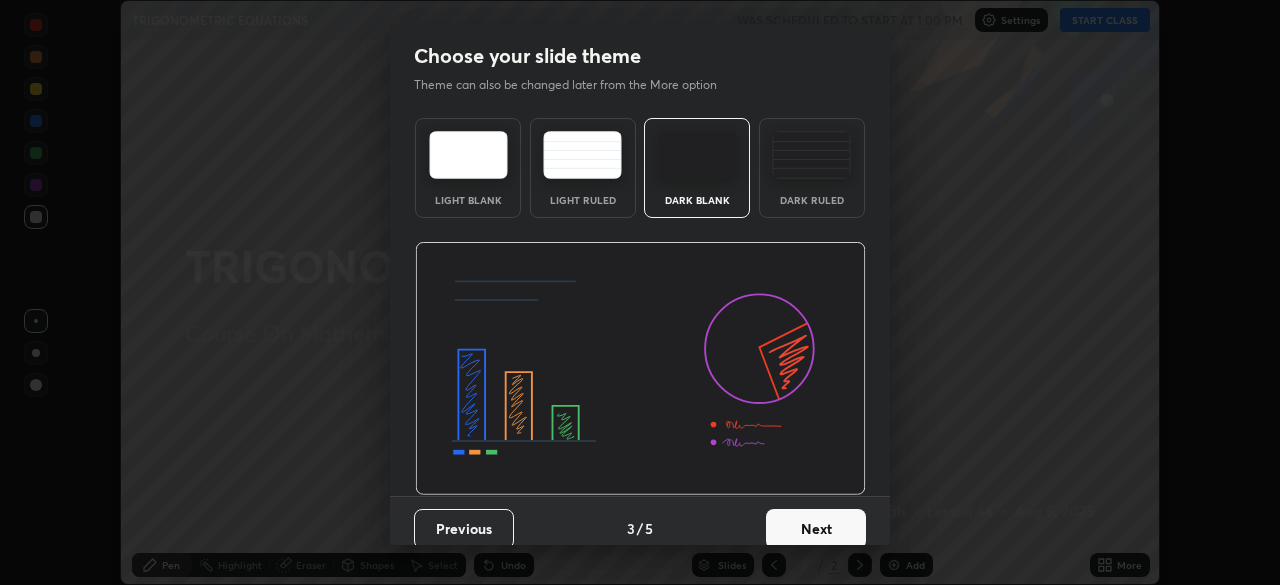click on "Next" at bounding box center (816, 529) 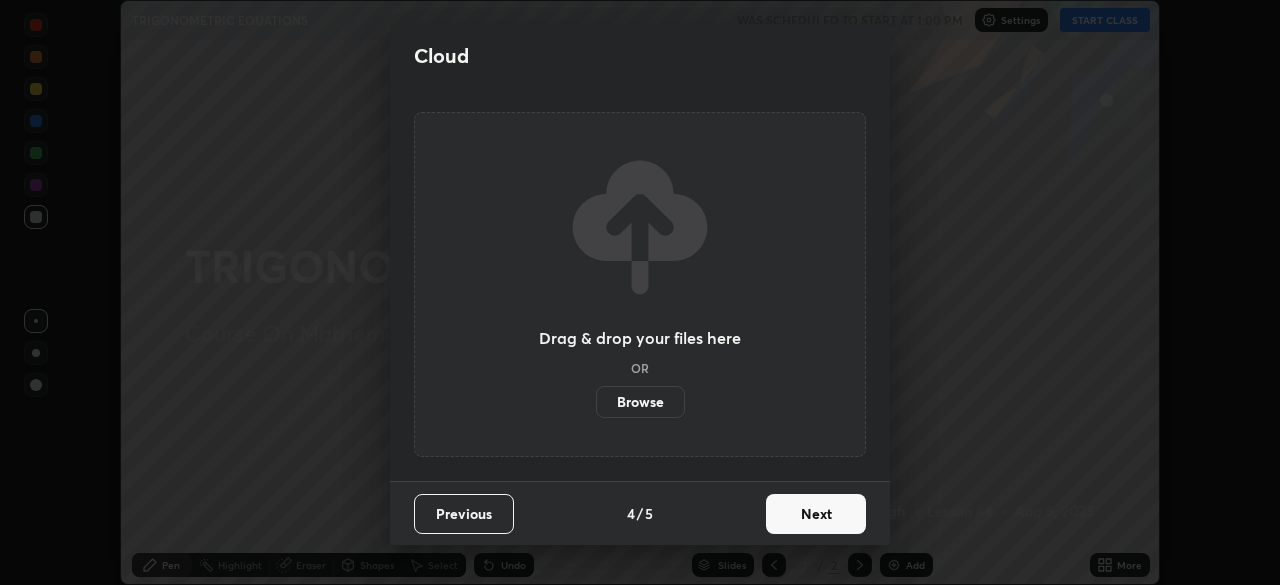click on "Next" at bounding box center (816, 514) 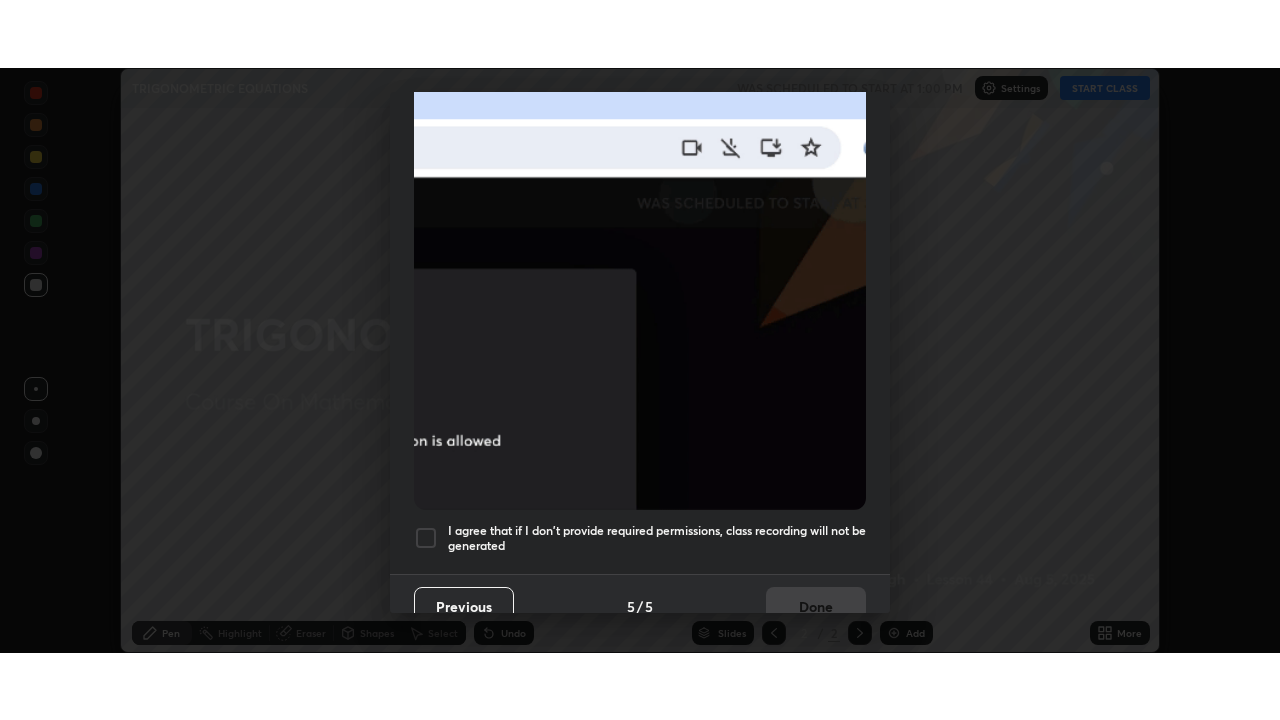 scroll, scrollTop: 479, scrollLeft: 0, axis: vertical 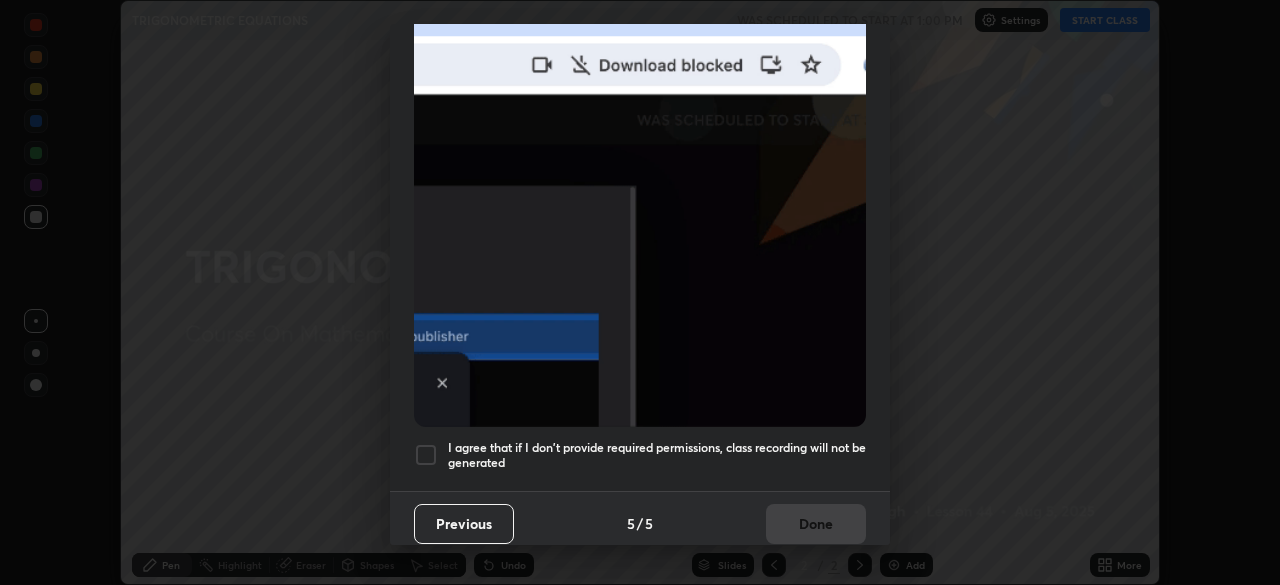 click on "I agree that if I don't provide required permissions, class recording will not be generated" at bounding box center [657, 455] 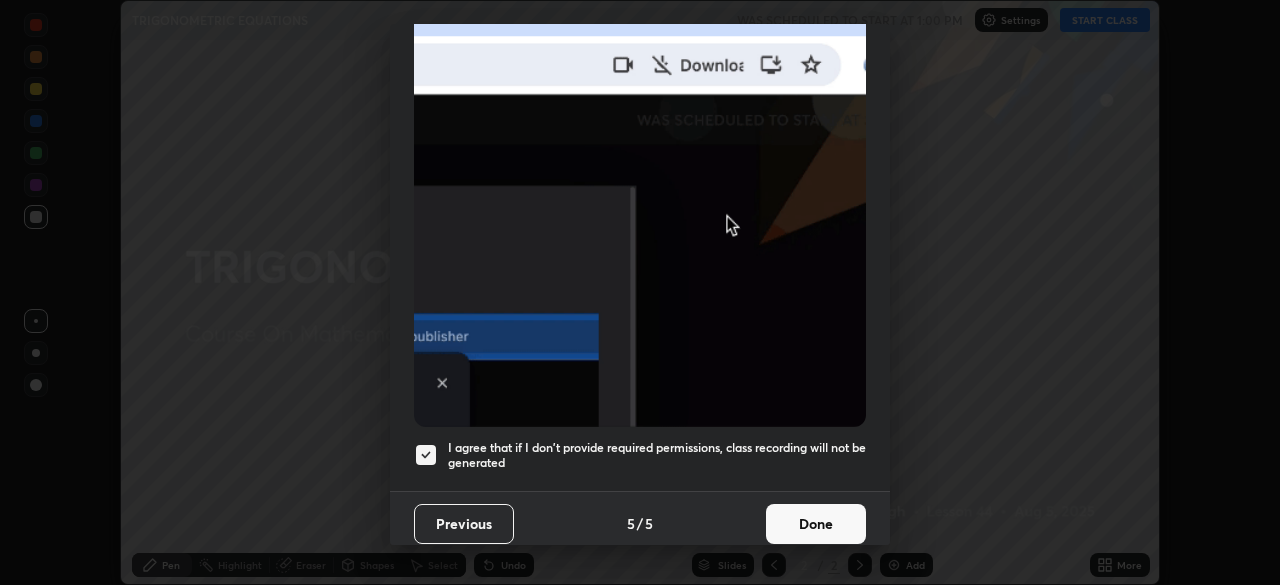 click on "Done" at bounding box center [816, 524] 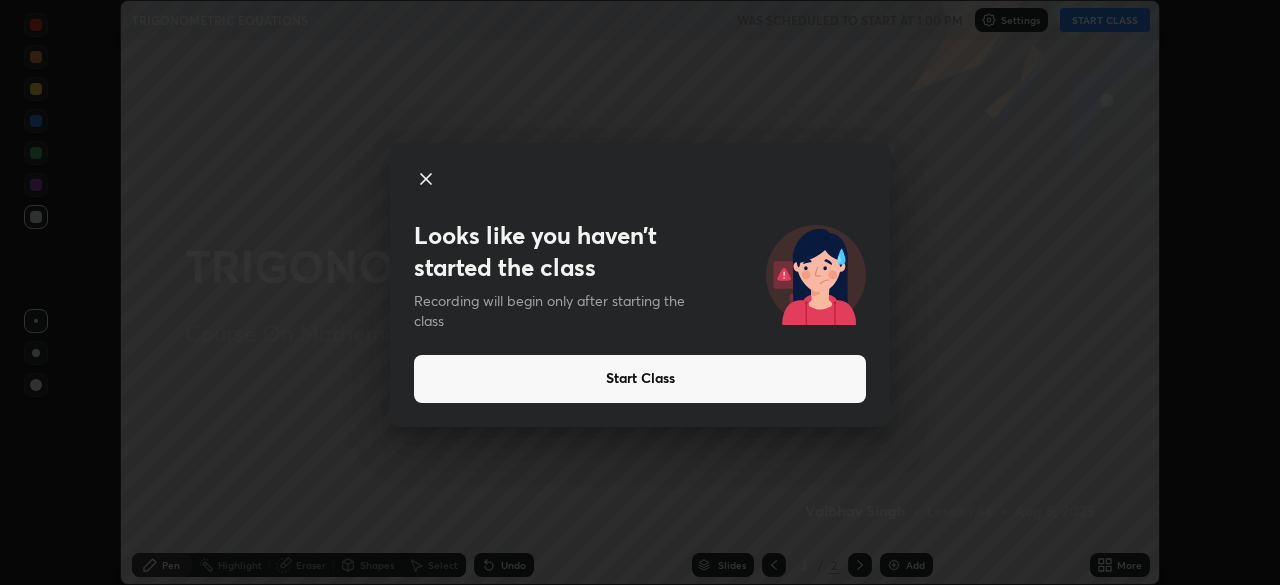 click on "Start Class" at bounding box center (640, 379) 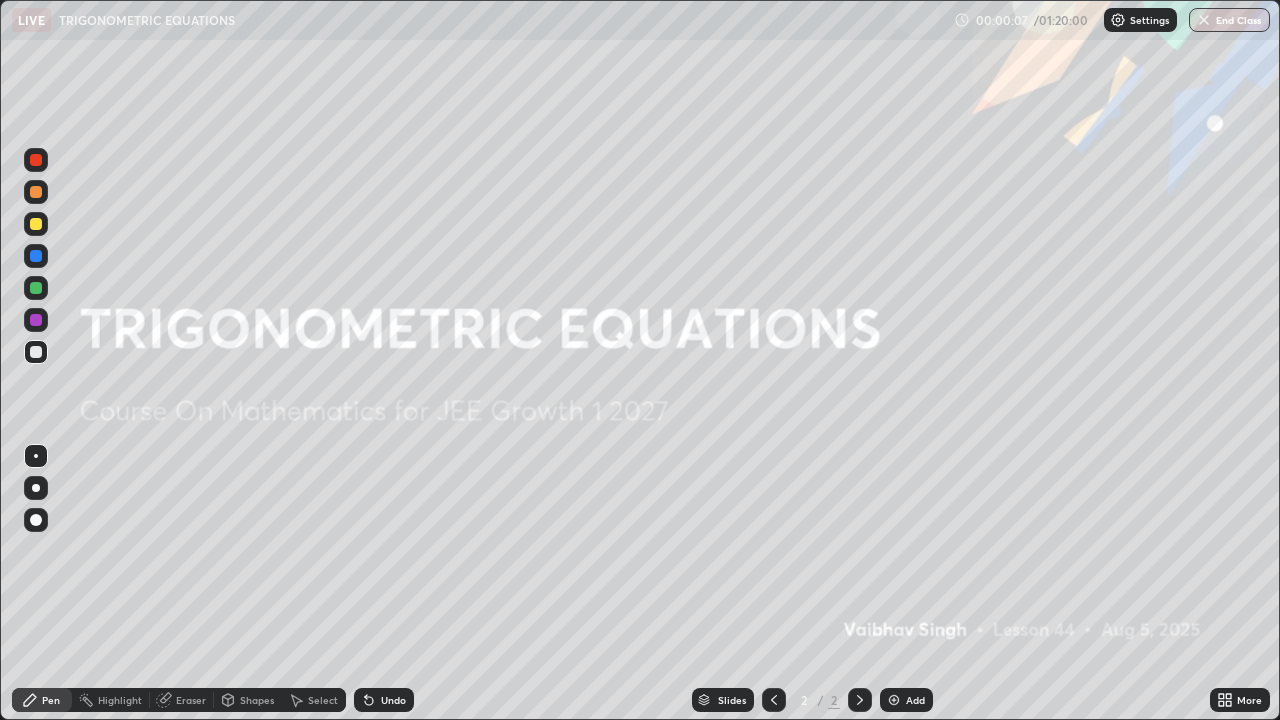 scroll, scrollTop: 99280, scrollLeft: 98720, axis: both 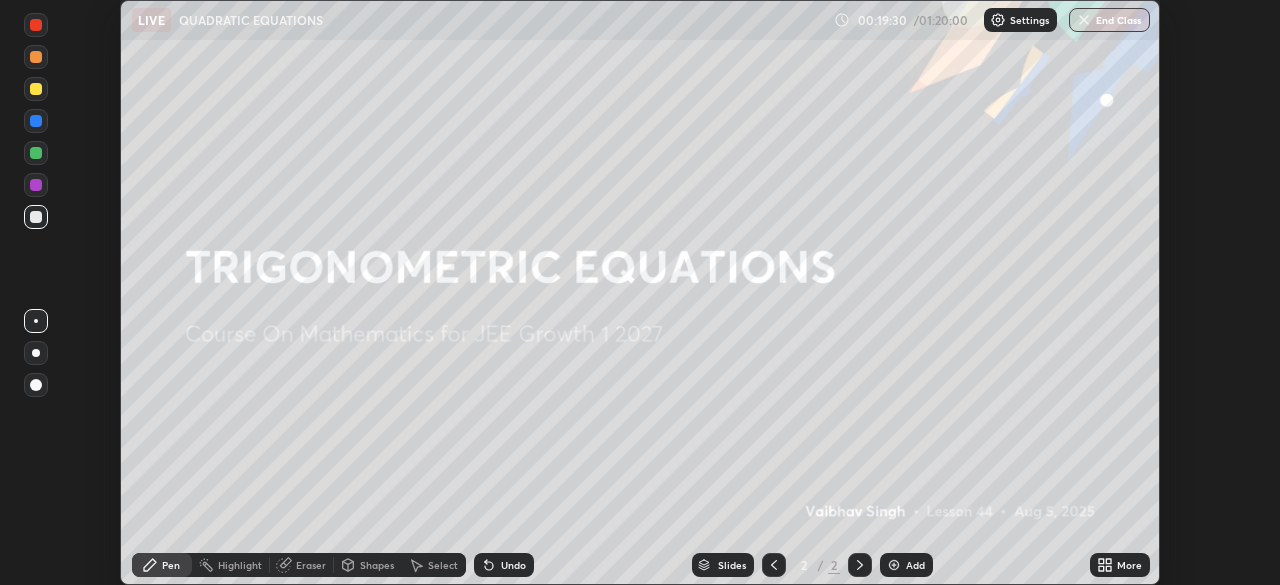 click on "End Class" at bounding box center (1109, 20) 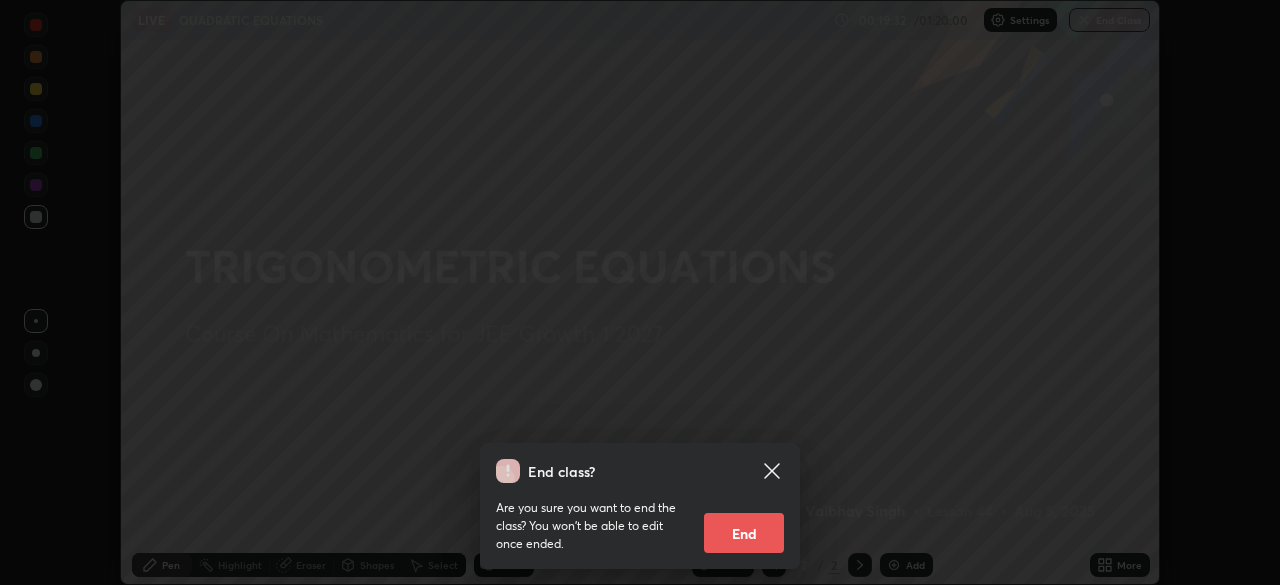 click on "End" at bounding box center (744, 533) 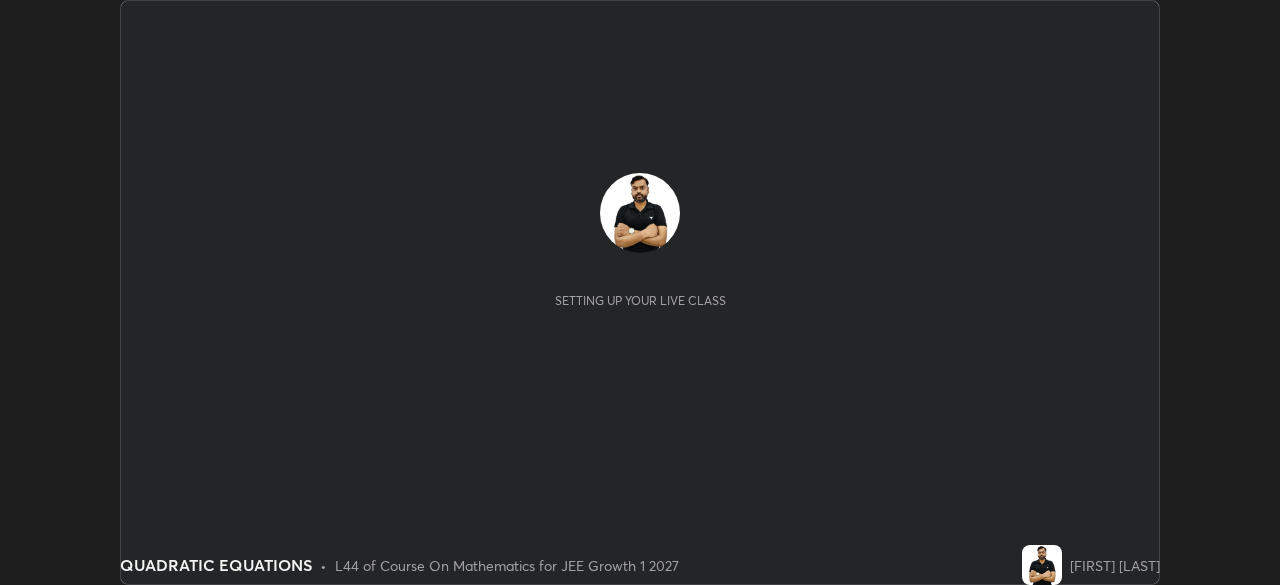 scroll, scrollTop: 0, scrollLeft: 0, axis: both 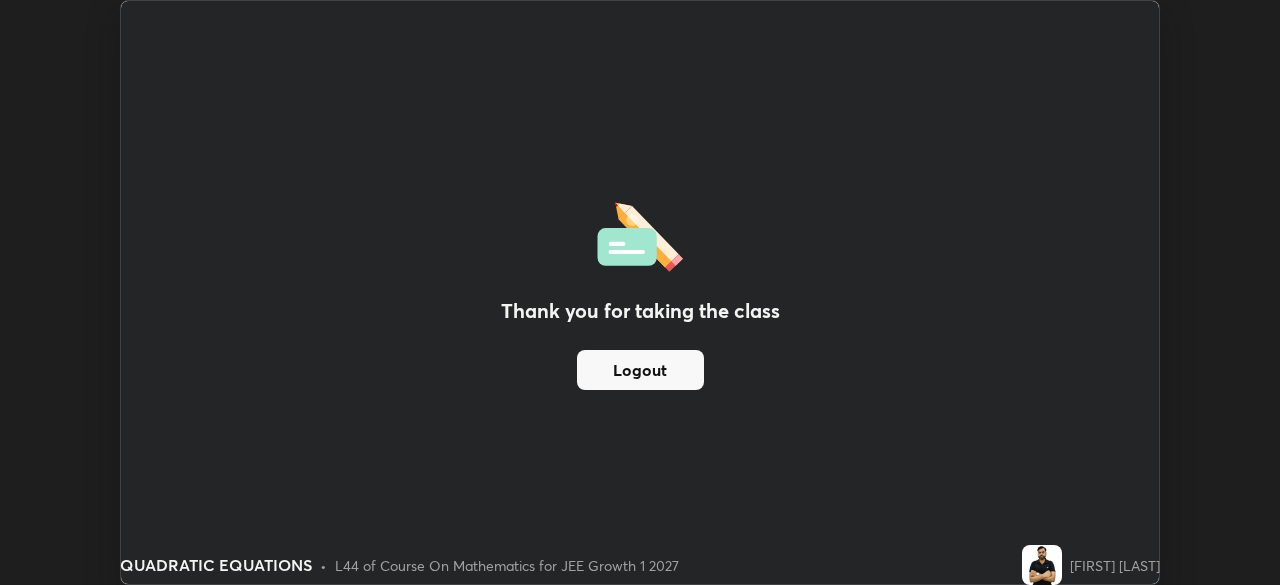 click on "Logout" at bounding box center [640, 370] 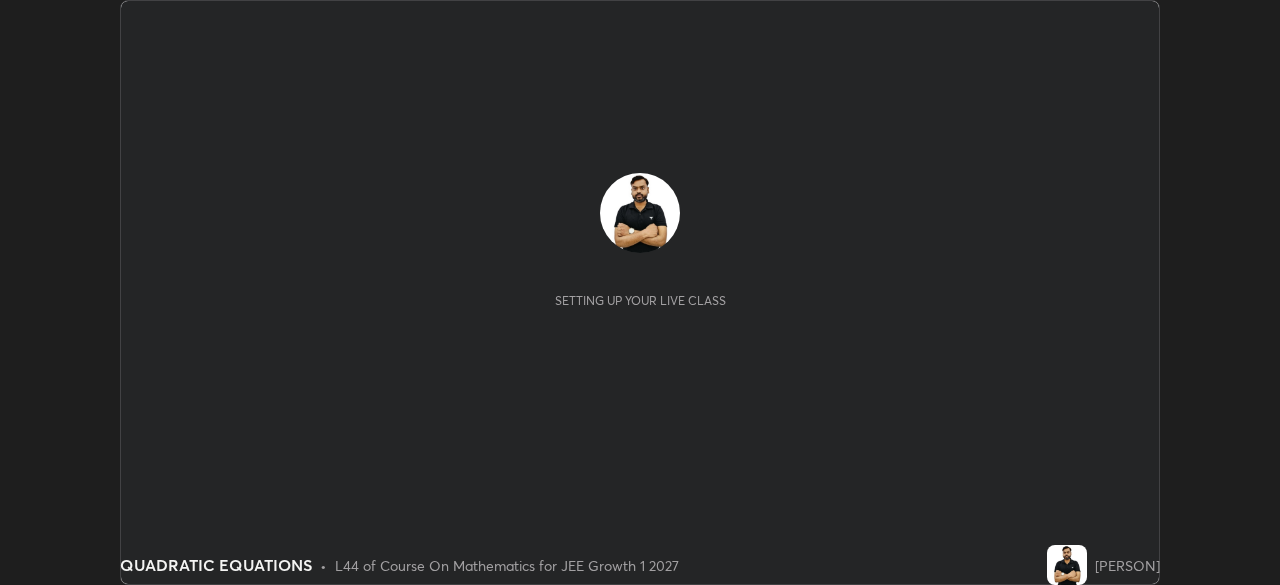 scroll, scrollTop: 0, scrollLeft: 0, axis: both 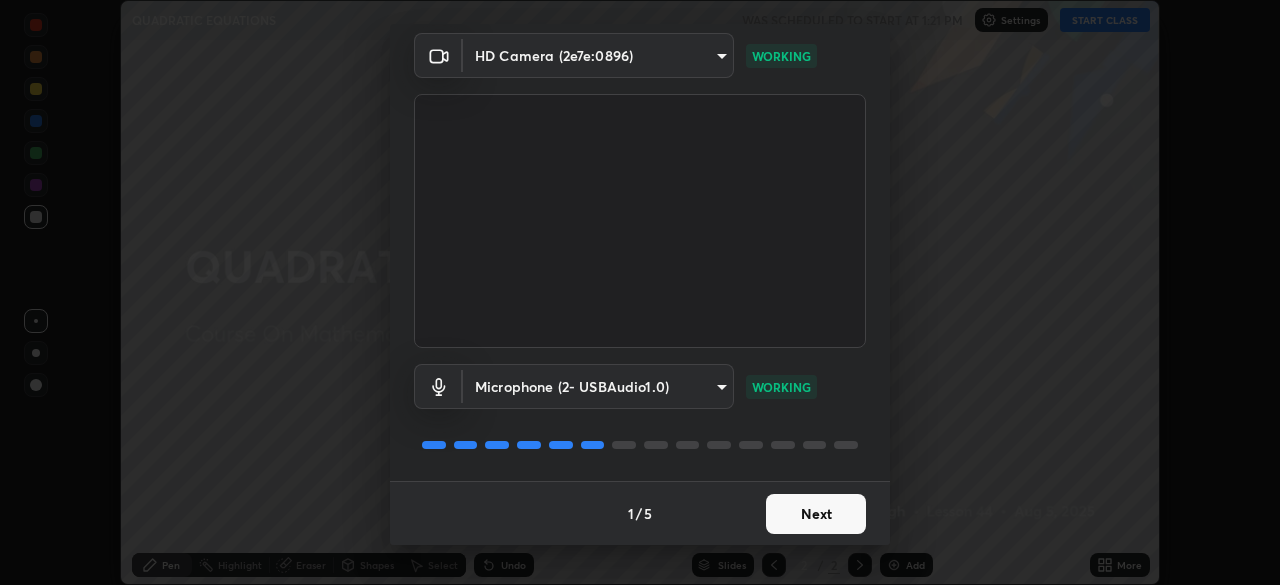 click on "Next" at bounding box center [816, 514] 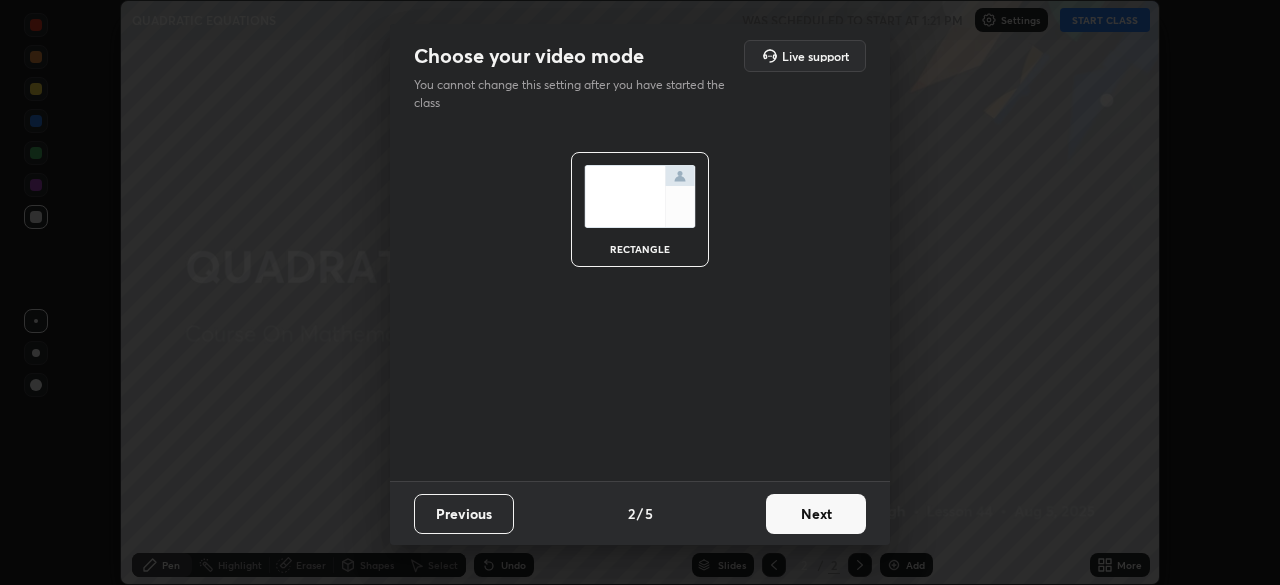 scroll, scrollTop: 0, scrollLeft: 0, axis: both 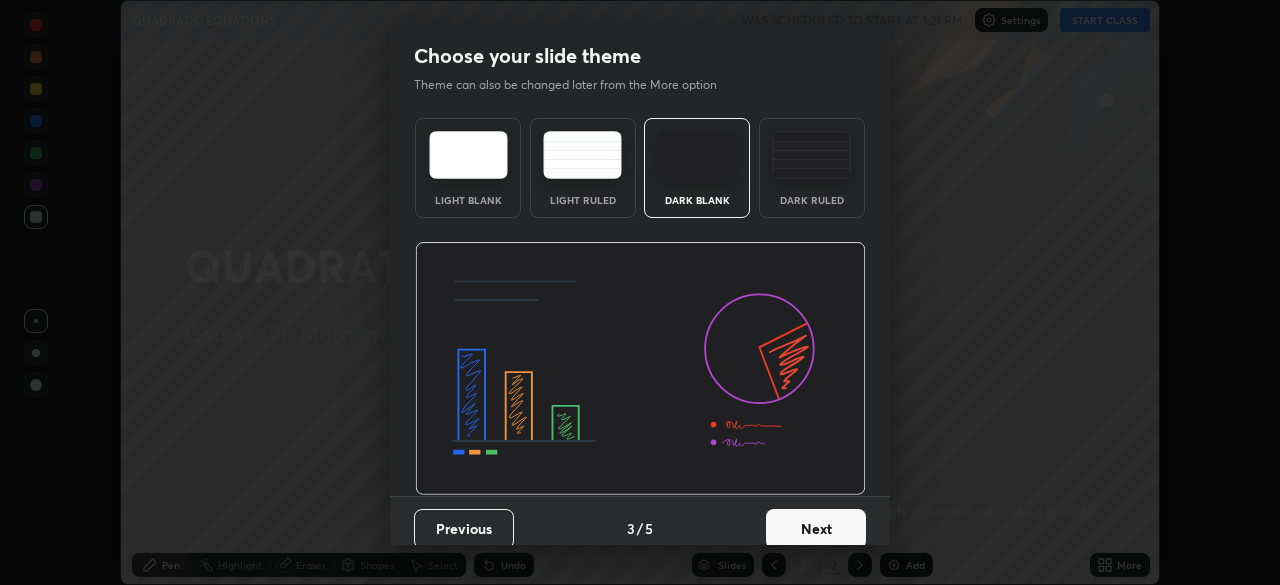 click on "Next" at bounding box center (816, 529) 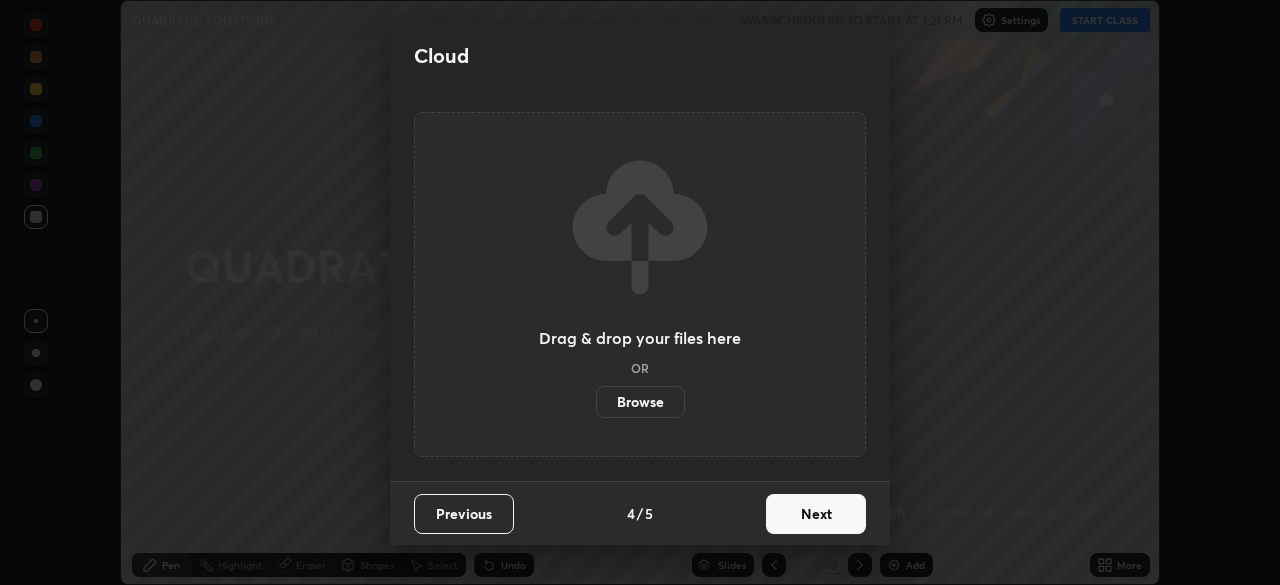 click on "Next" at bounding box center [816, 514] 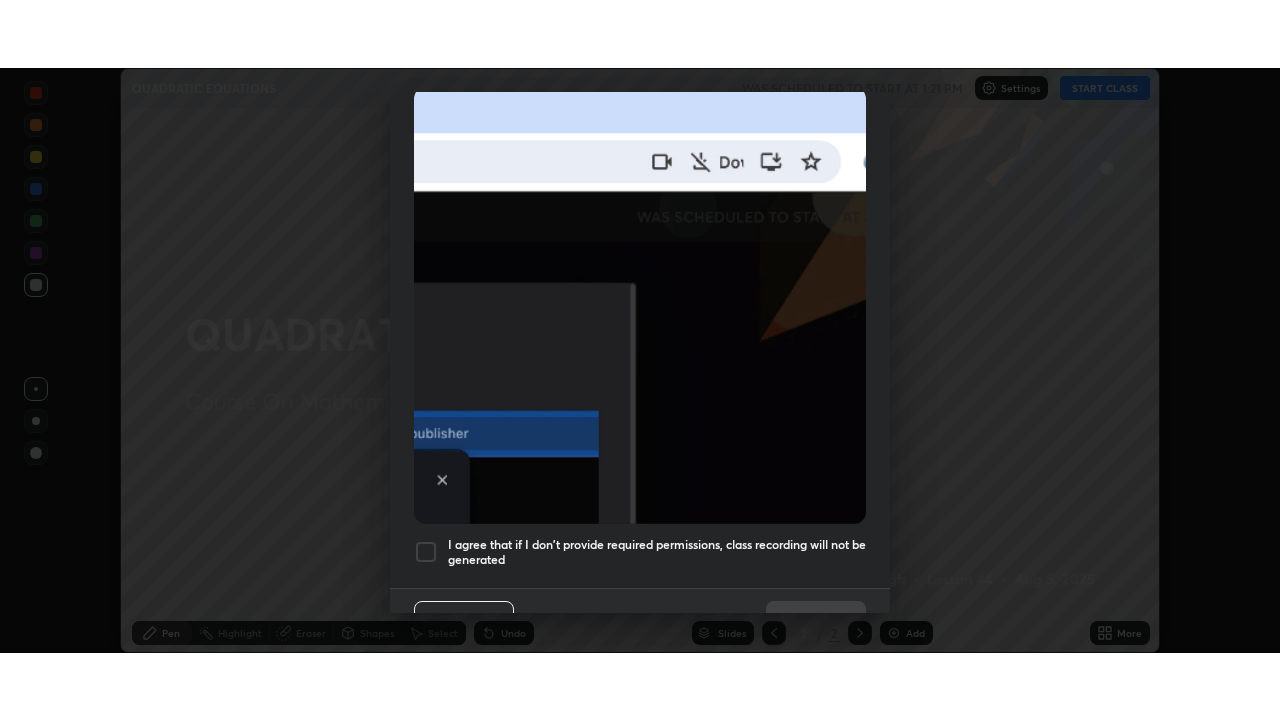 scroll, scrollTop: 463, scrollLeft: 0, axis: vertical 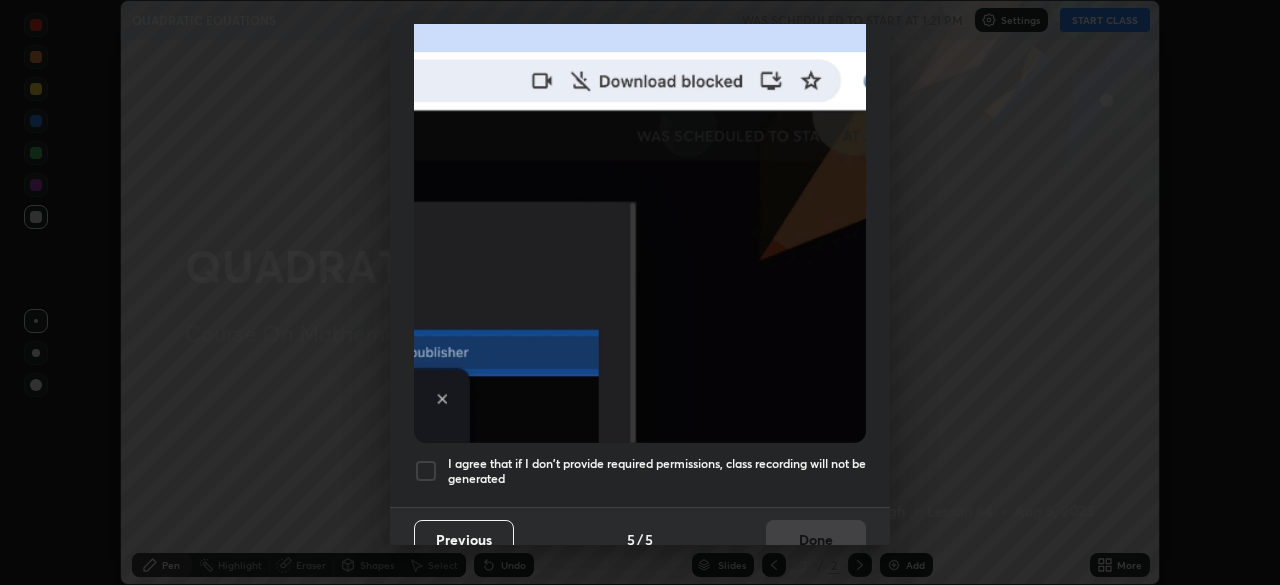 click on "I agree that if I don't provide required permissions, class recording will not be generated" at bounding box center [657, 471] 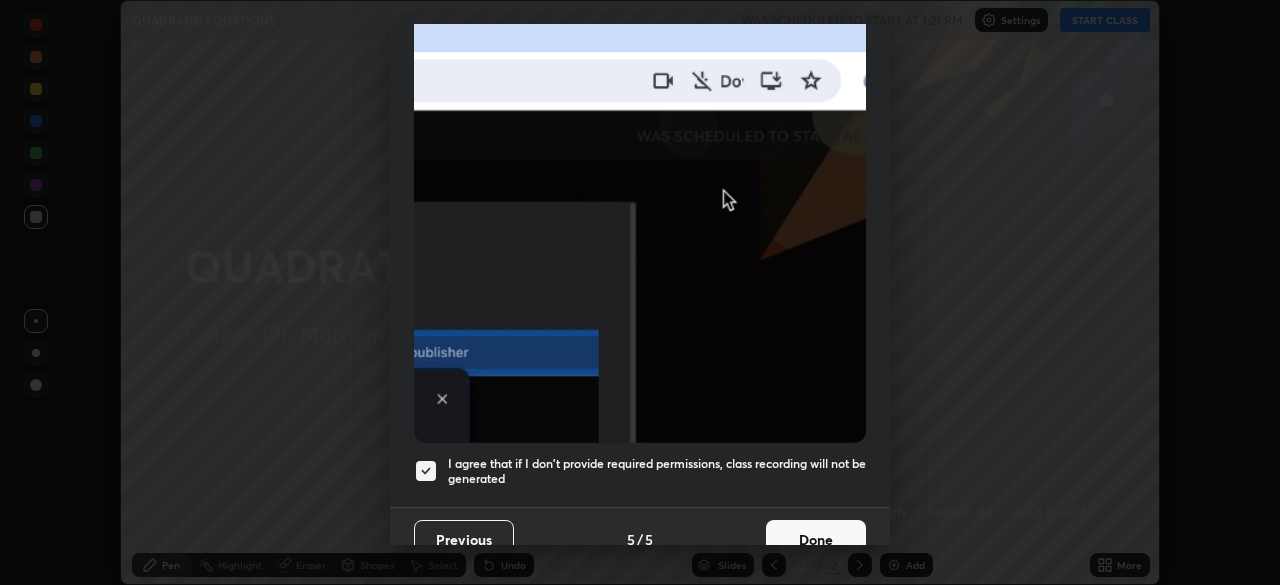 click on "Done" at bounding box center (816, 540) 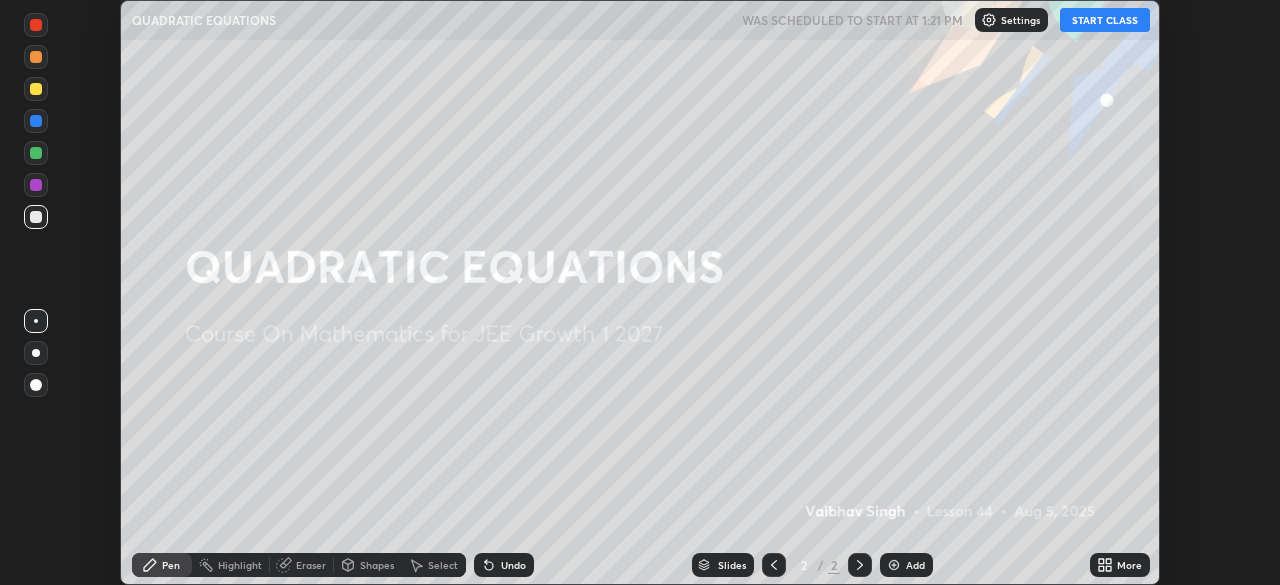 click on "START CLASS" at bounding box center (1105, 20) 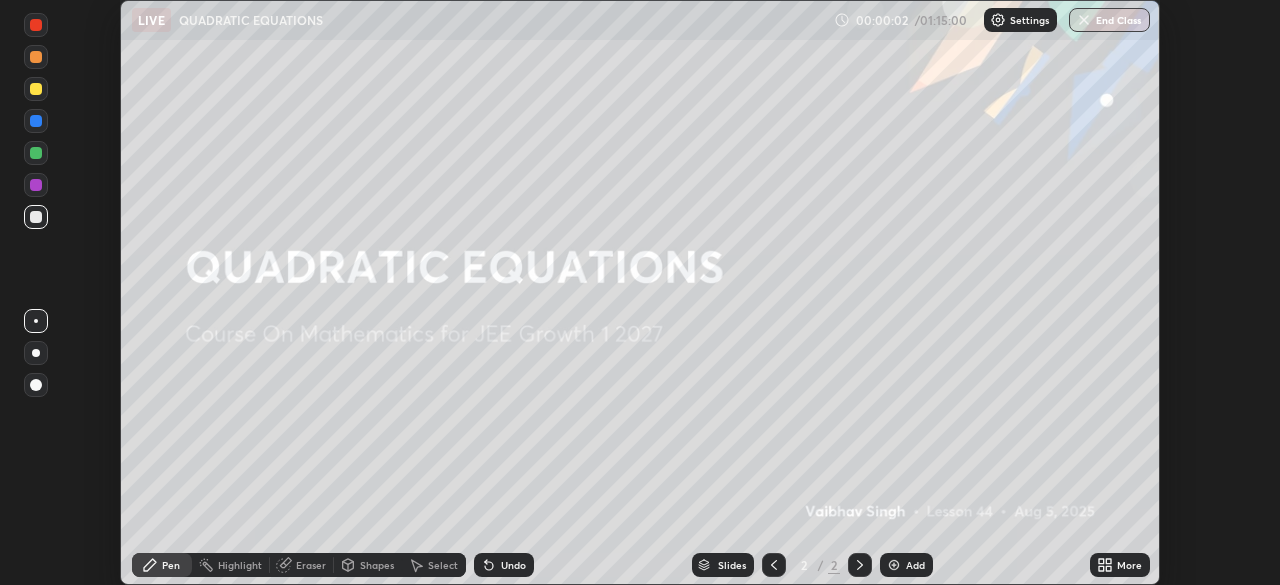 click on "Add" at bounding box center [915, 565] 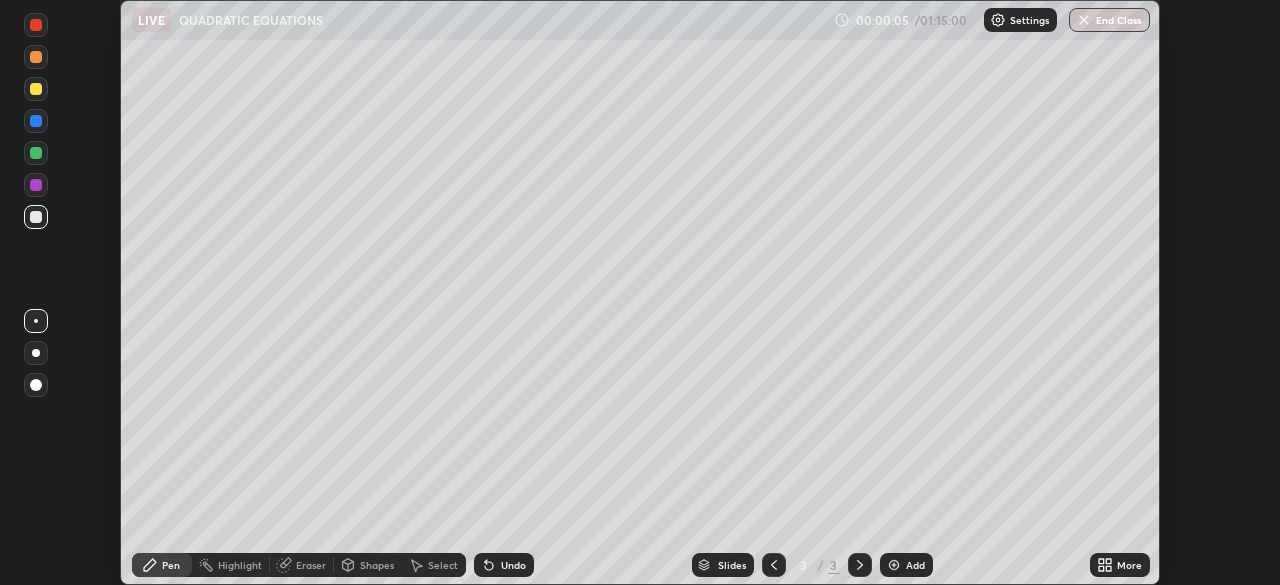 click at bounding box center [36, 353] 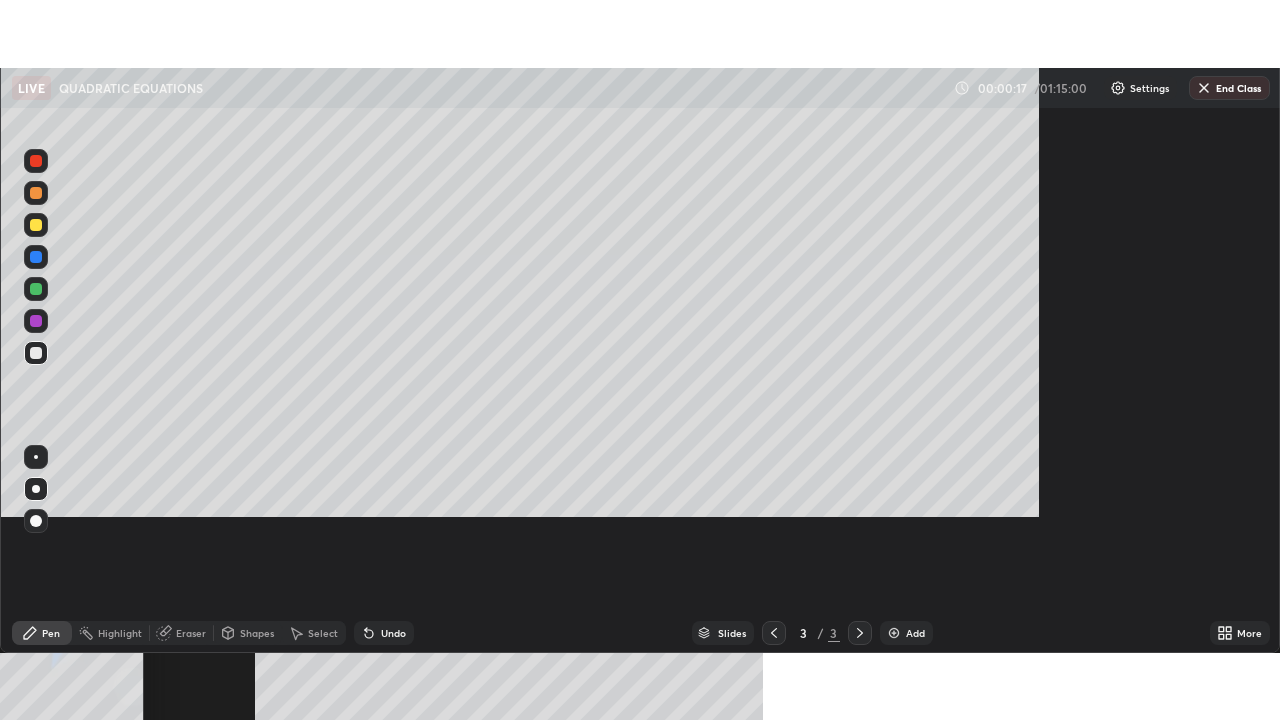 scroll, scrollTop: 99280, scrollLeft: 98720, axis: both 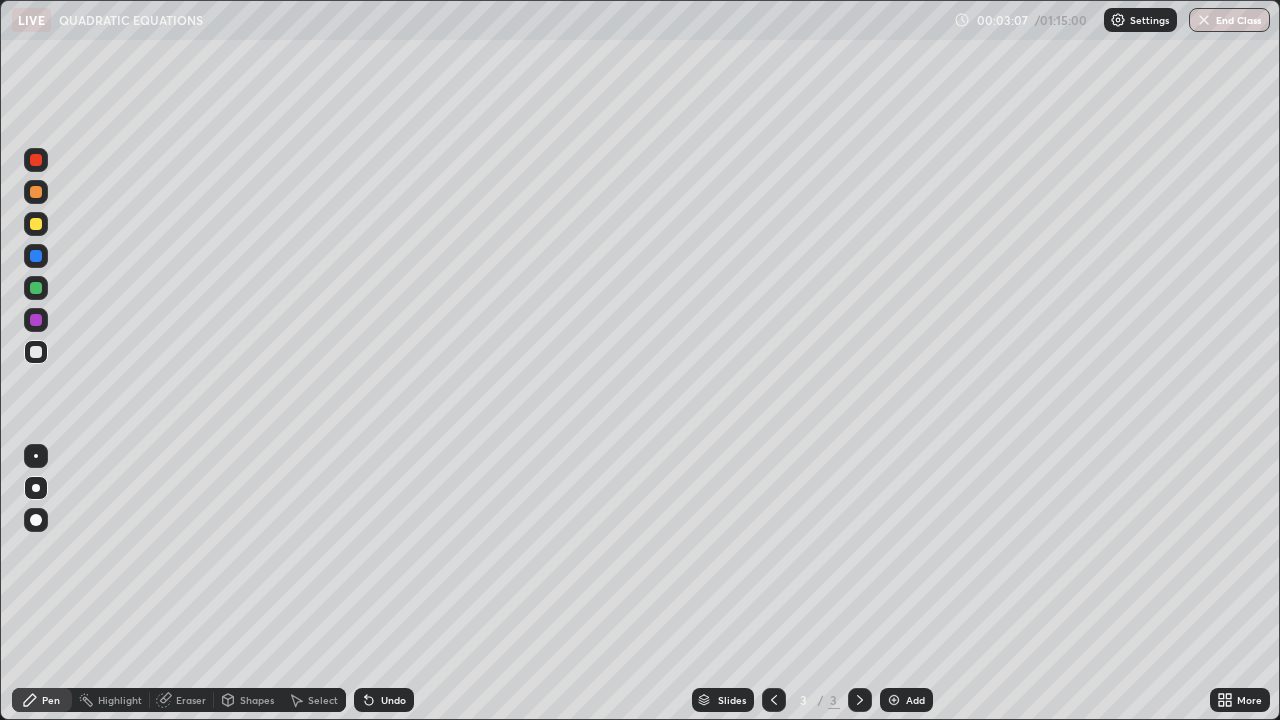 click at bounding box center (894, 700) 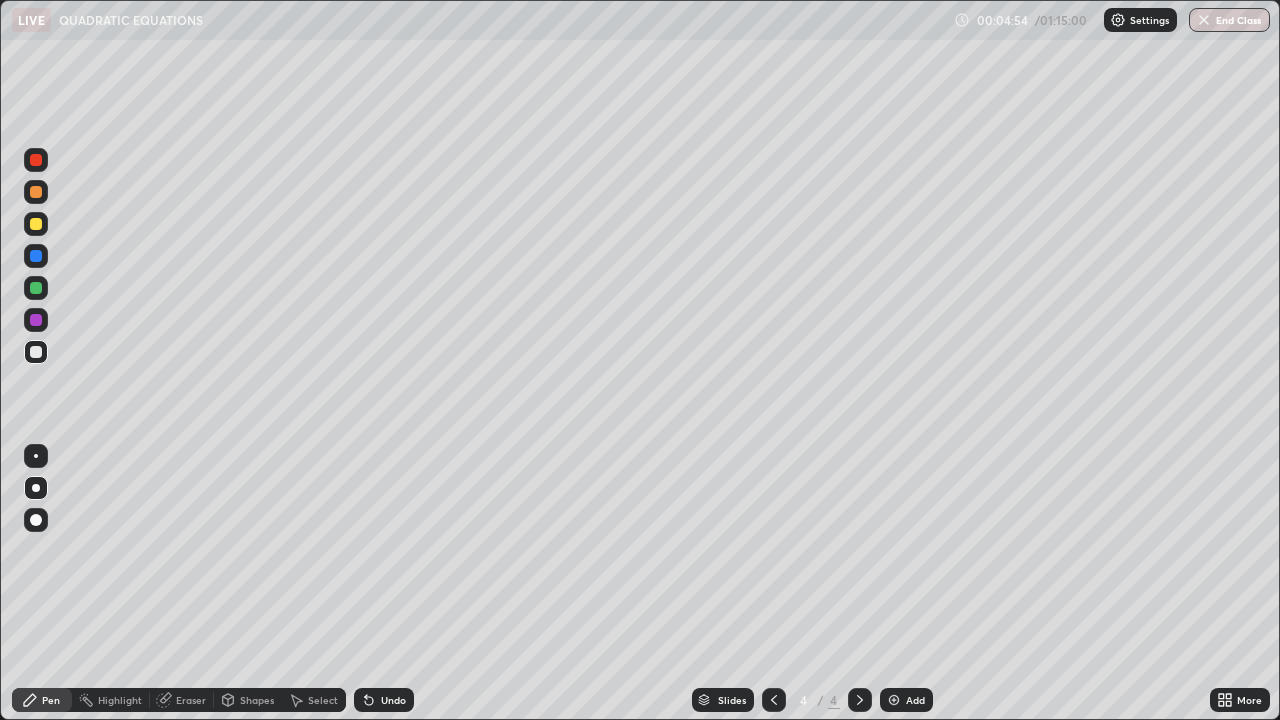 click at bounding box center [36, 224] 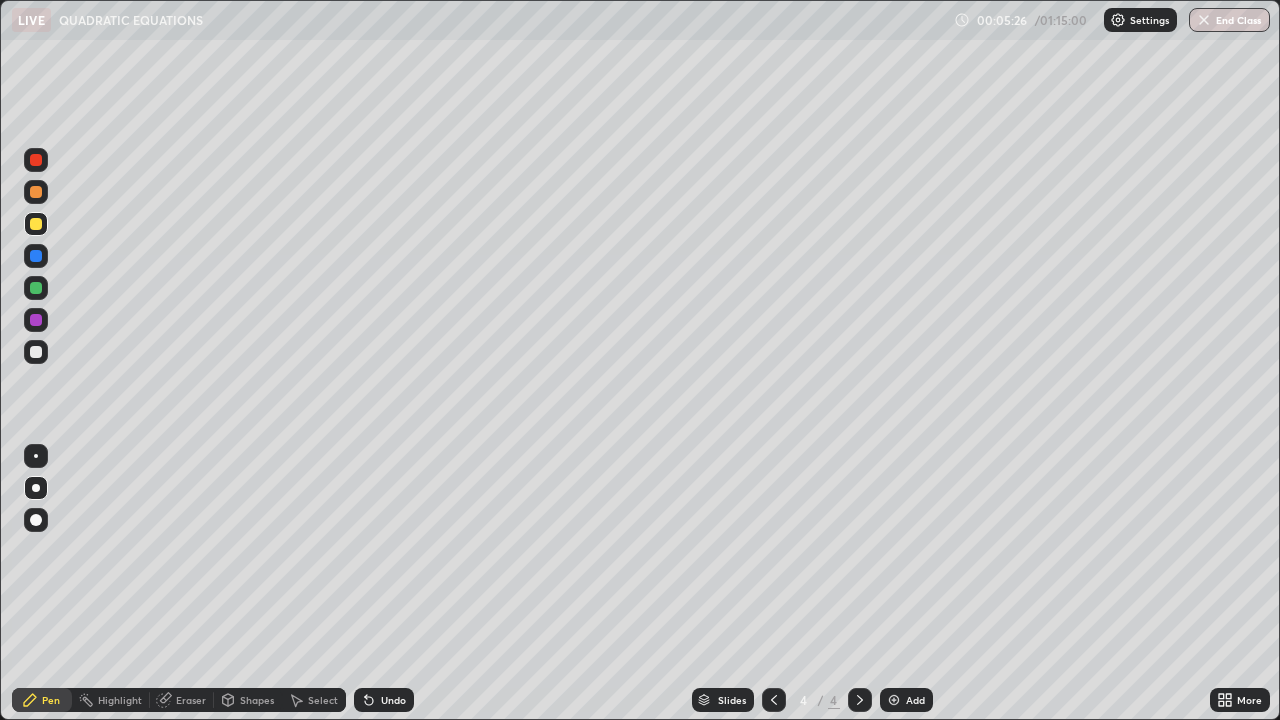 click at bounding box center (36, 352) 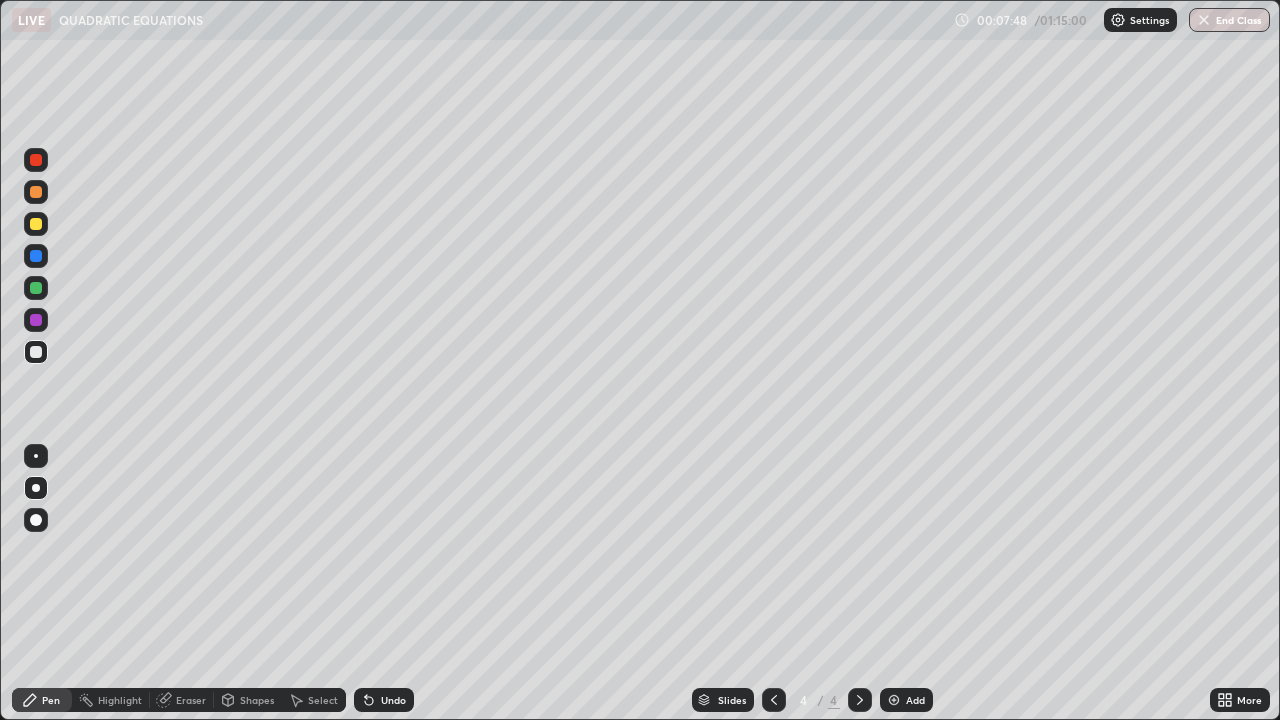 click on "Add" at bounding box center [906, 700] 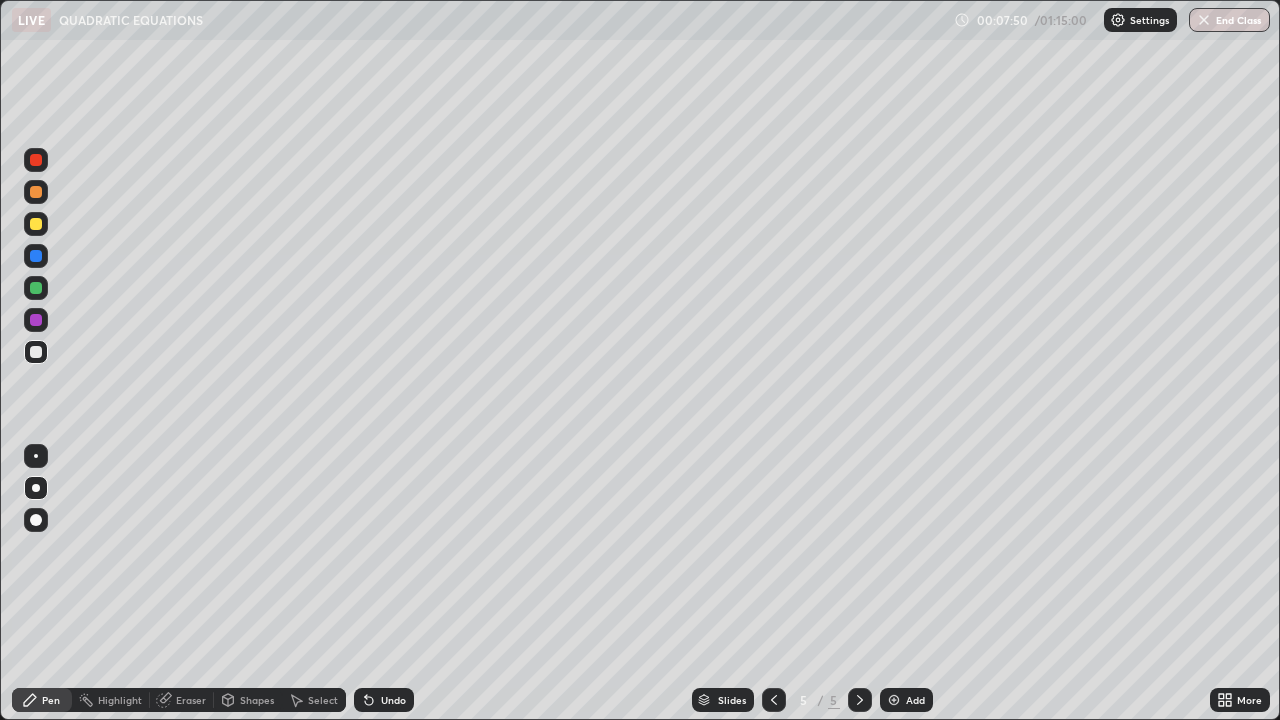 click at bounding box center (36, 352) 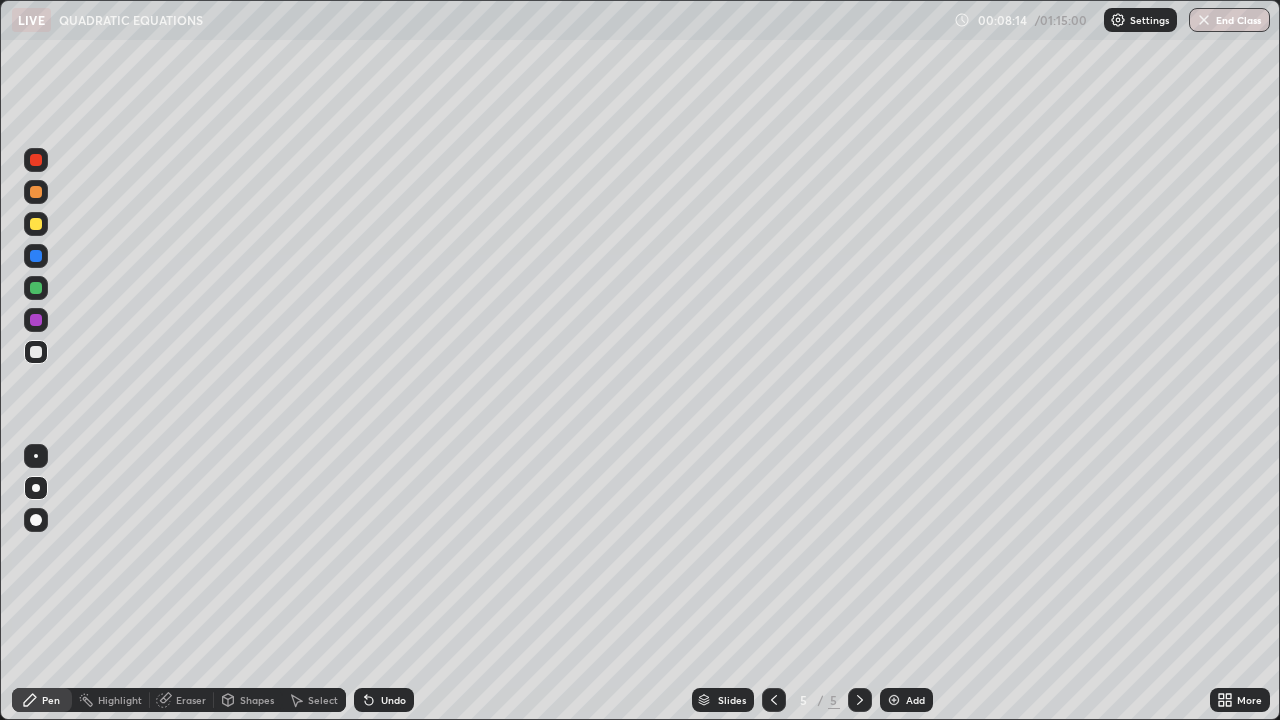 click at bounding box center [36, 224] 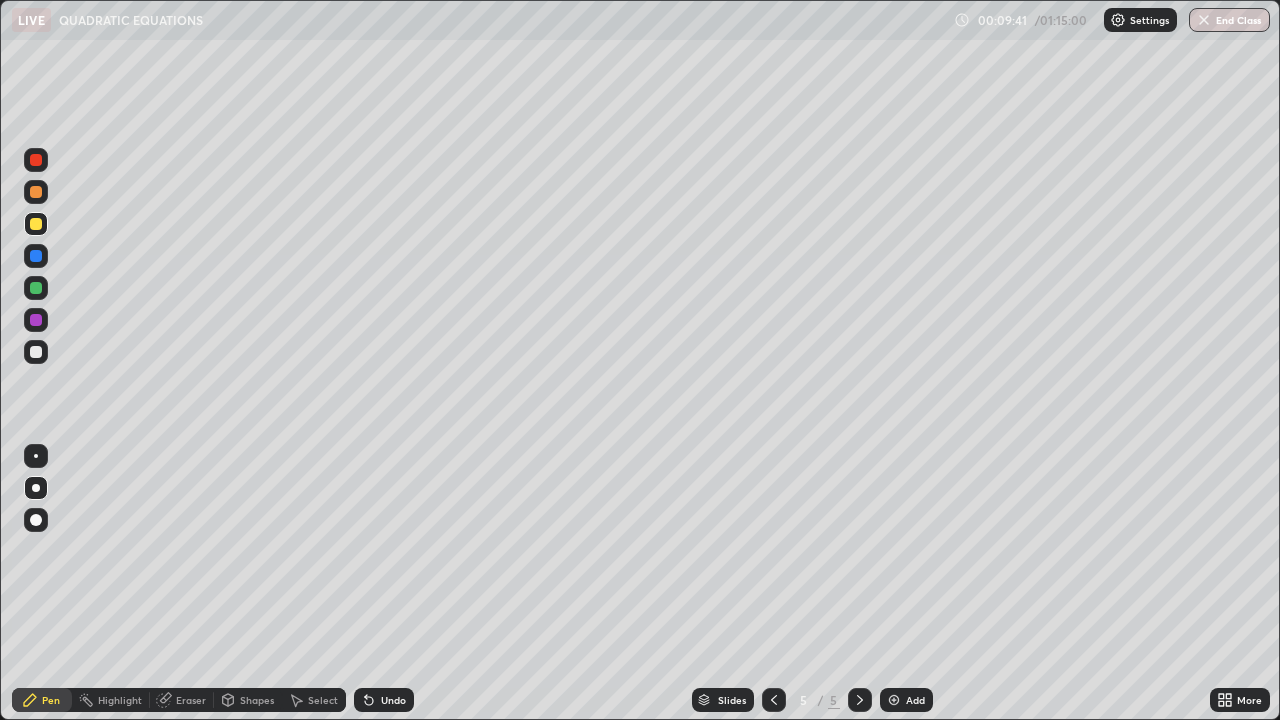 click at bounding box center (36, 352) 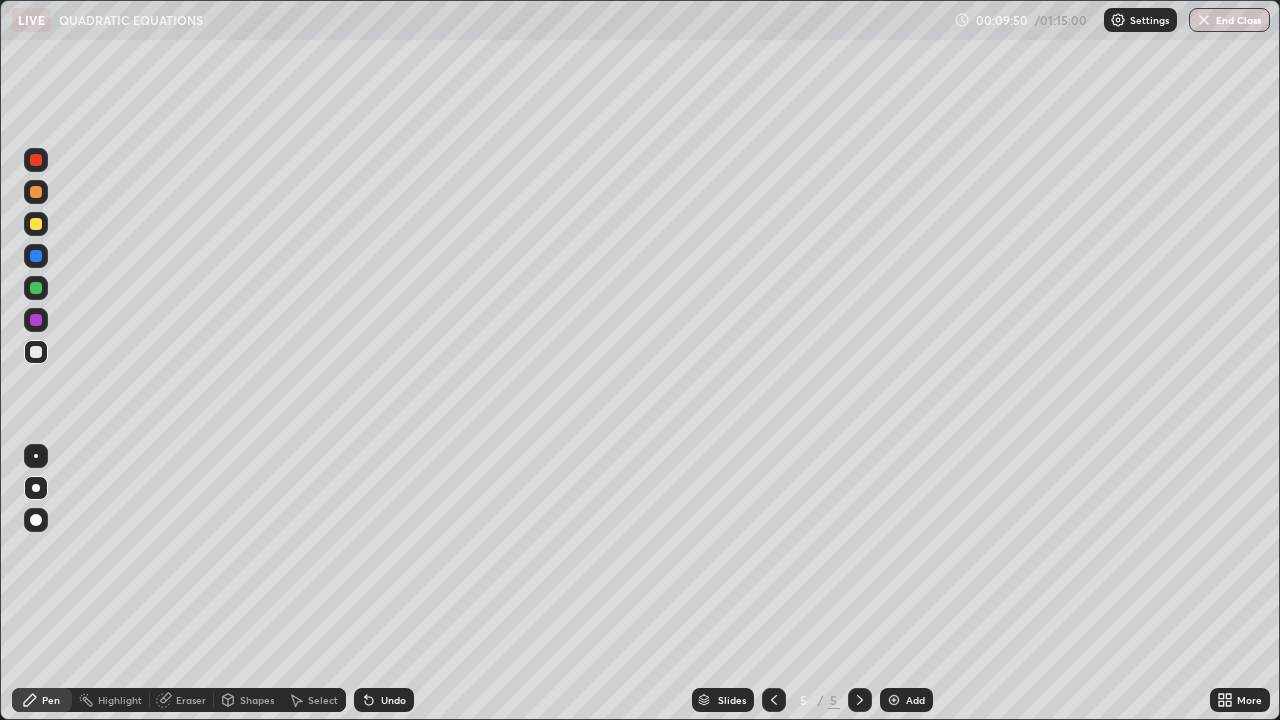 click 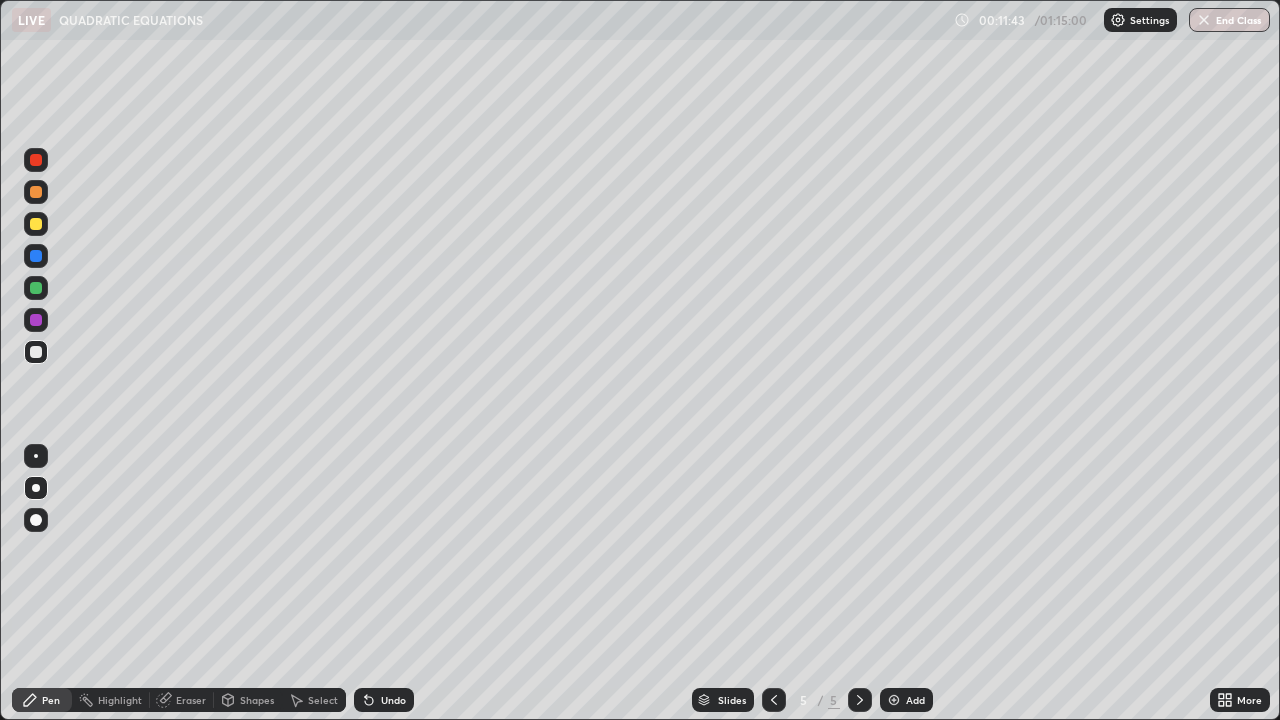 click at bounding box center (36, 224) 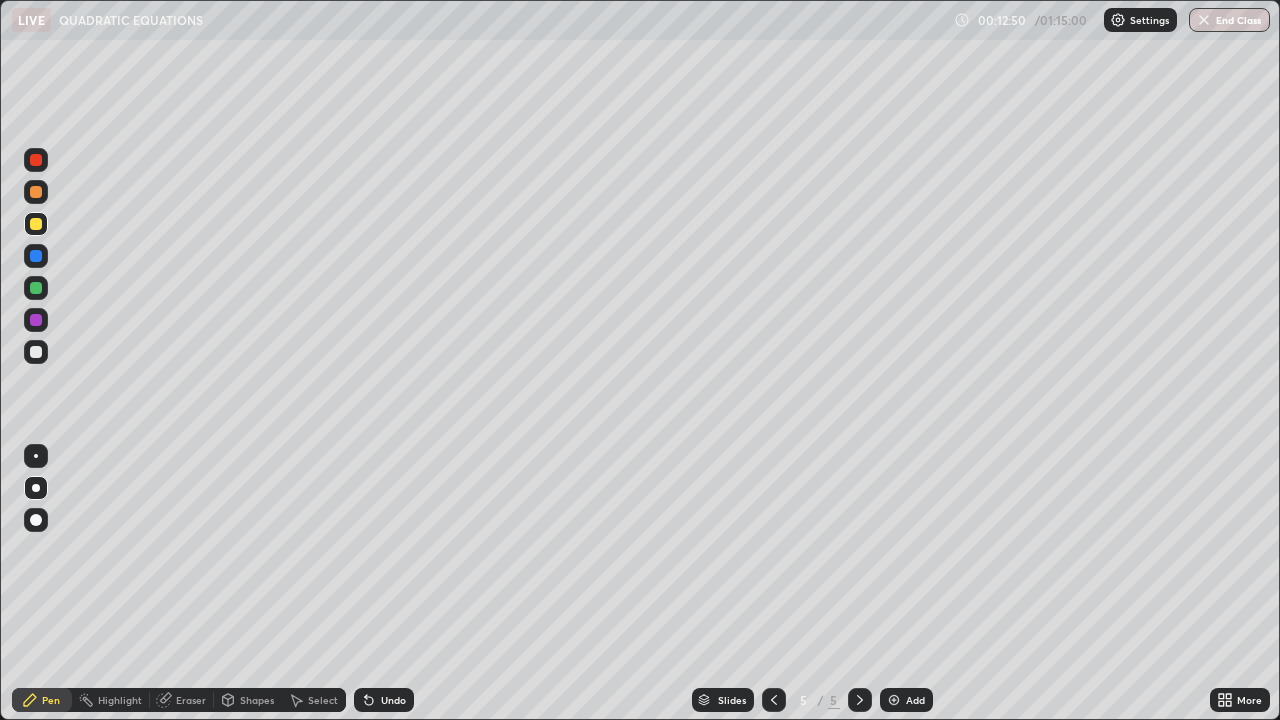 click at bounding box center [894, 700] 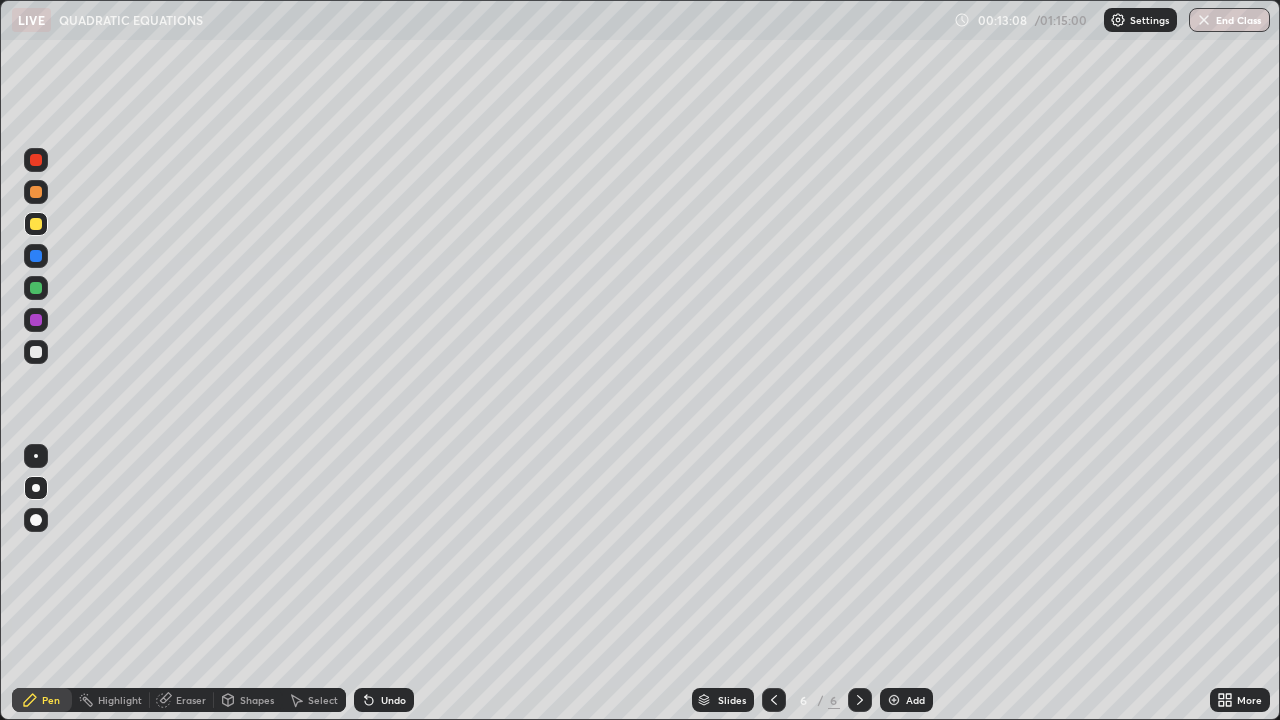 click on "Undo" at bounding box center [393, 700] 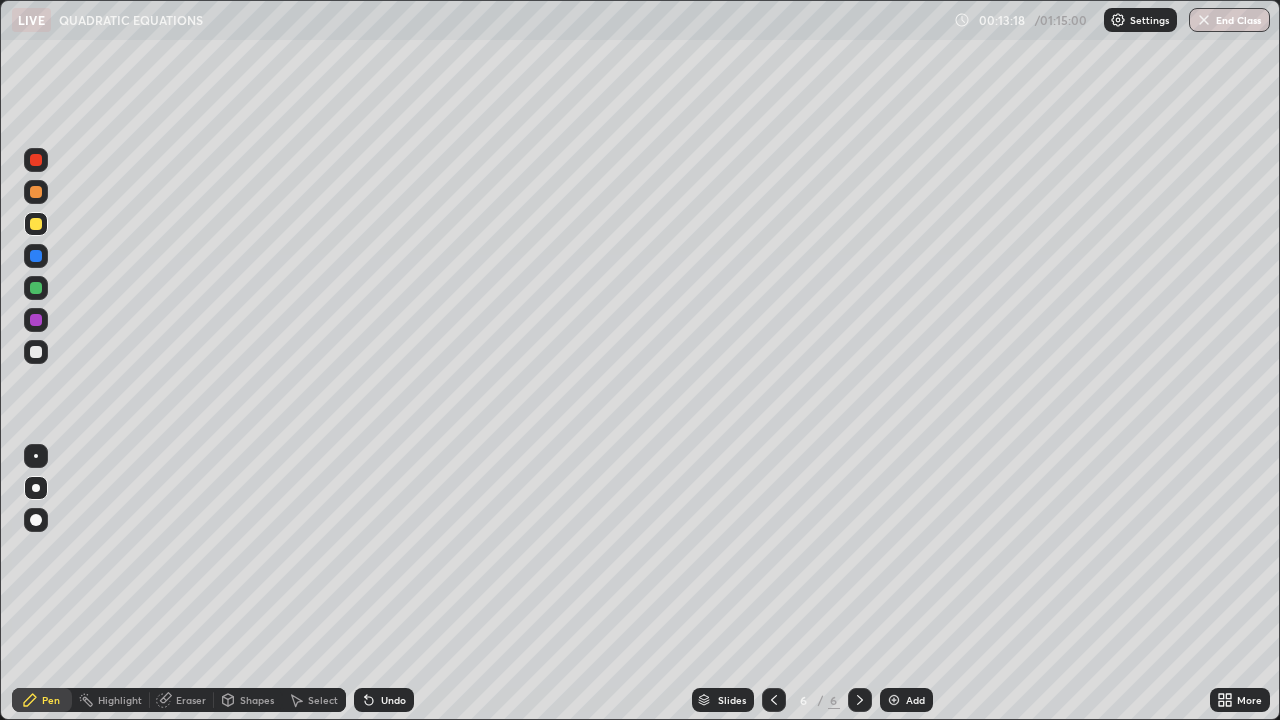 click at bounding box center (36, 352) 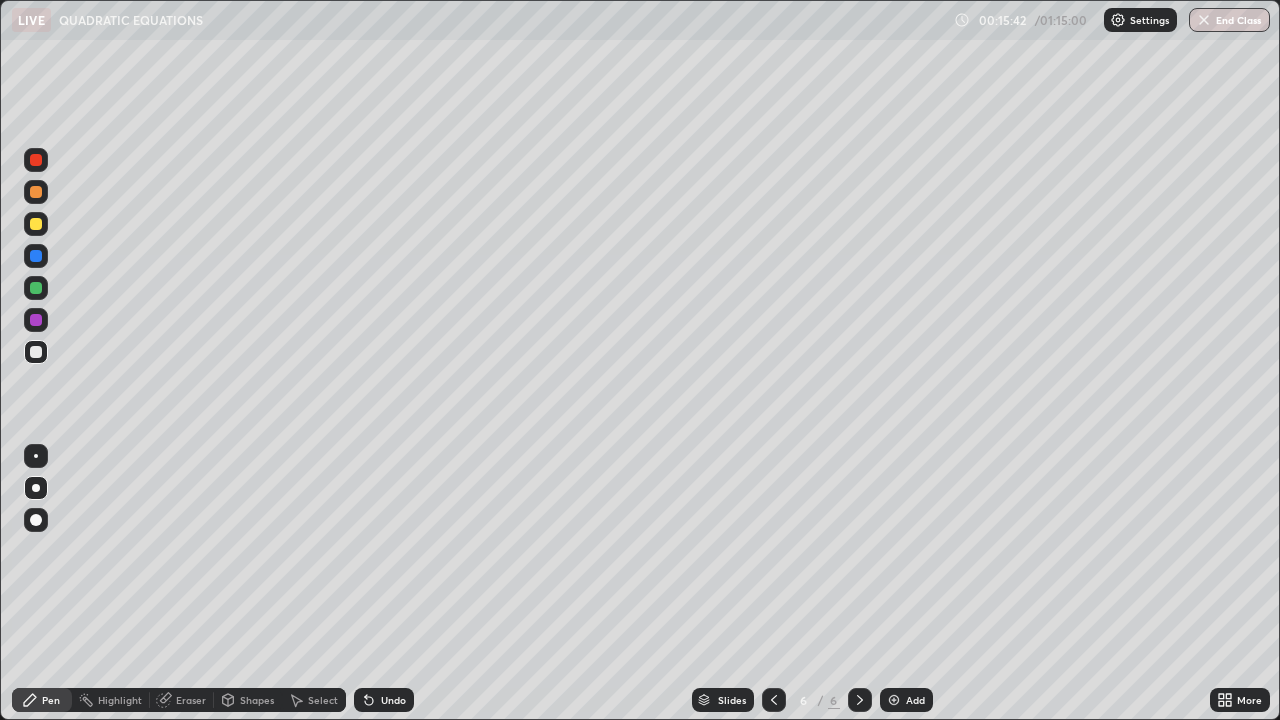 click 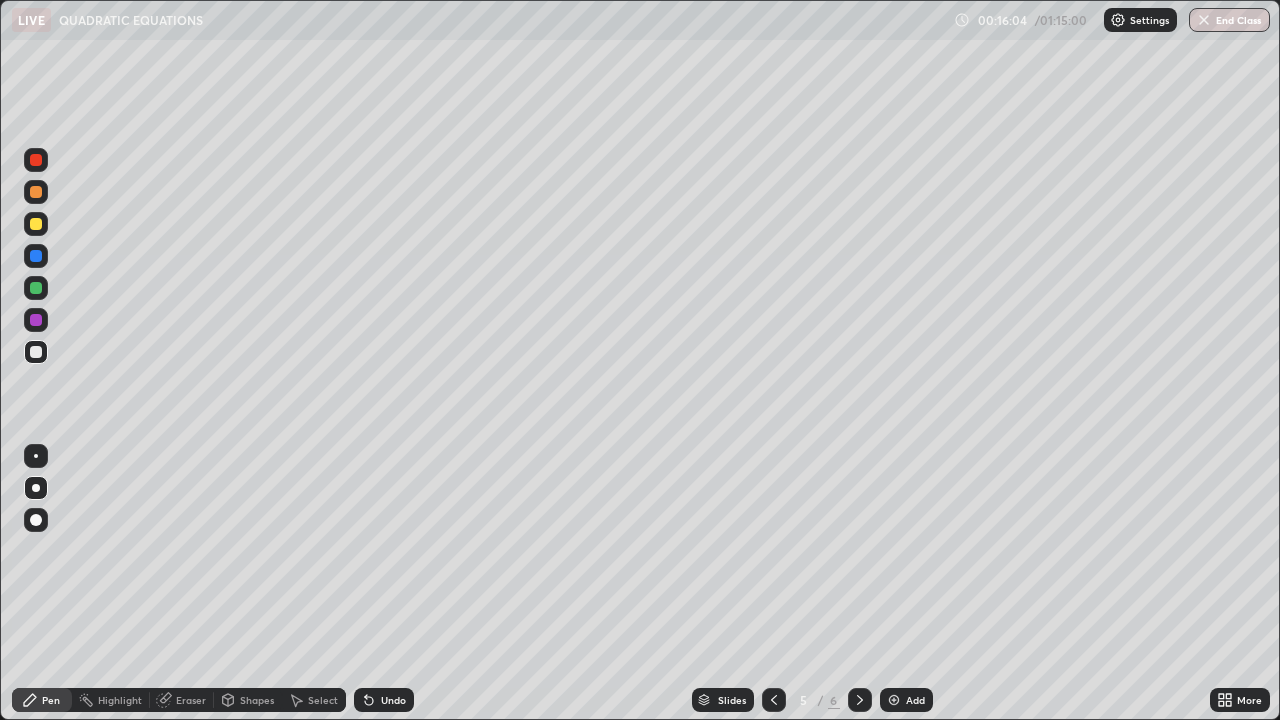 click at bounding box center (36, 160) 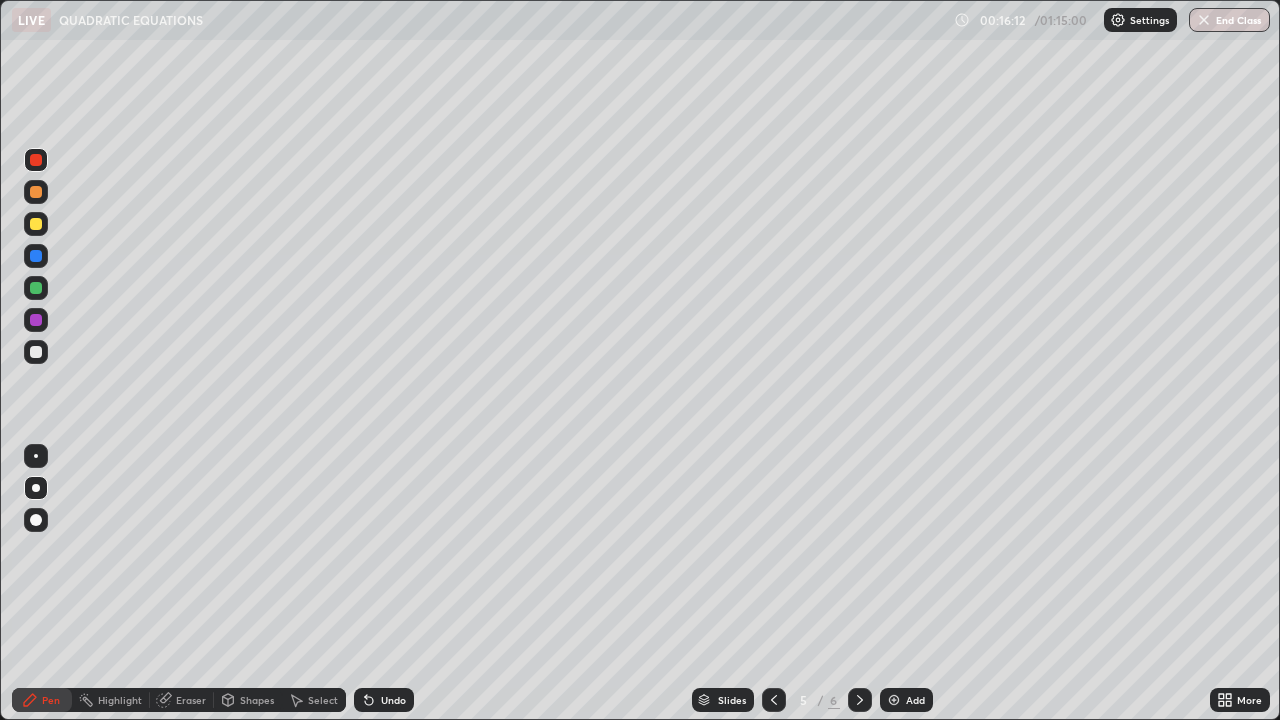 click at bounding box center (36, 224) 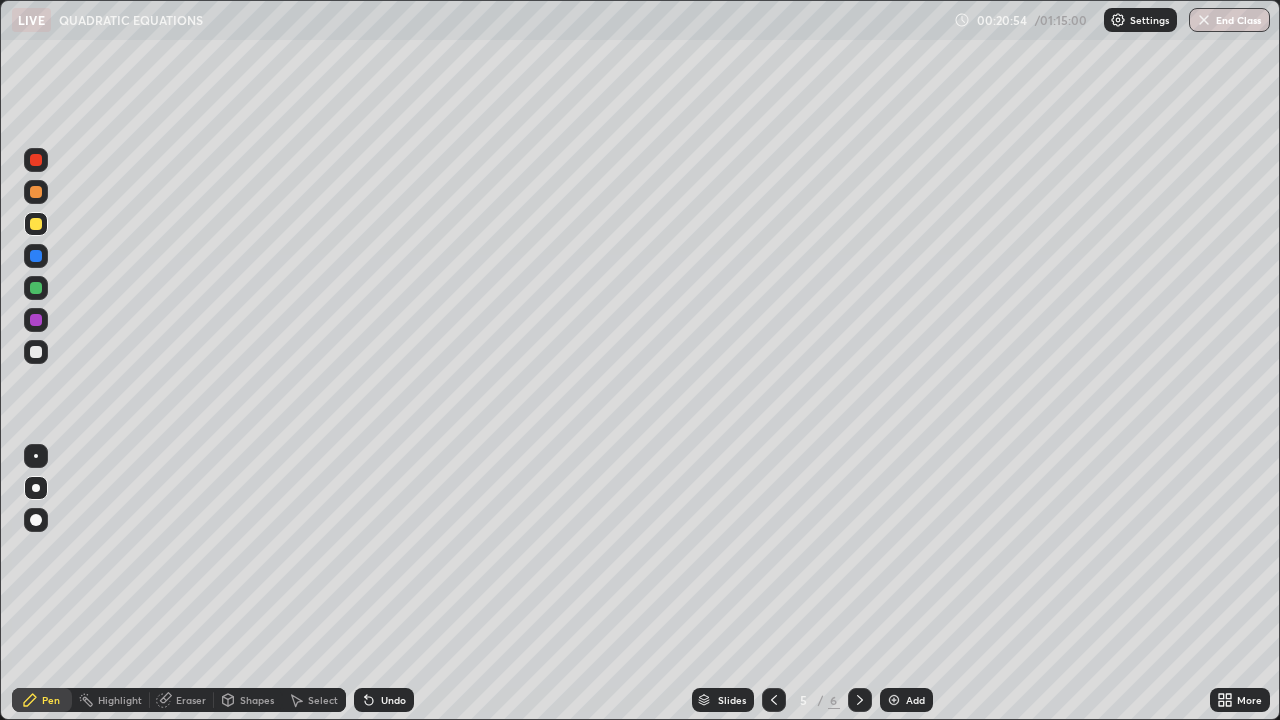 click at bounding box center [860, 700] 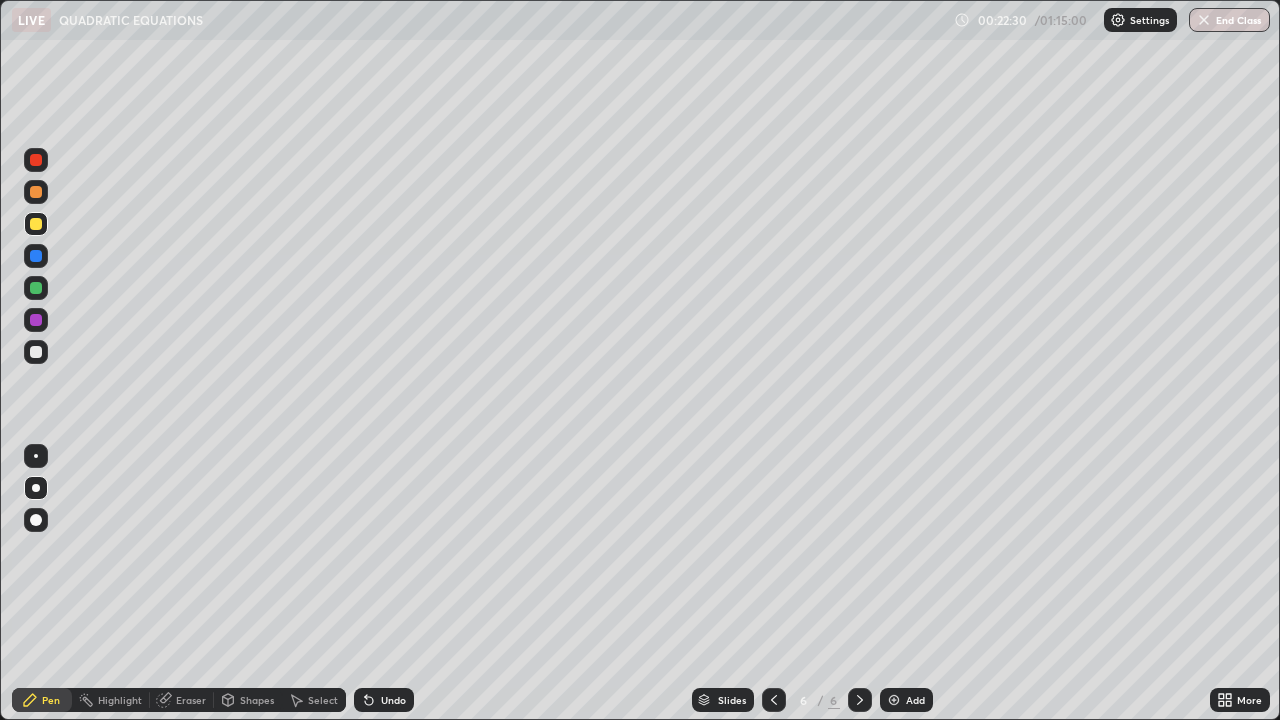 click at bounding box center (894, 700) 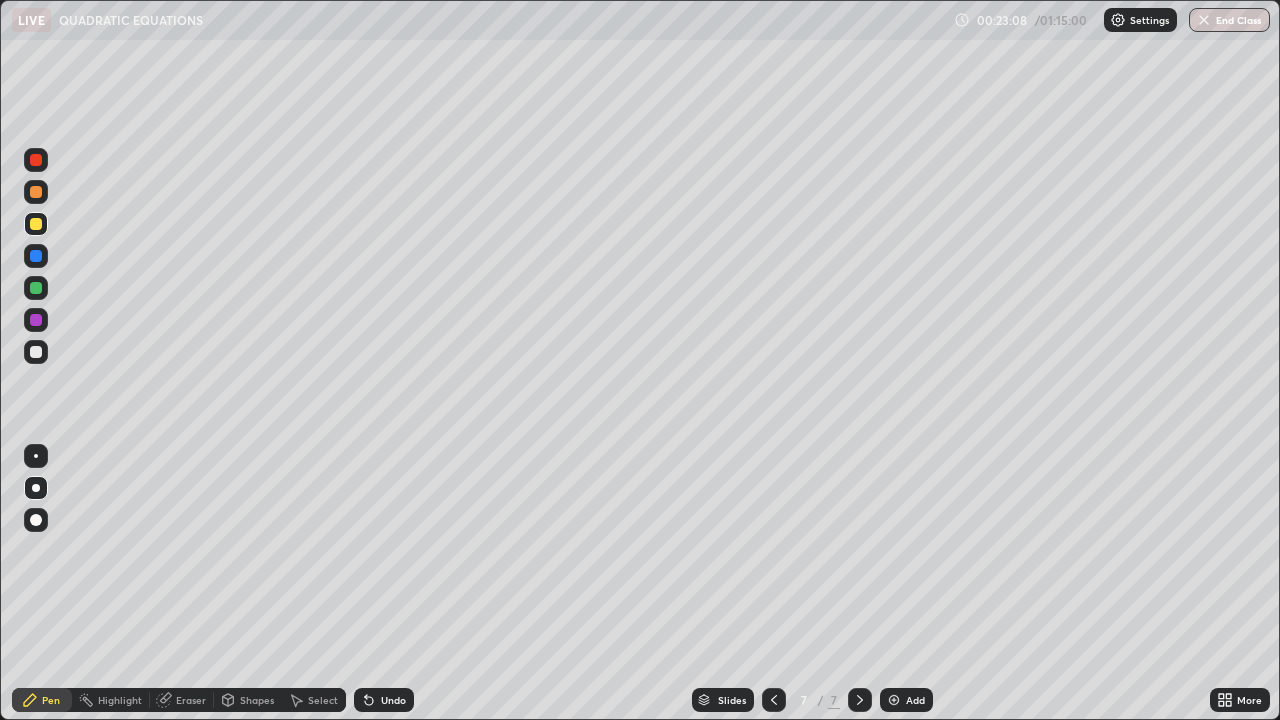 click at bounding box center (36, 352) 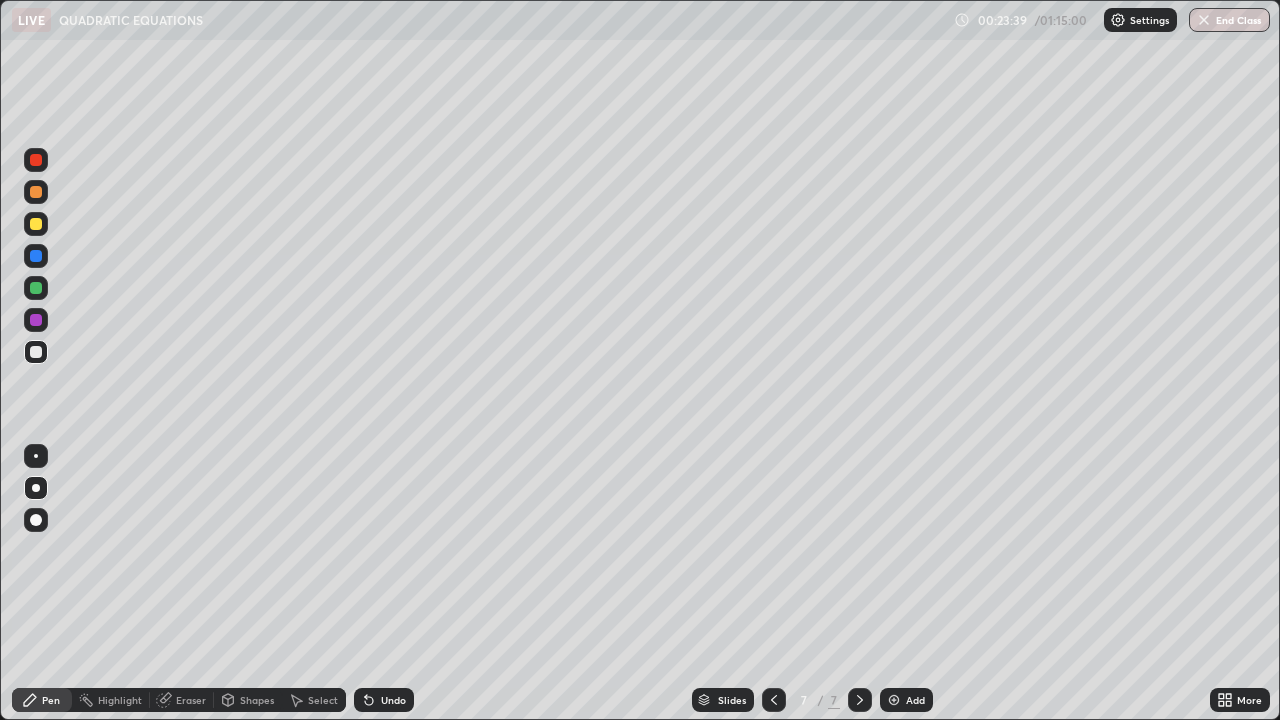 click at bounding box center (36, 224) 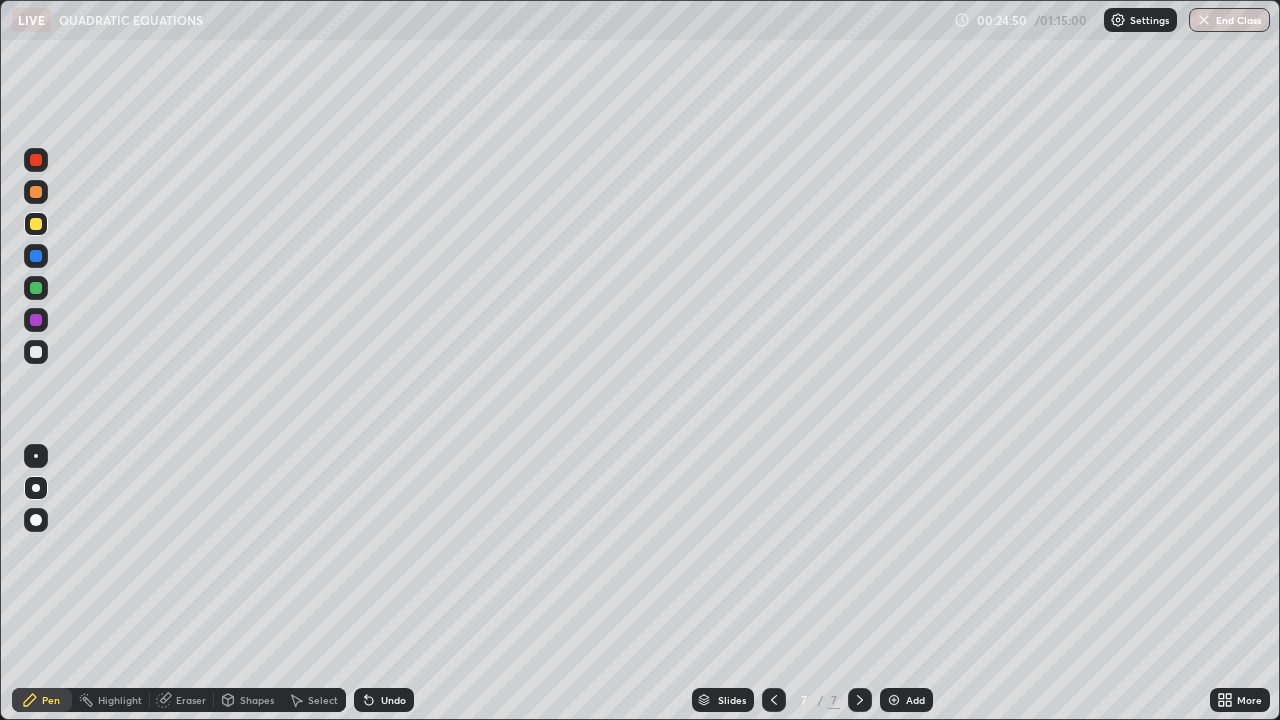 click 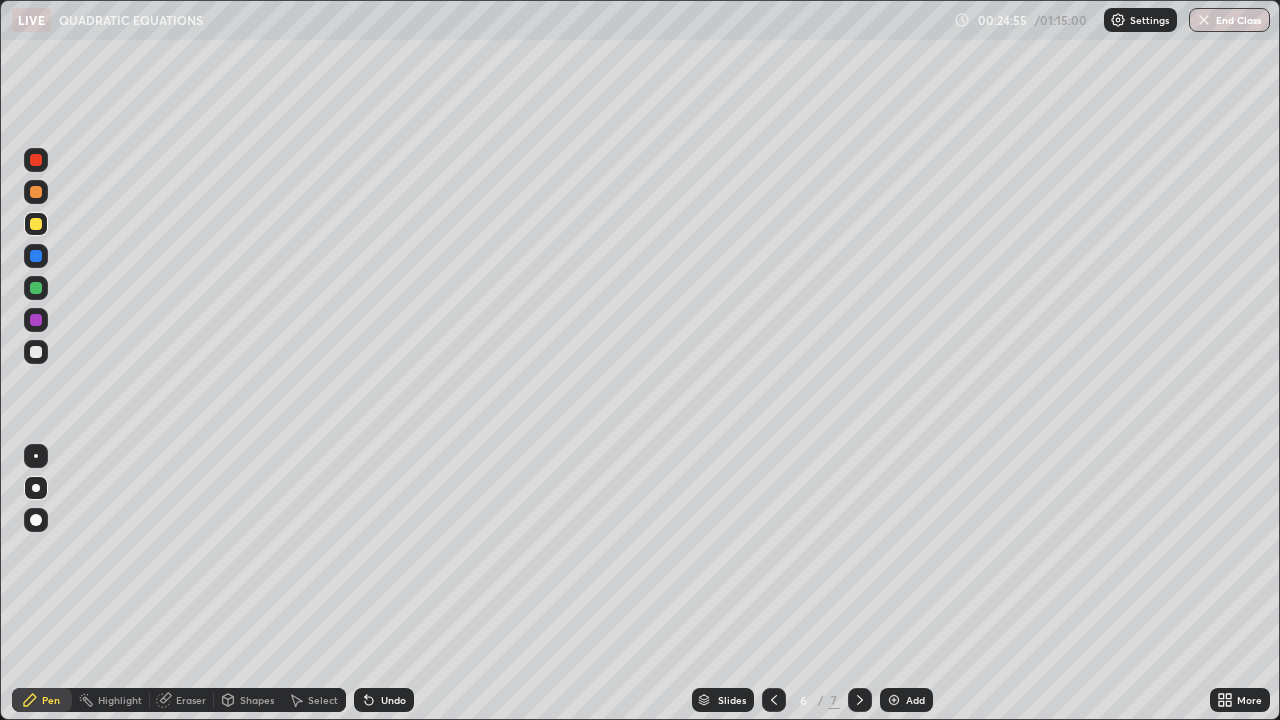 click 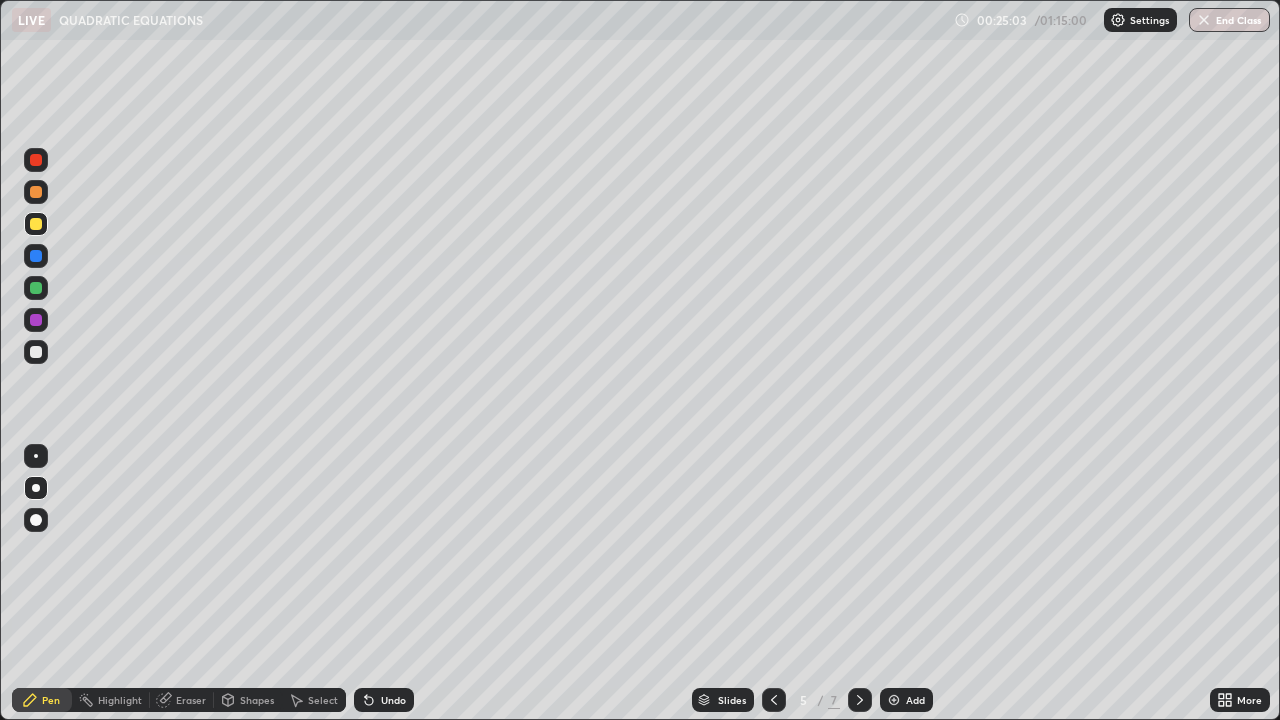 click 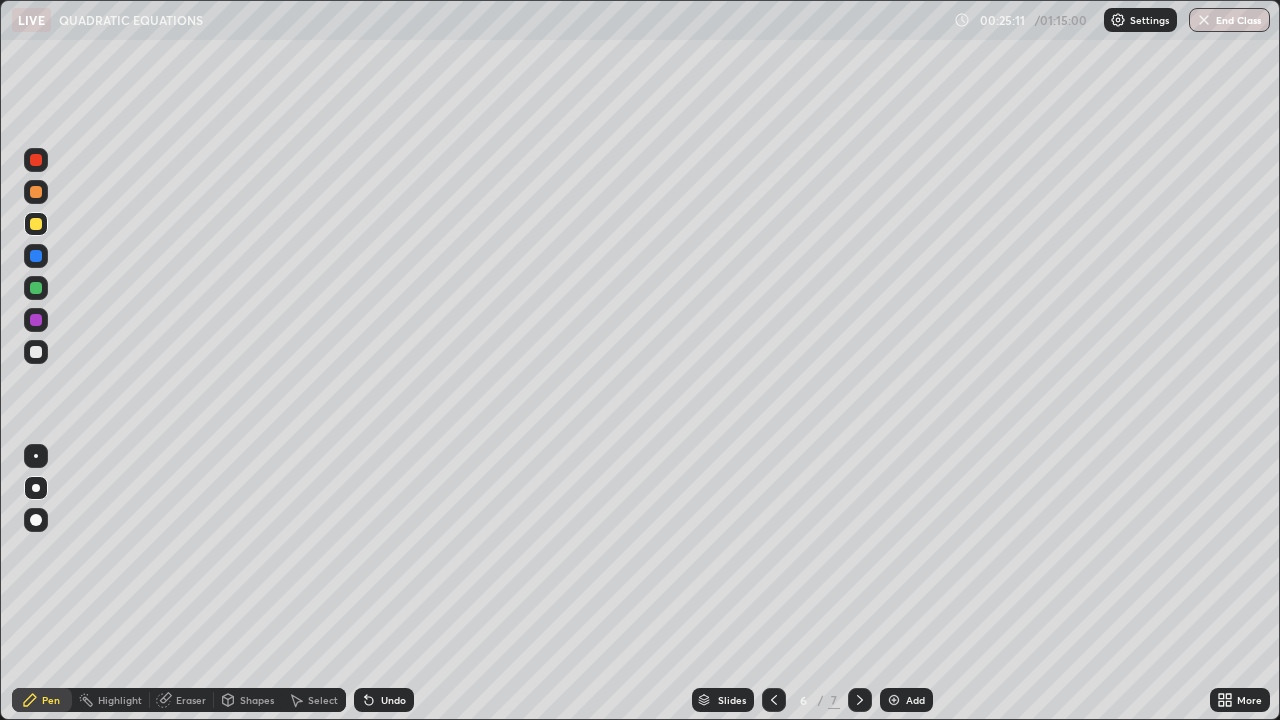 click at bounding box center [860, 700] 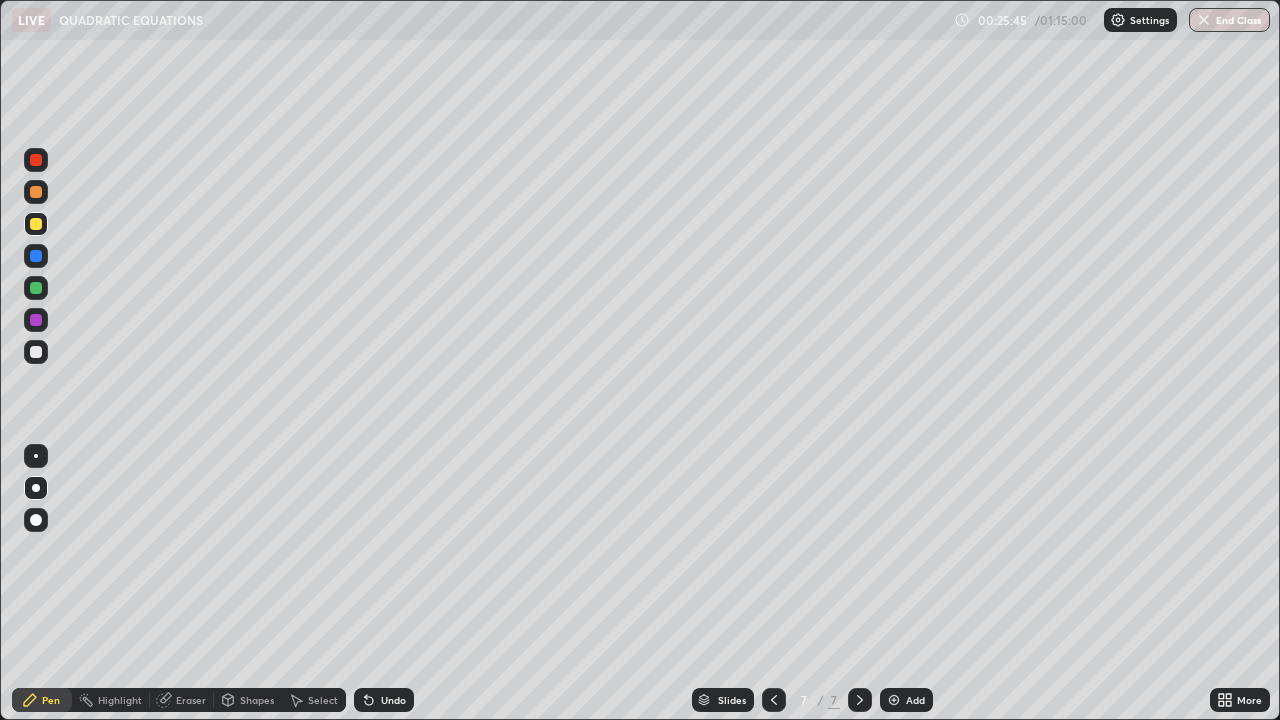 click on "Eraser" at bounding box center (191, 700) 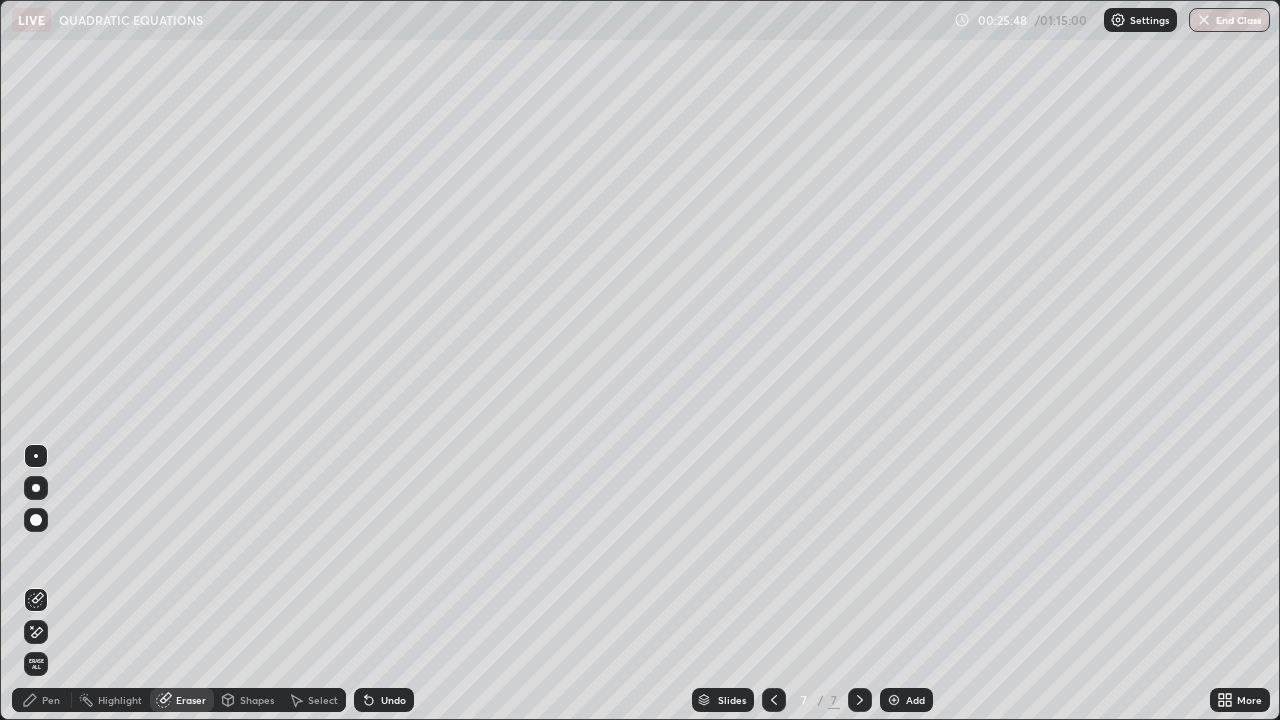 click on "Pen" at bounding box center [42, 700] 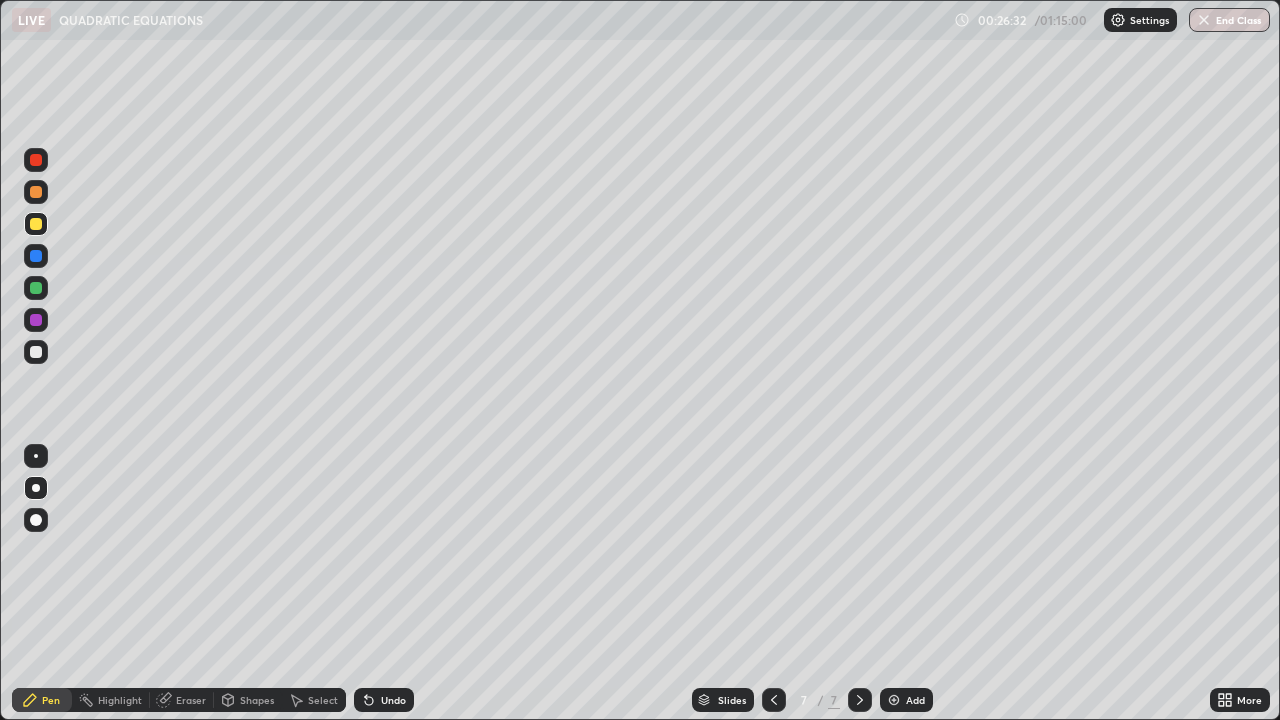 click at bounding box center (894, 700) 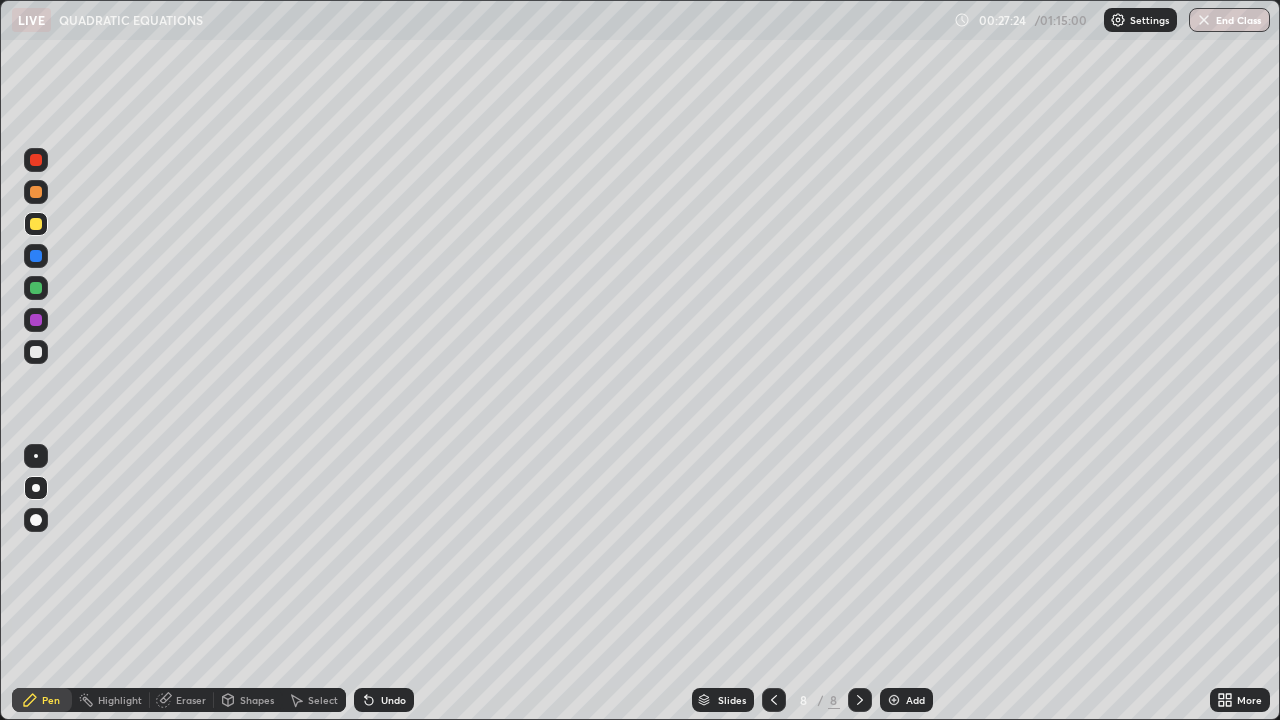click at bounding box center (36, 352) 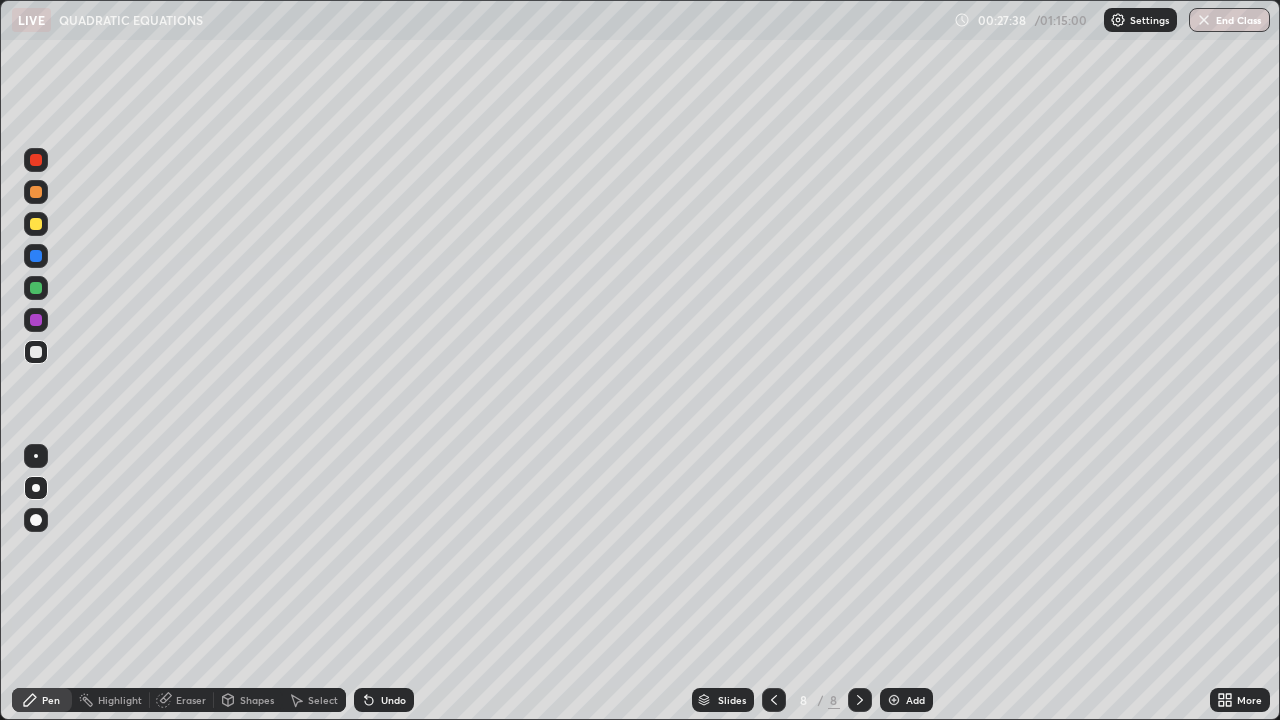 click 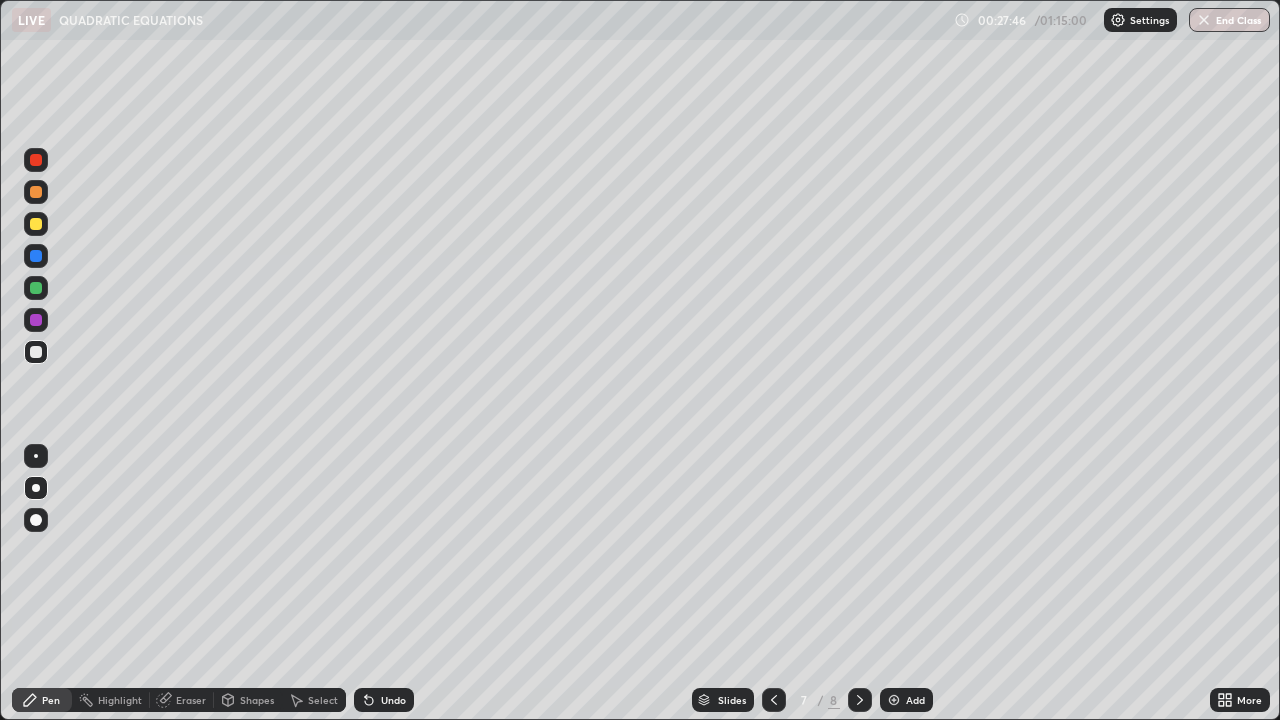 click 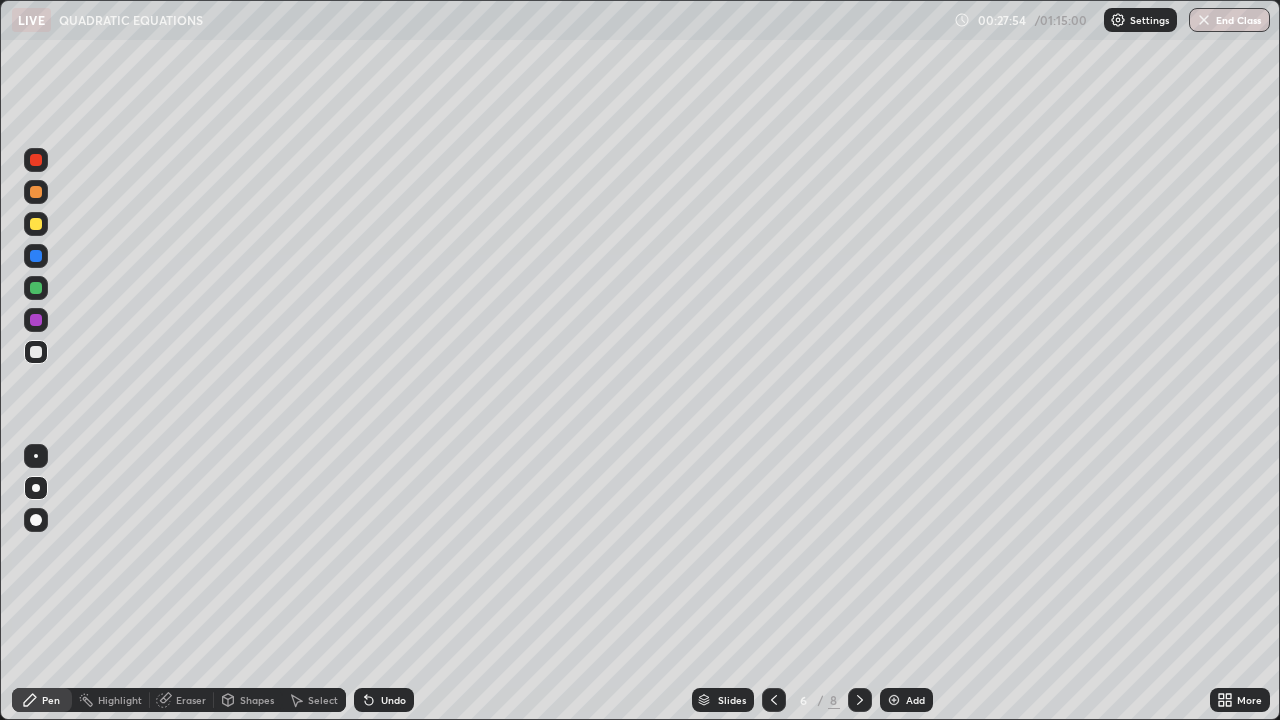 click at bounding box center [860, 700] 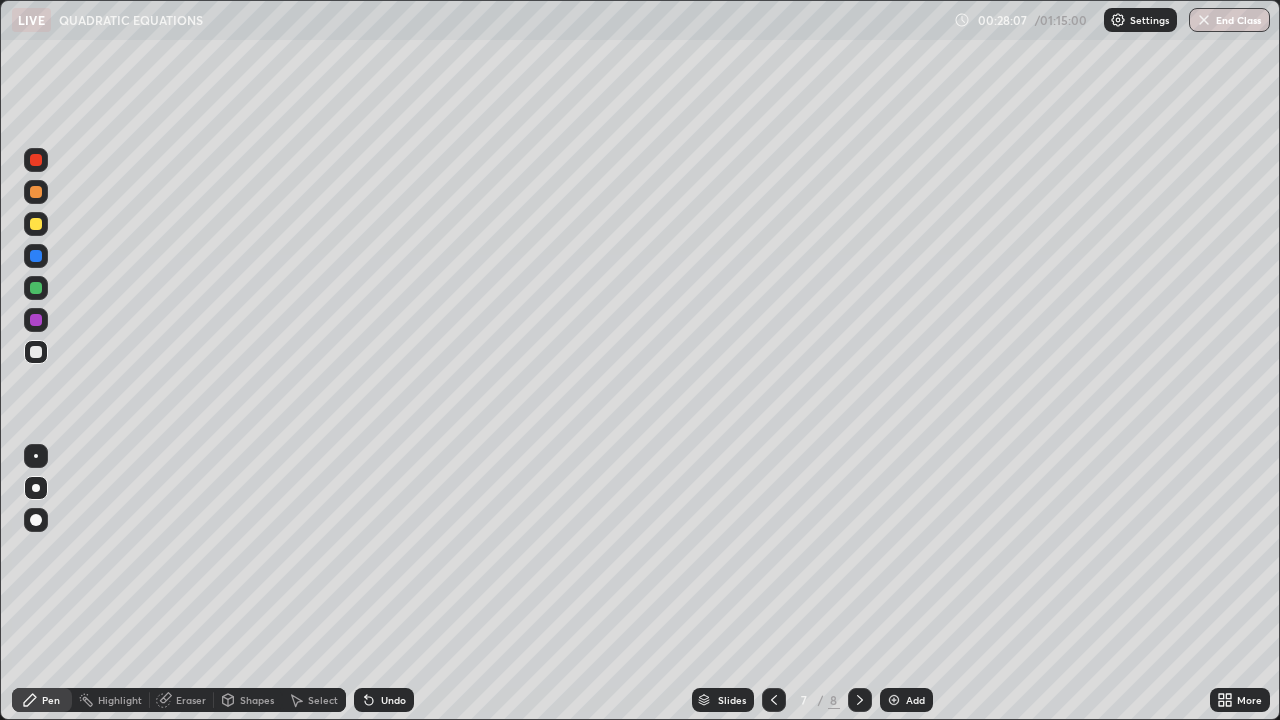 click on "Undo" at bounding box center [384, 700] 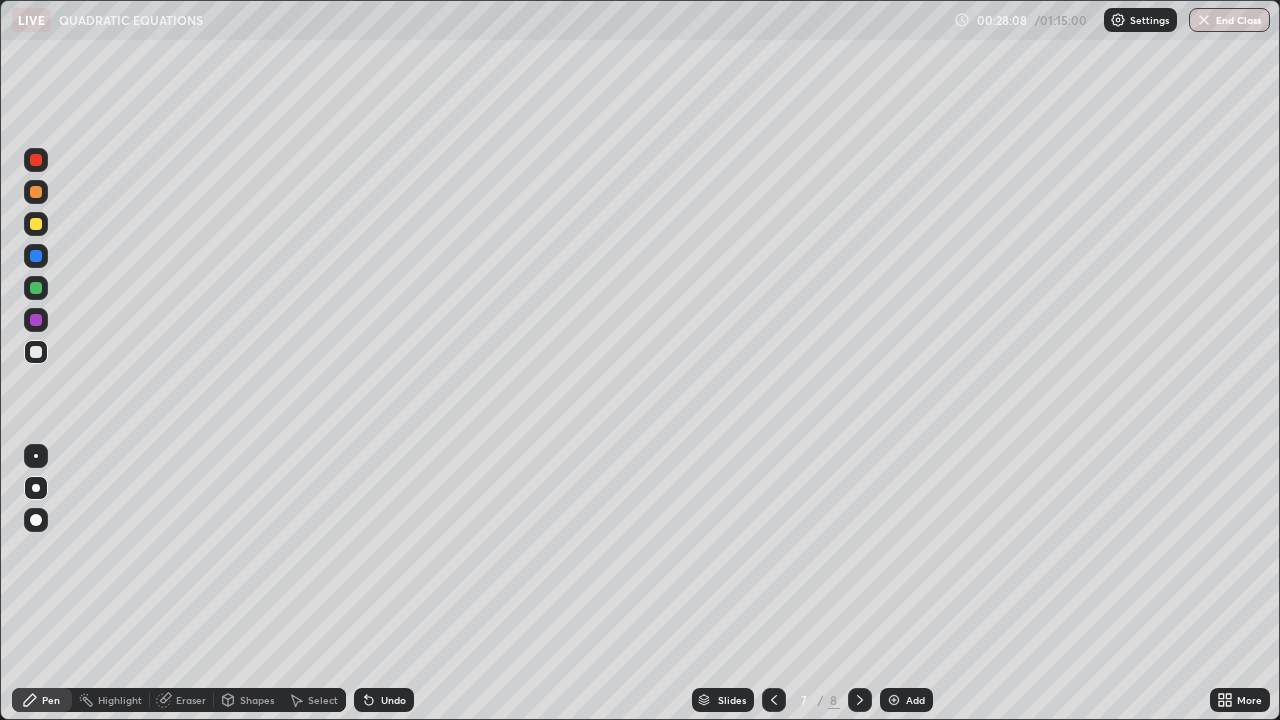 click 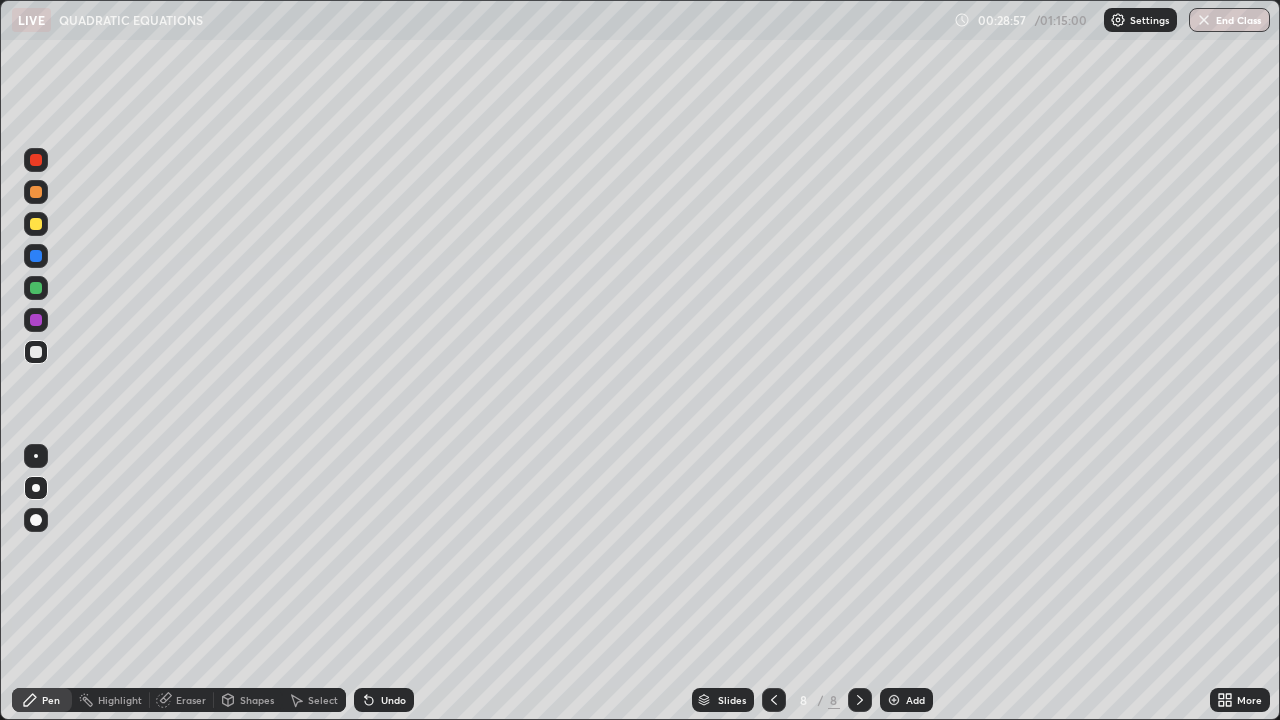 click at bounding box center [894, 700] 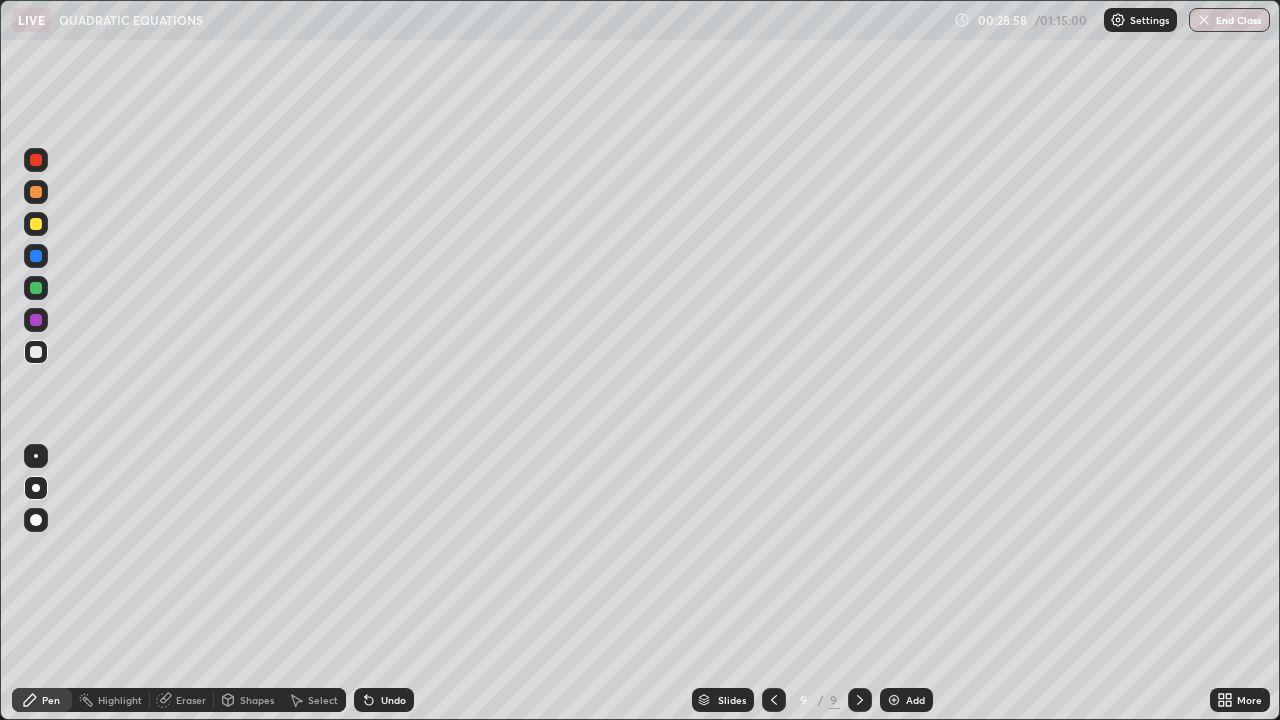 click at bounding box center [36, 520] 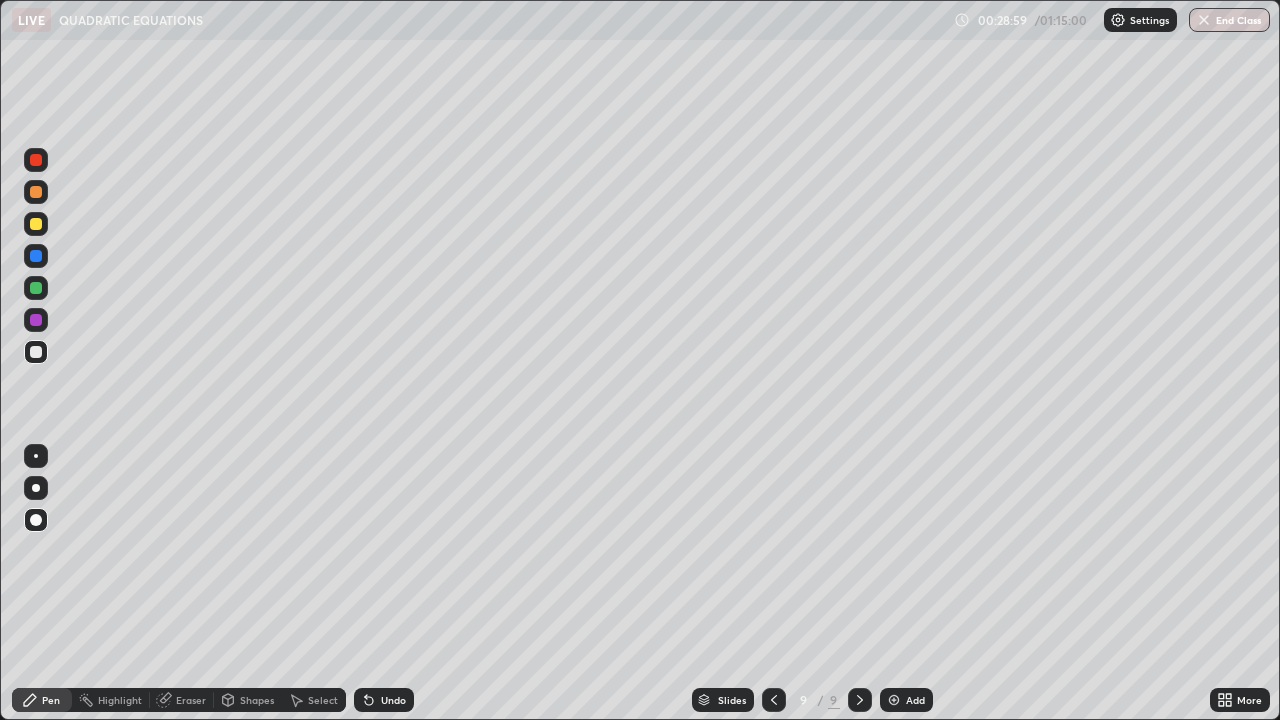 click at bounding box center [36, 488] 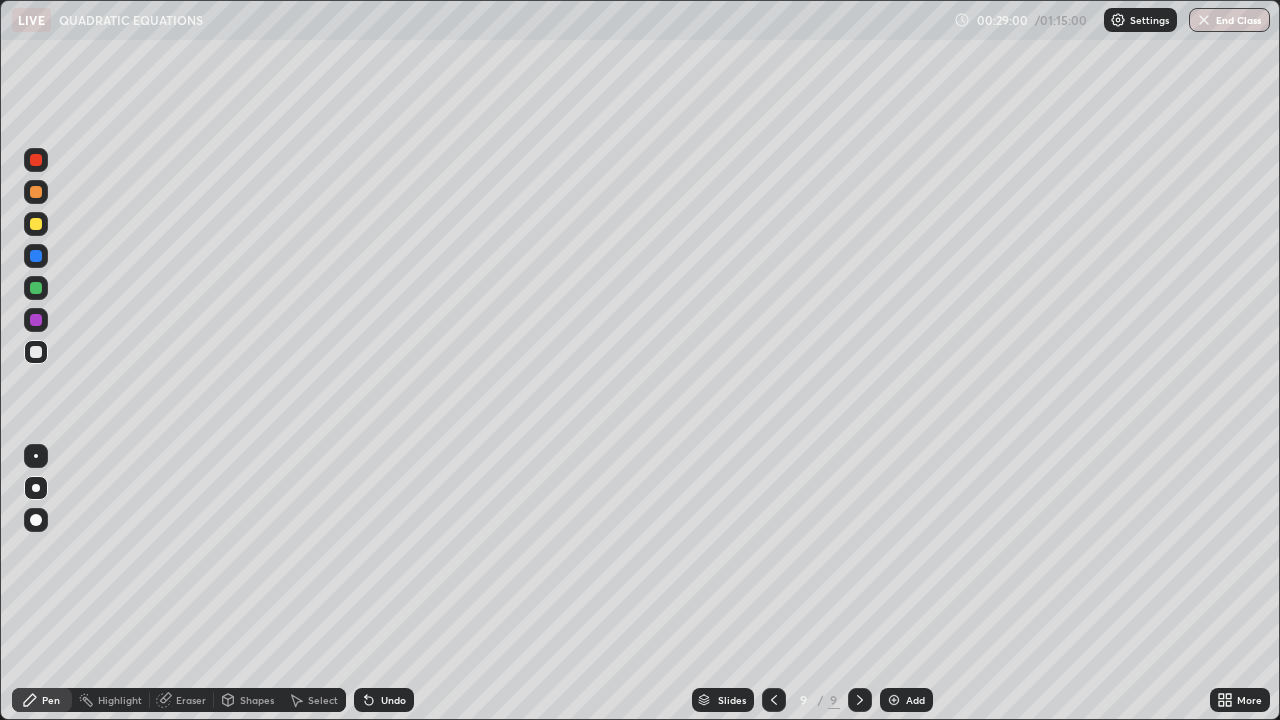 click at bounding box center [36, 352] 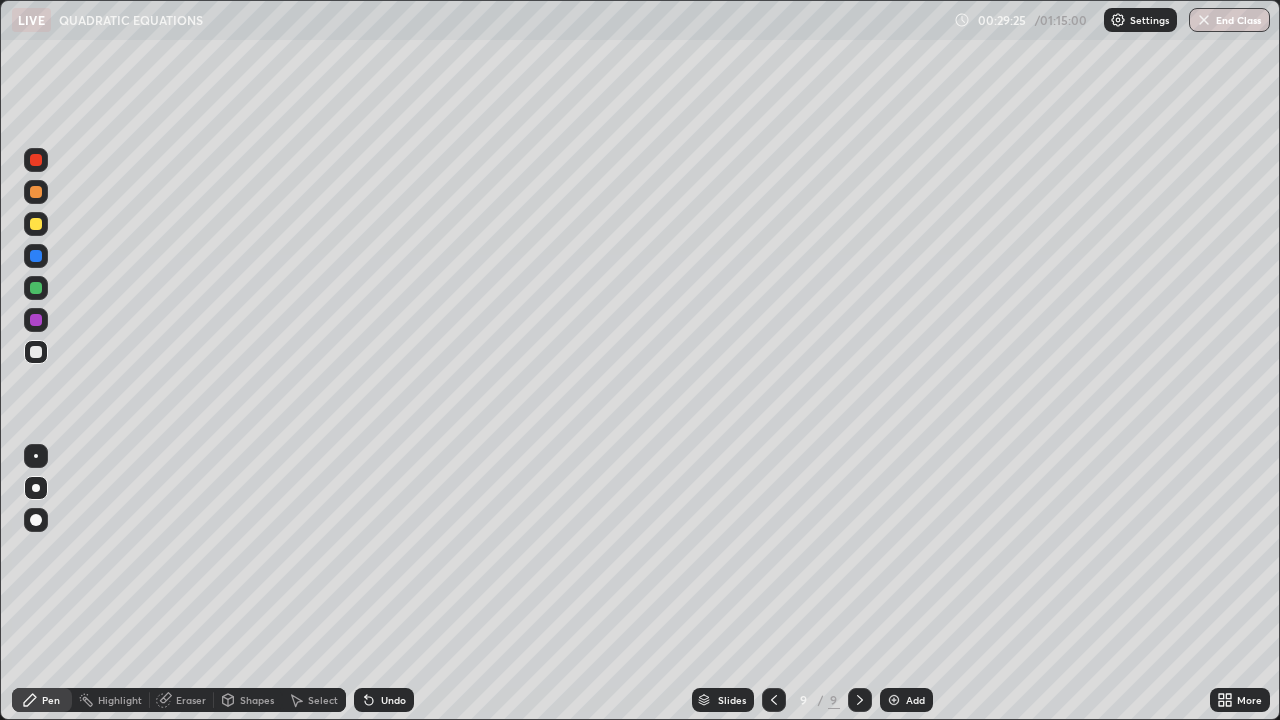 click 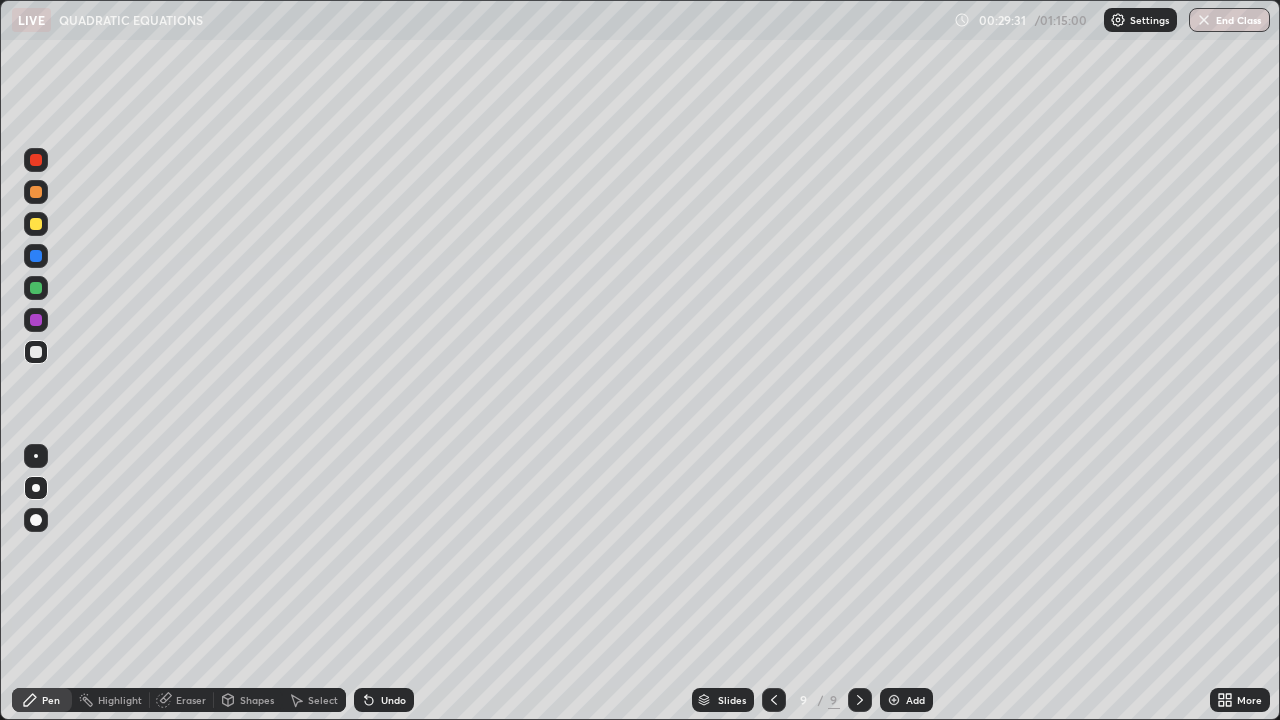 click on "Undo" at bounding box center [384, 700] 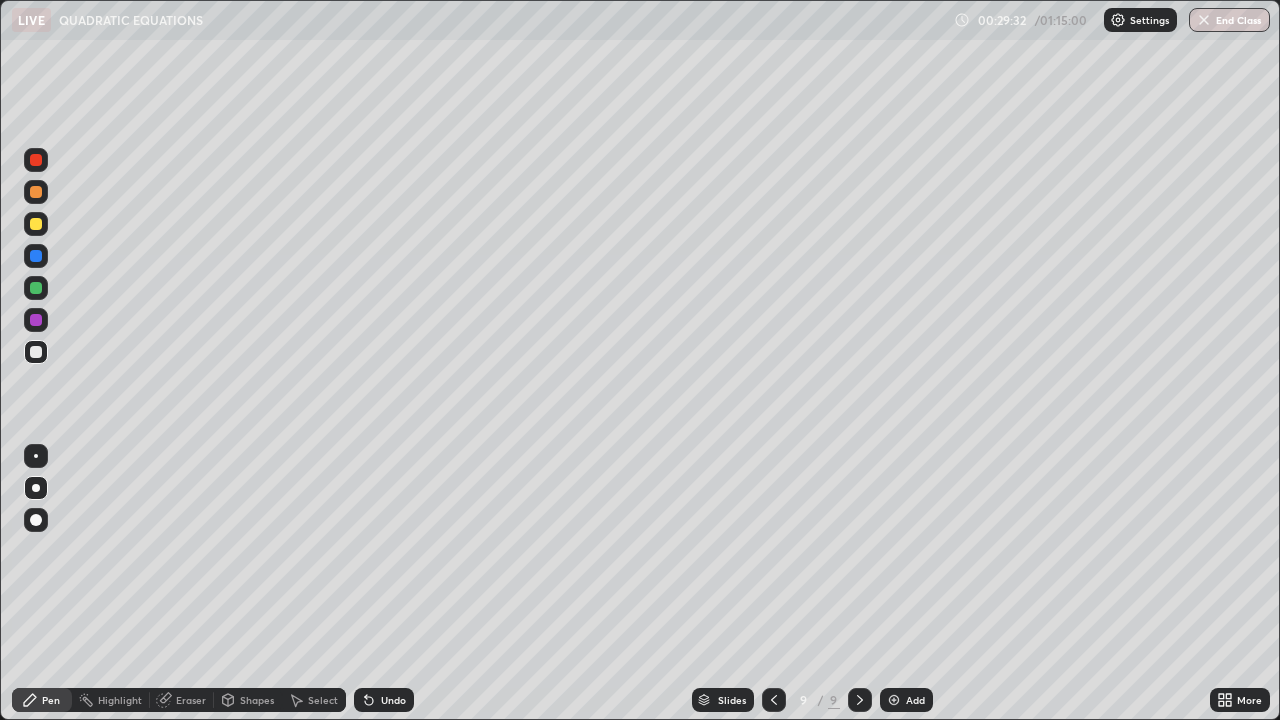 click on "Undo" at bounding box center [384, 700] 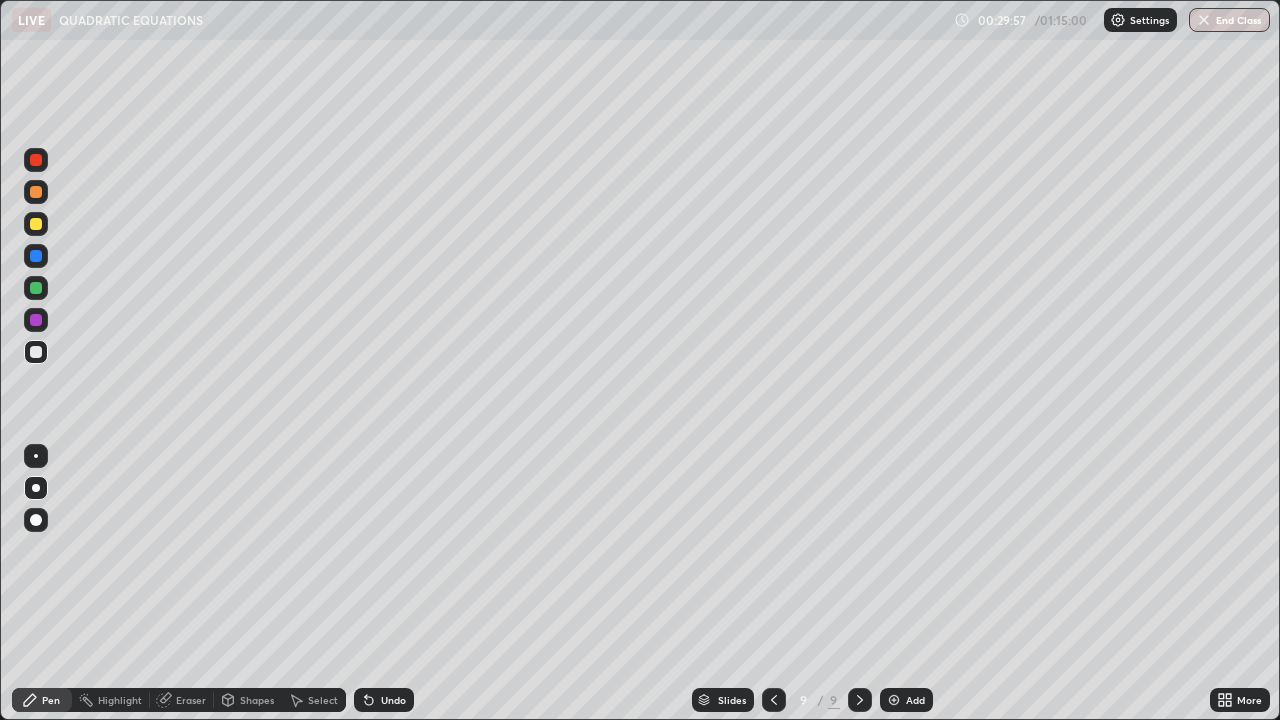 click at bounding box center (36, 224) 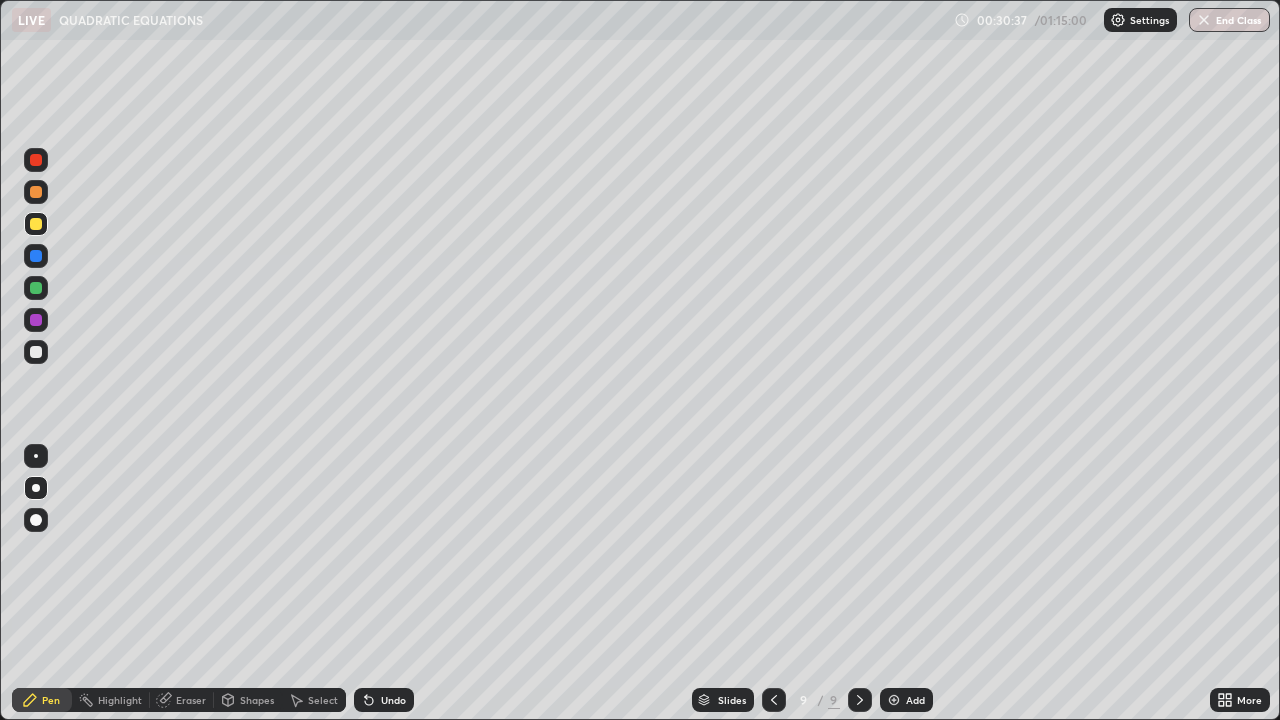 click on "Undo" at bounding box center [384, 700] 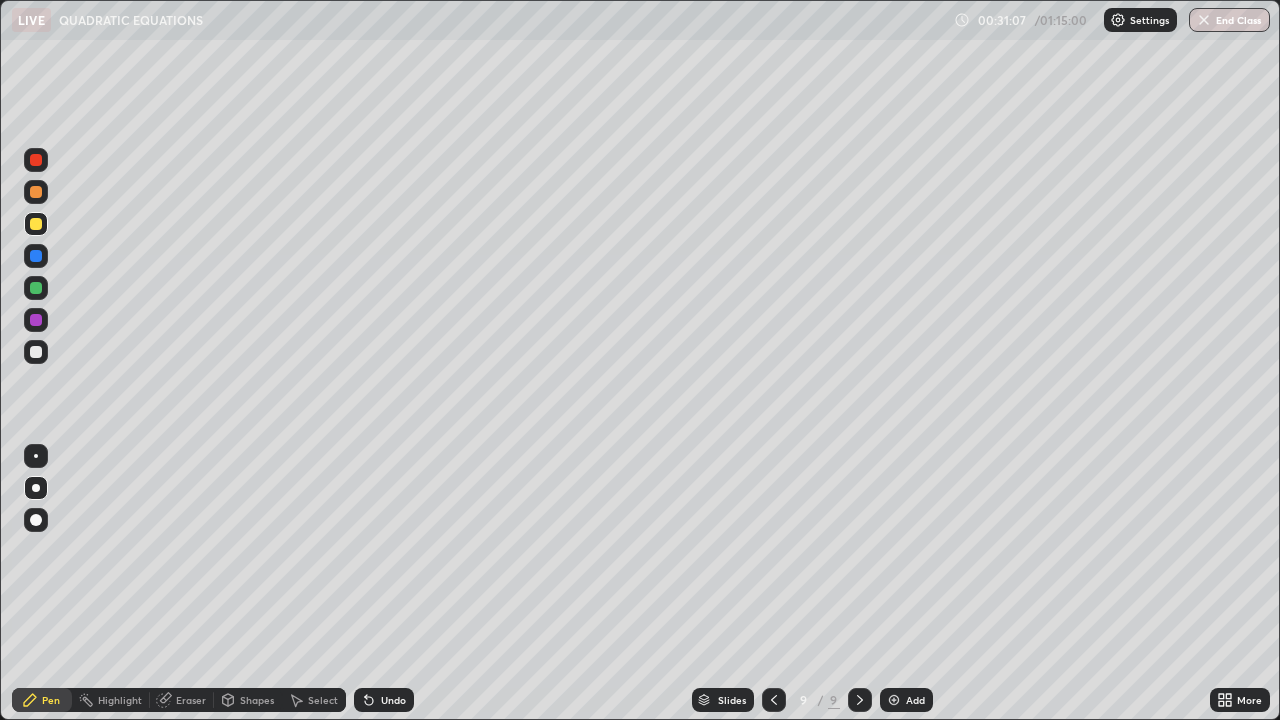 click at bounding box center [36, 352] 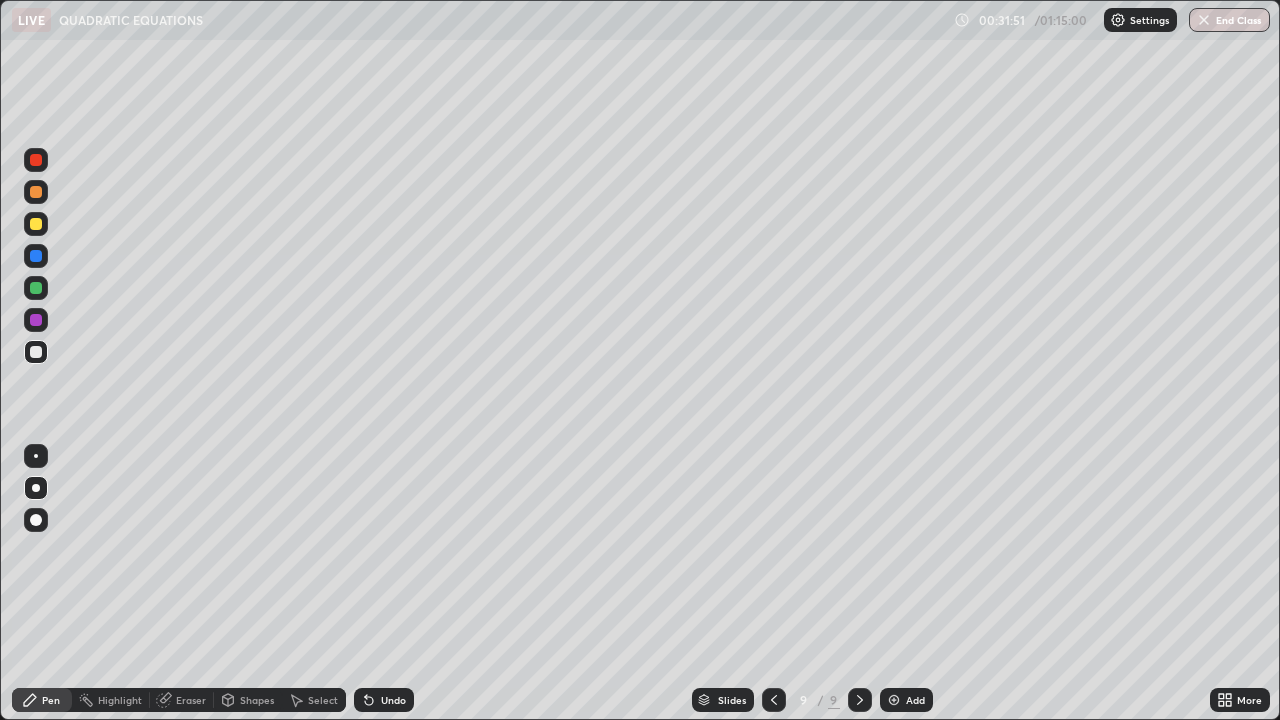 click at bounding box center (36, 224) 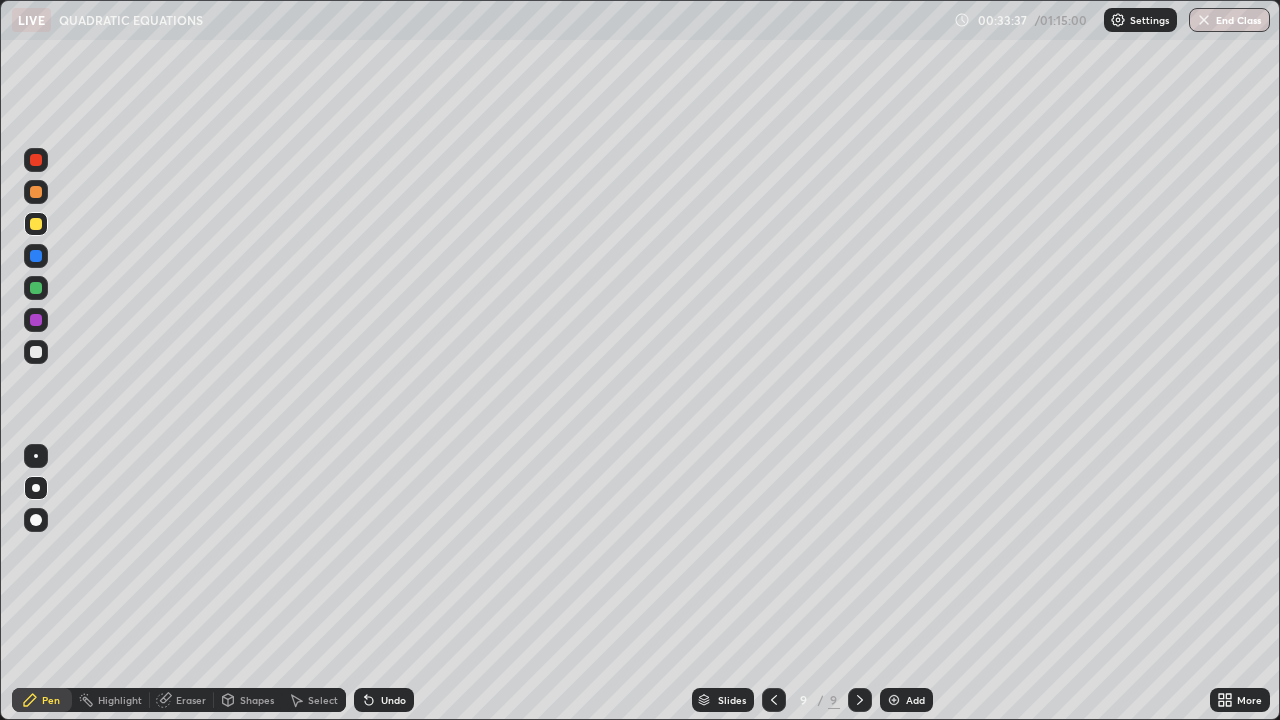 click at bounding box center [894, 700] 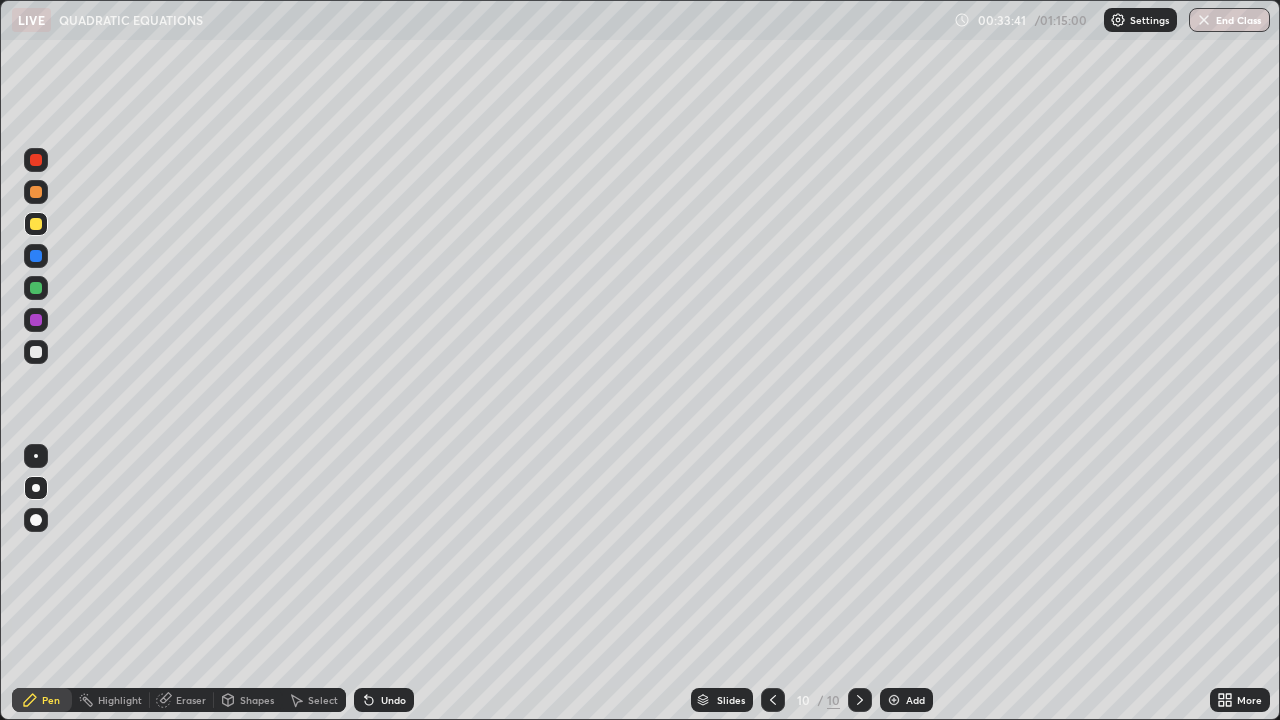 click at bounding box center [36, 352] 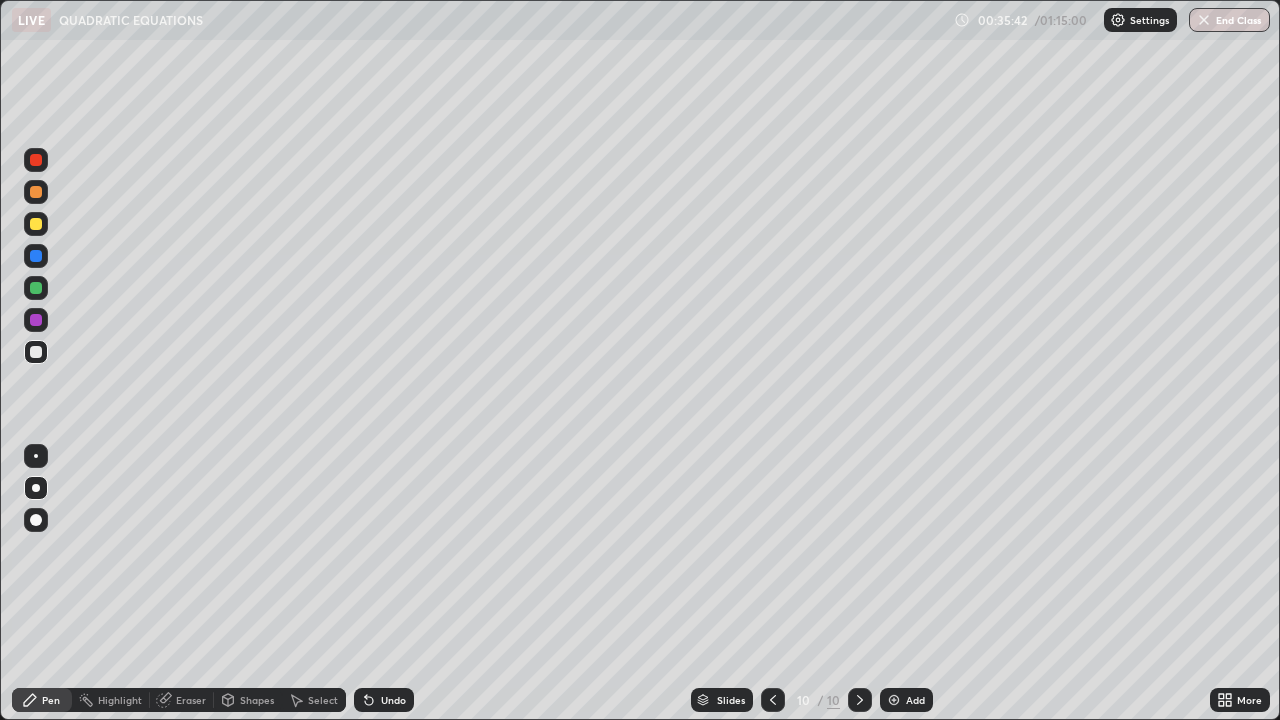 click at bounding box center [36, 224] 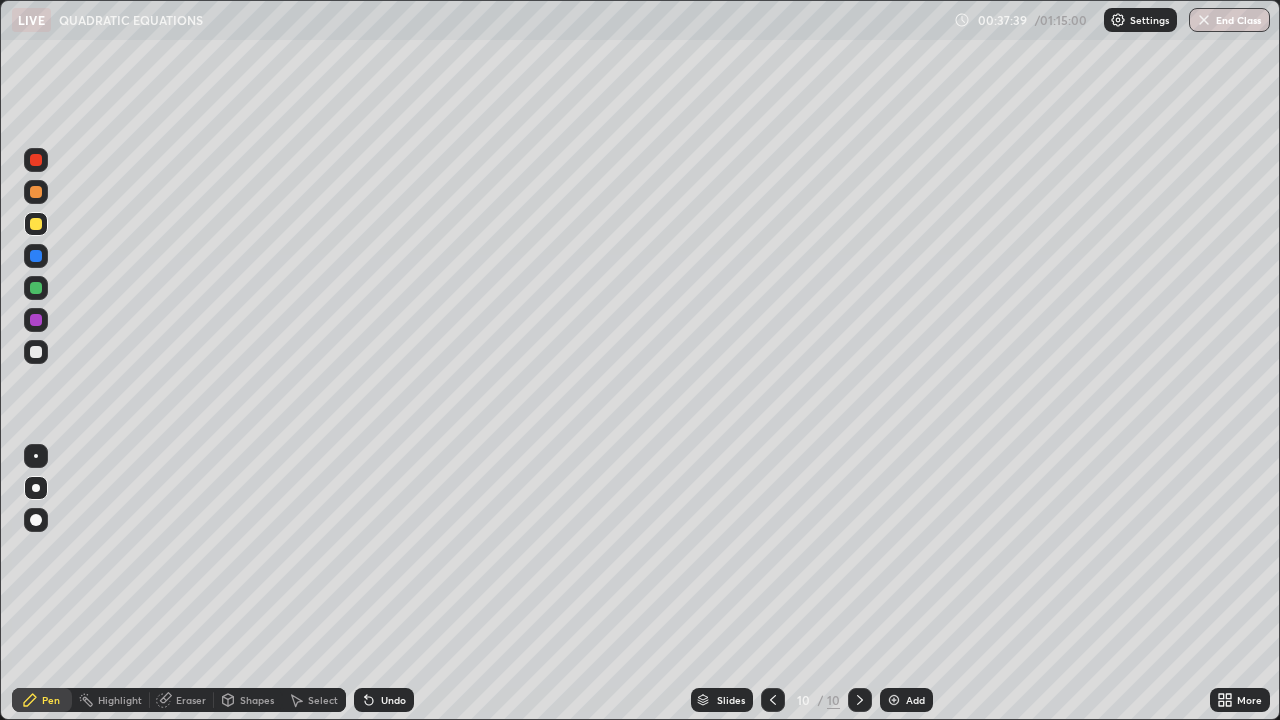 click on "Add" at bounding box center [906, 700] 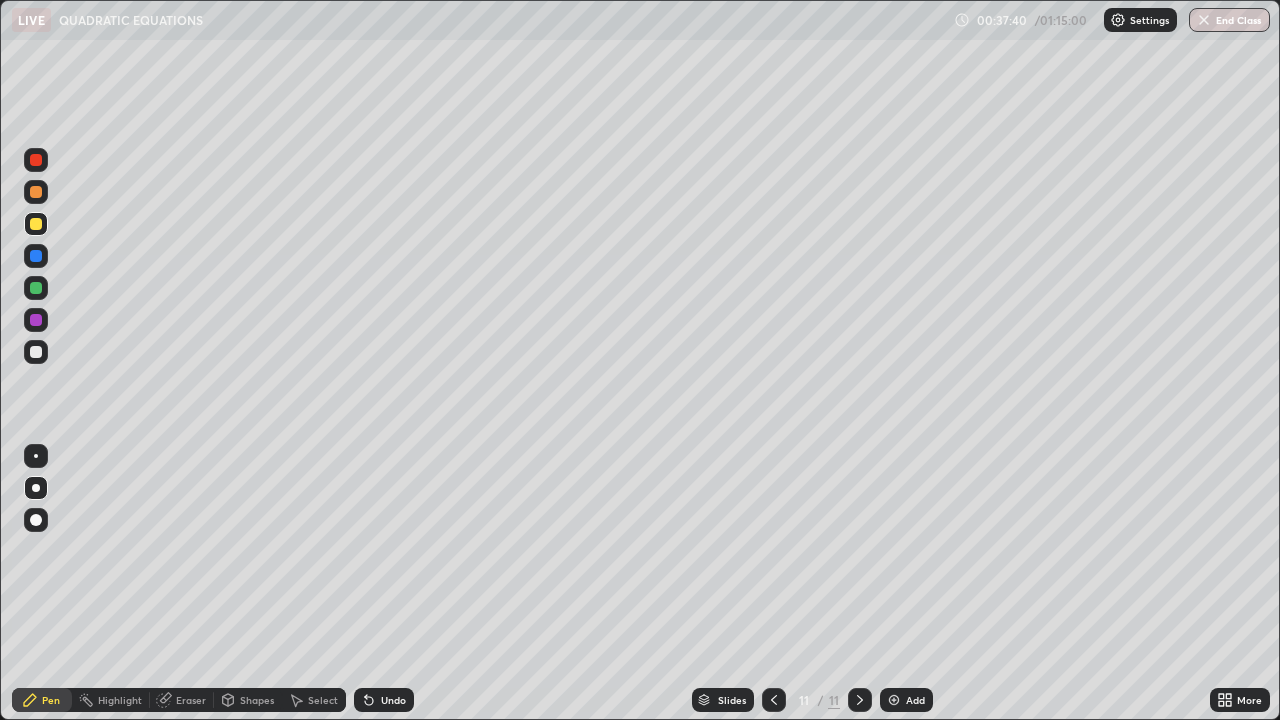 click at bounding box center (36, 352) 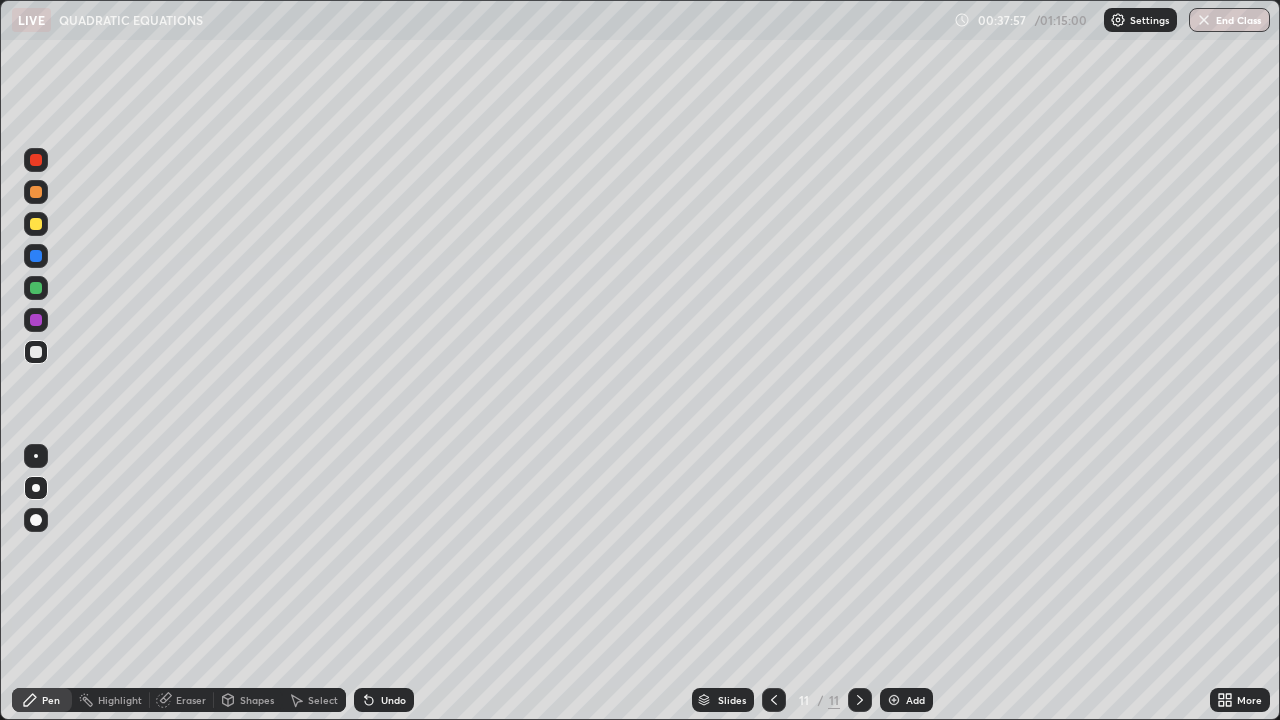 click at bounding box center [36, 224] 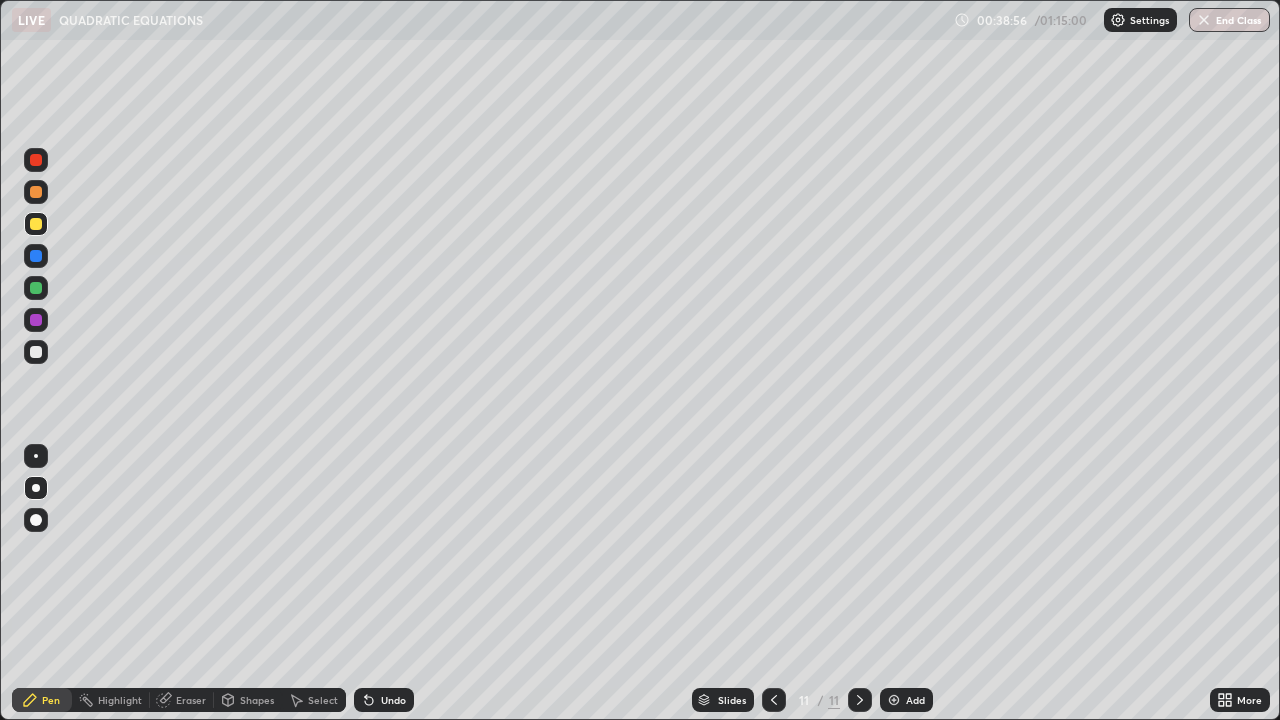 click on "Undo" at bounding box center (384, 700) 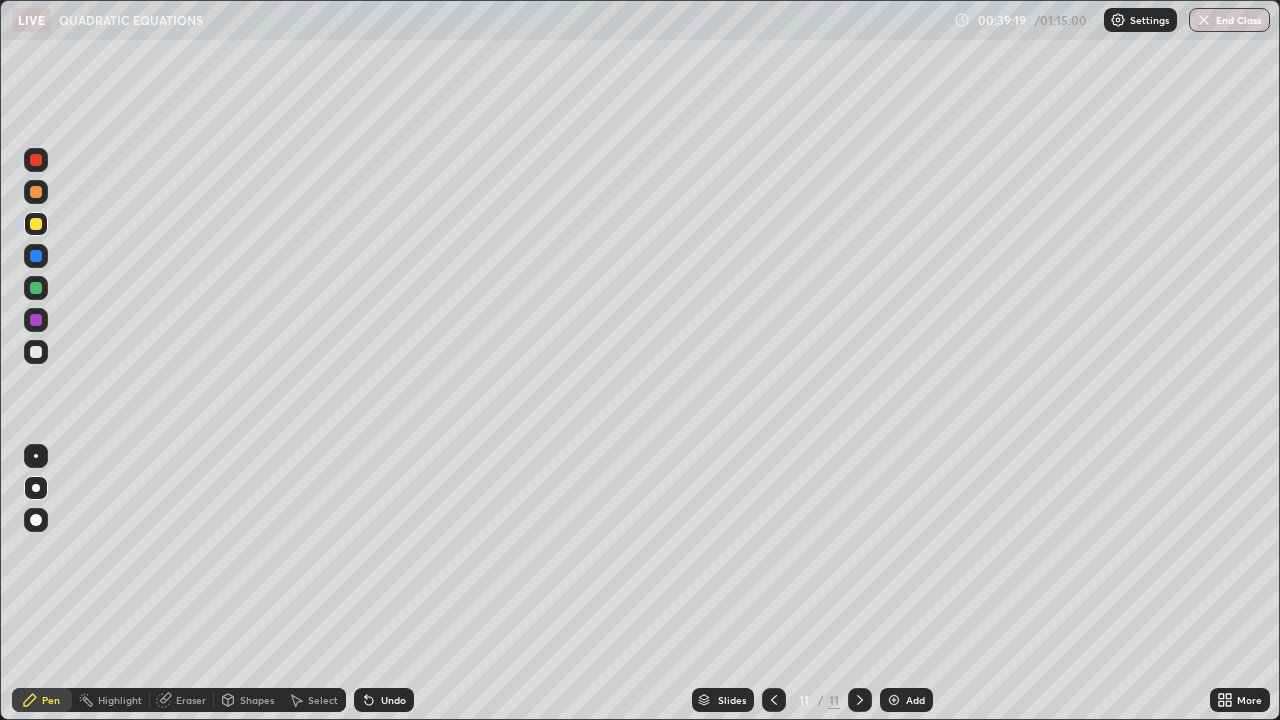 click 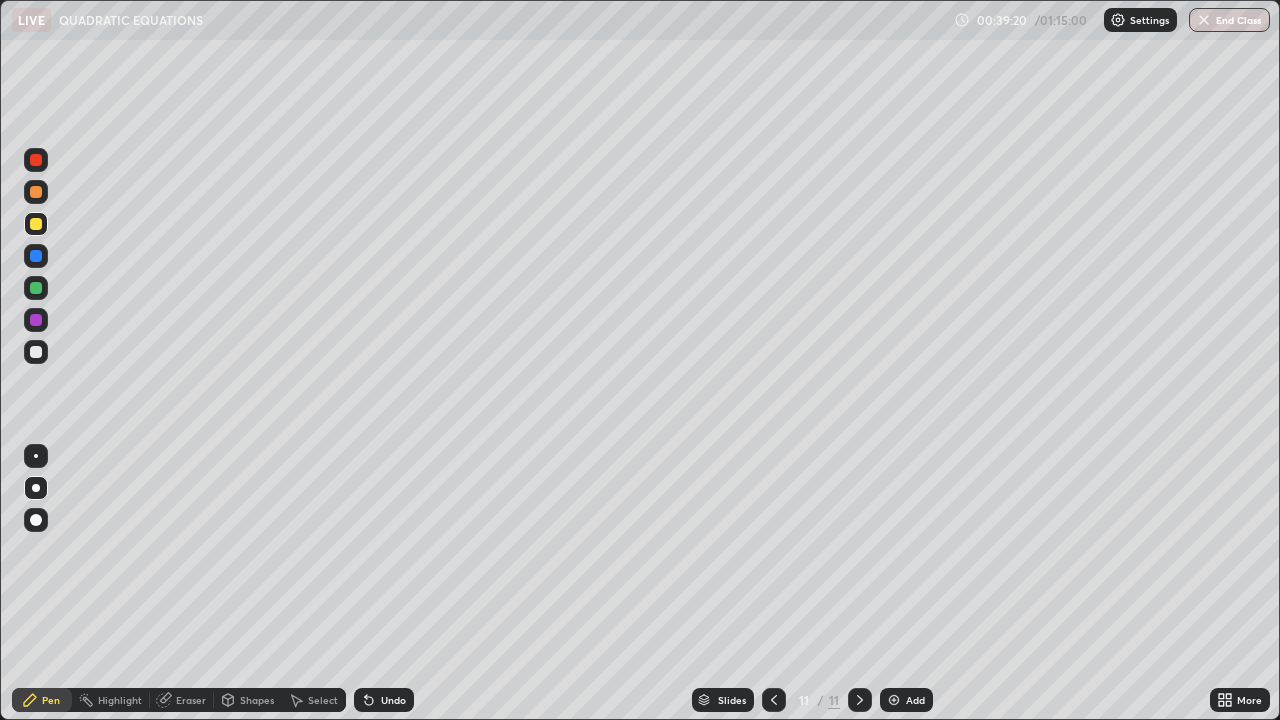 click 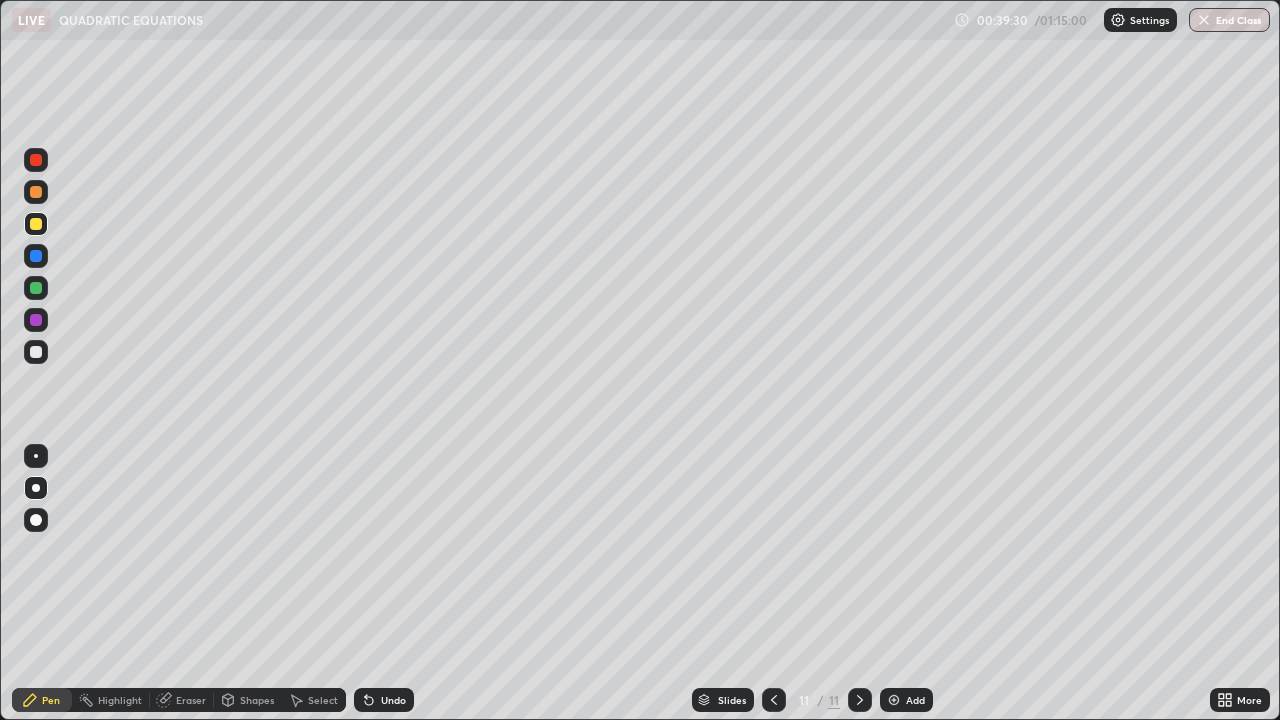 click at bounding box center [36, 352] 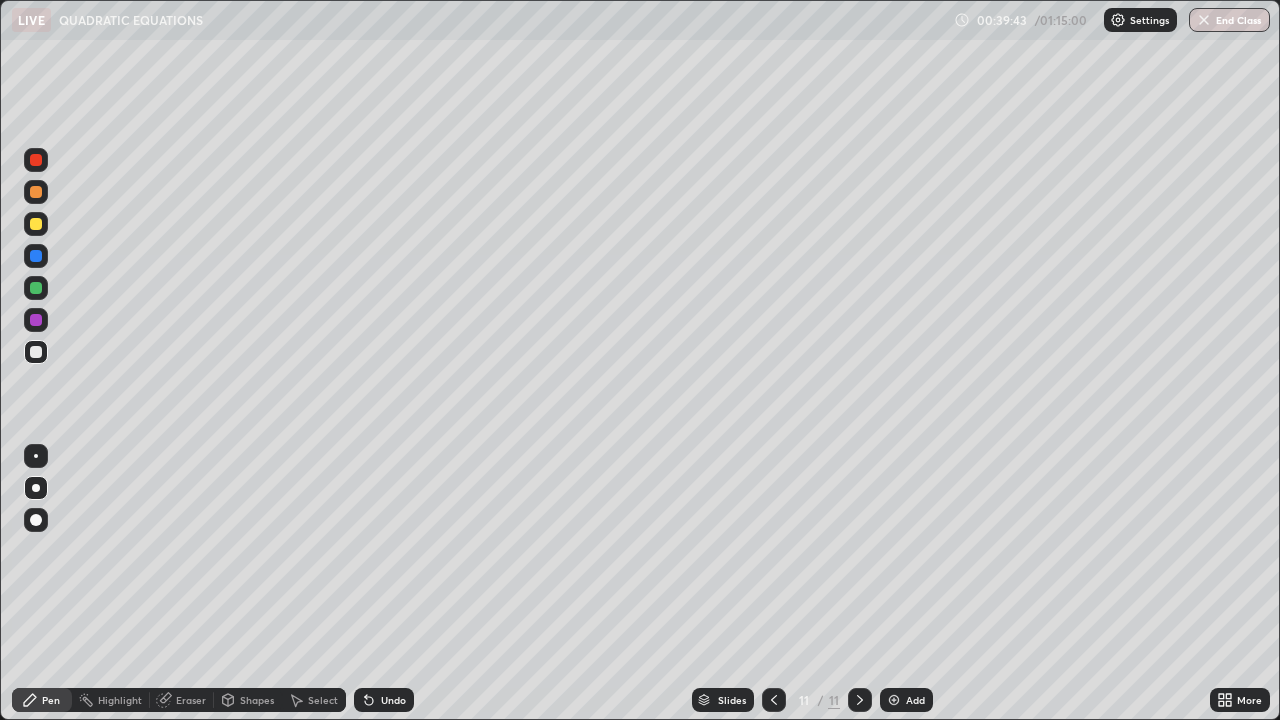 click at bounding box center (36, 224) 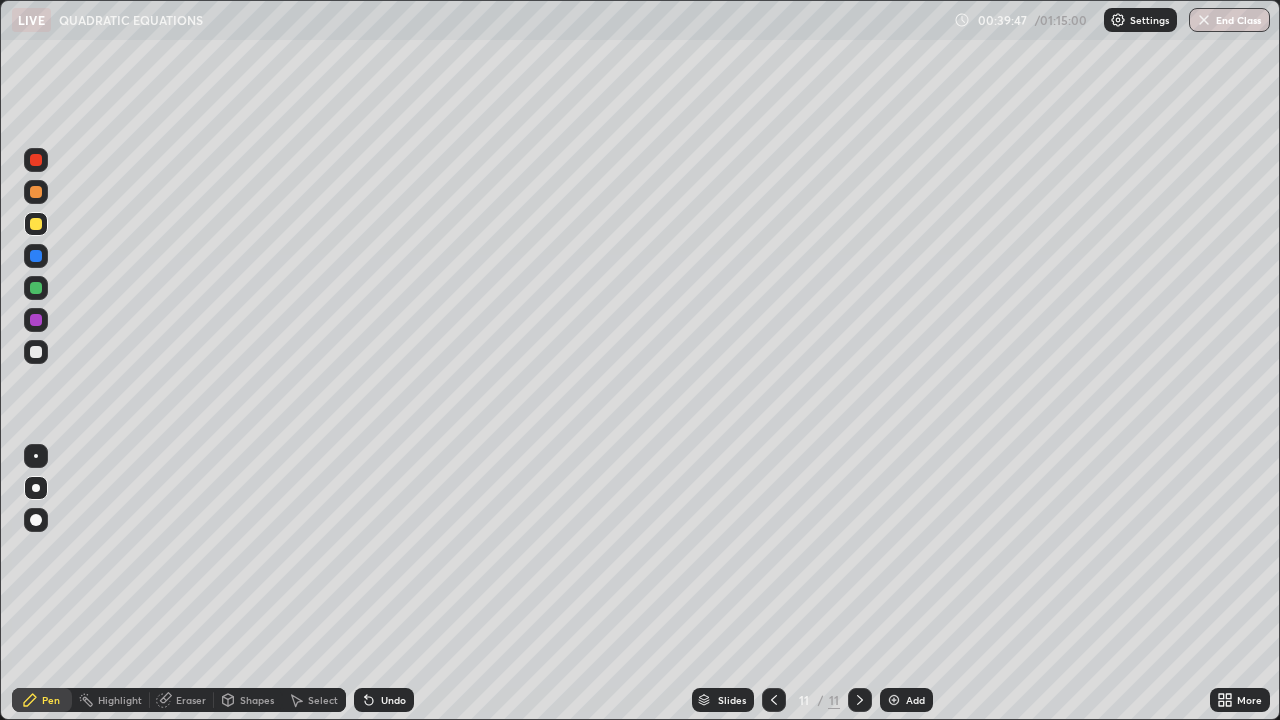 click on "Undo" at bounding box center (393, 700) 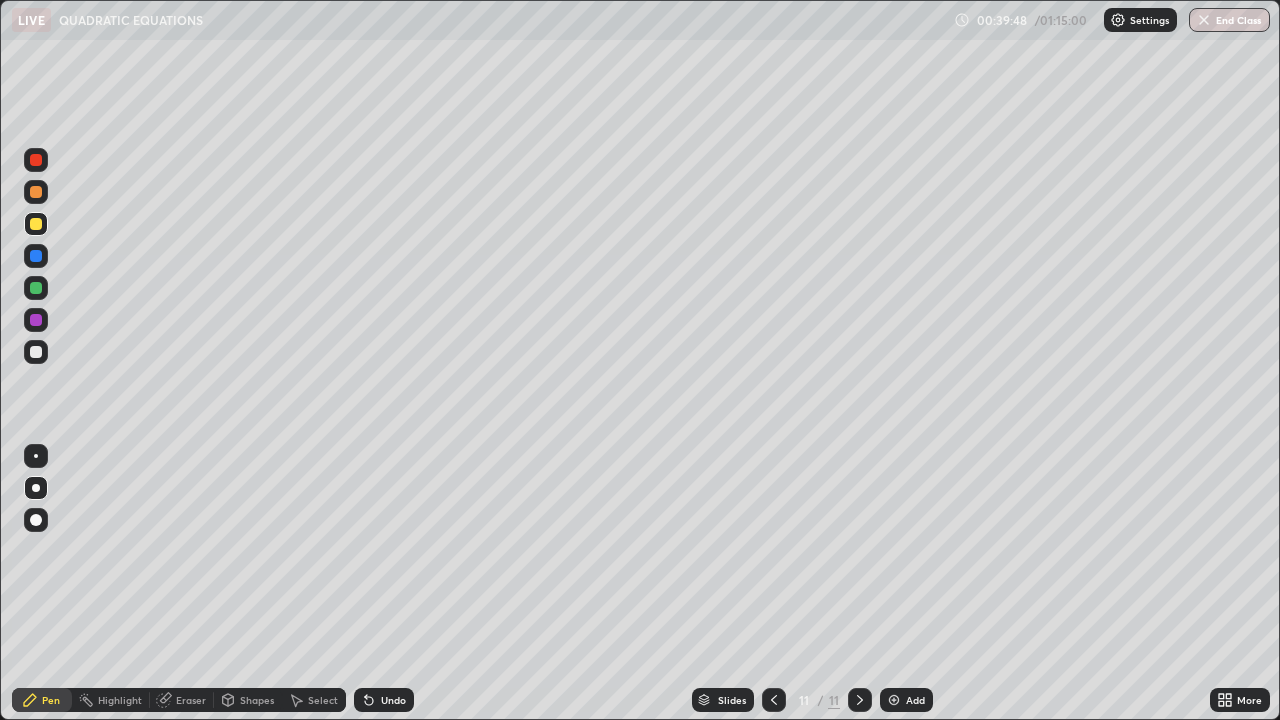 click on "Undo" at bounding box center (393, 700) 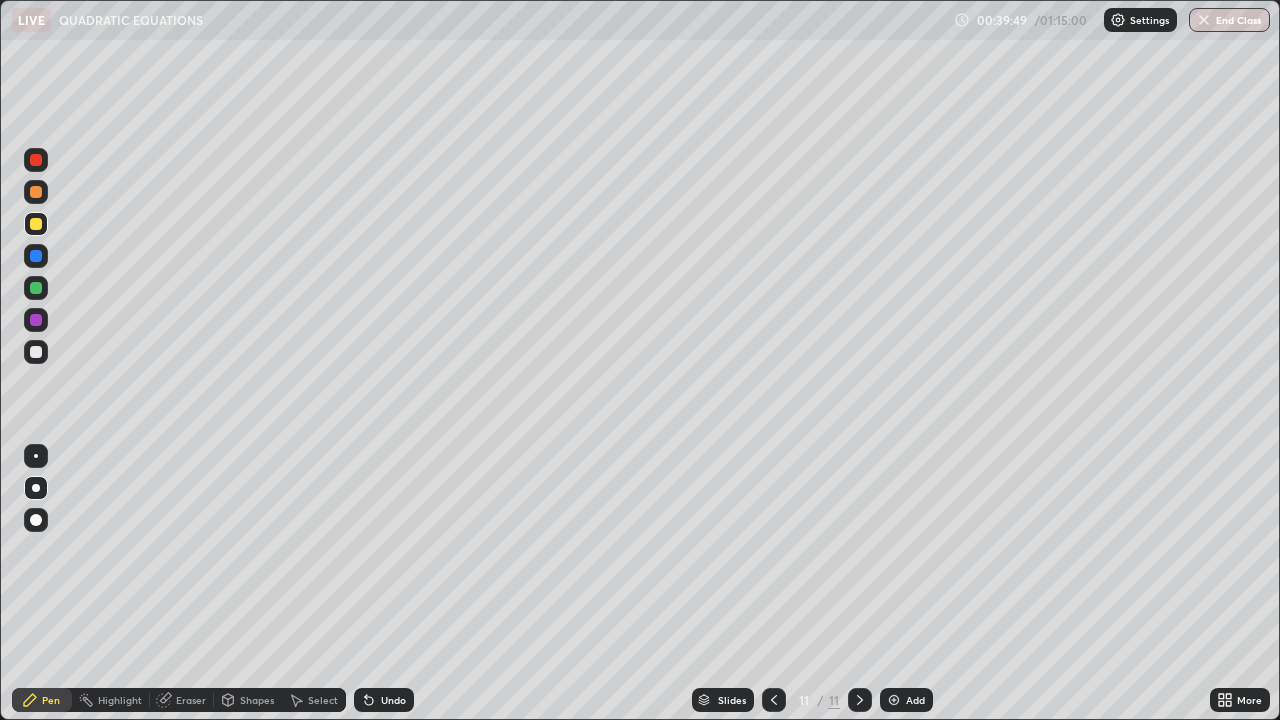 click on "Undo" at bounding box center [393, 700] 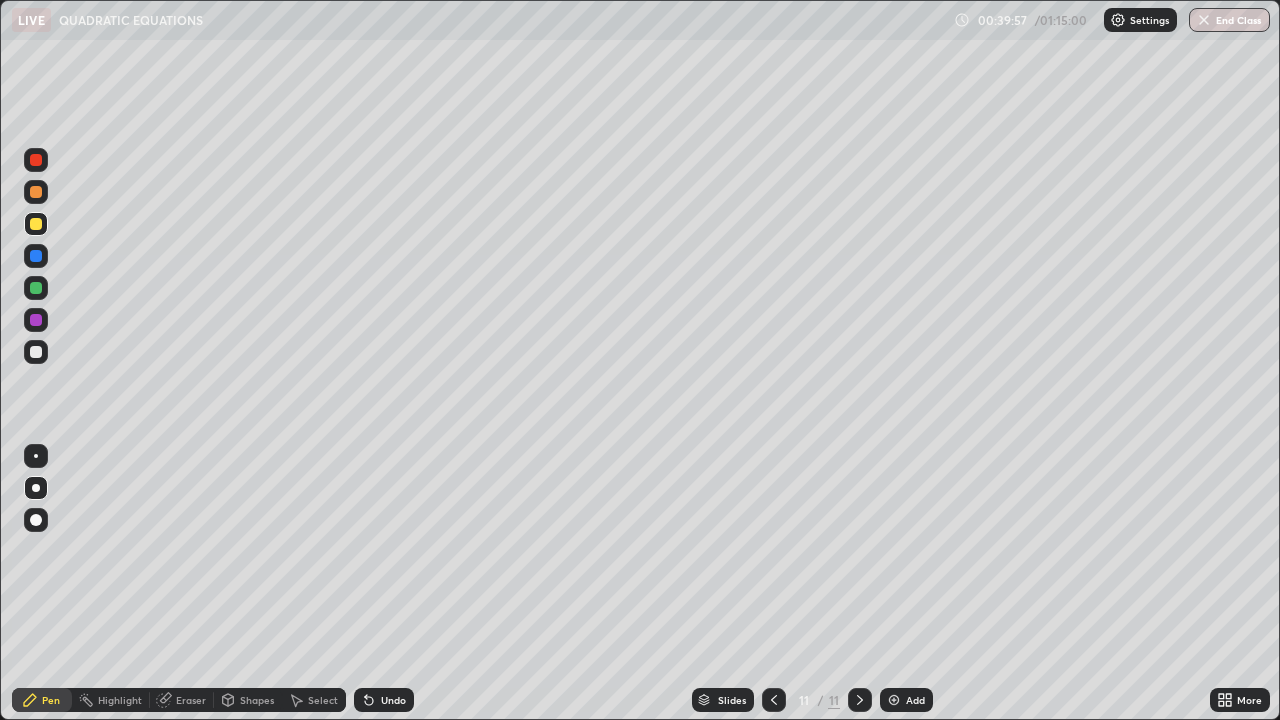 click at bounding box center (36, 352) 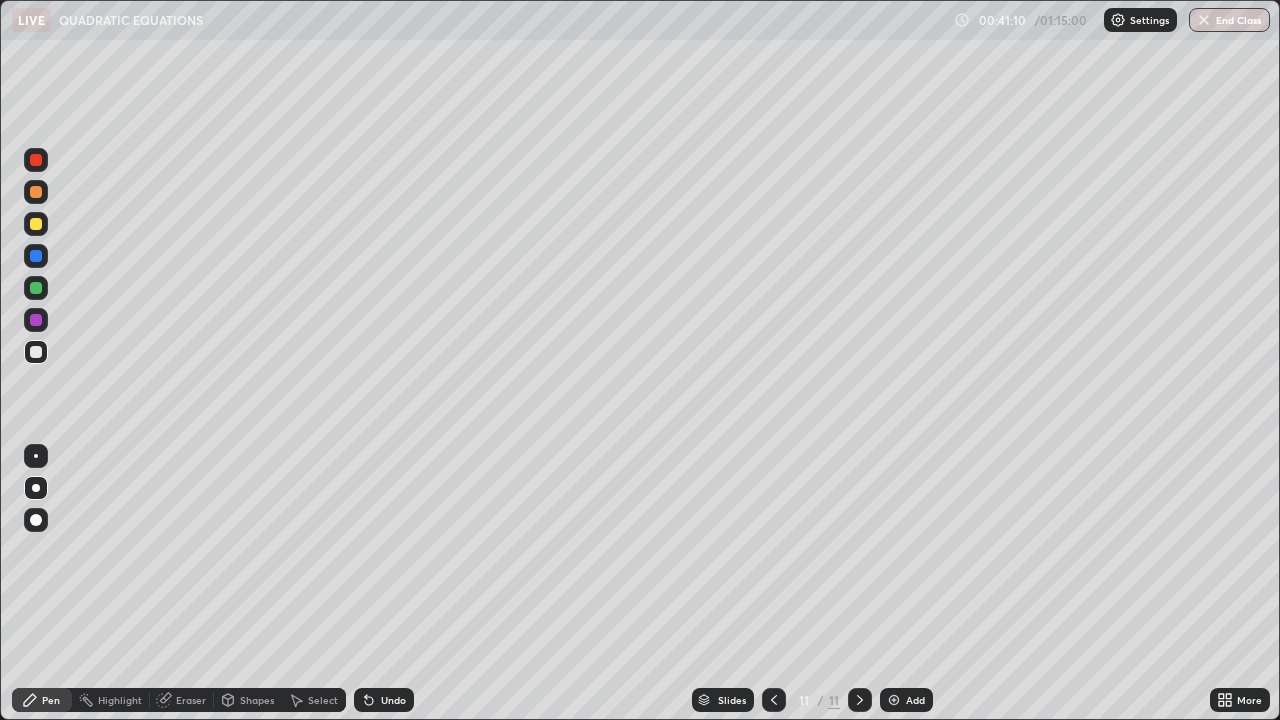 click 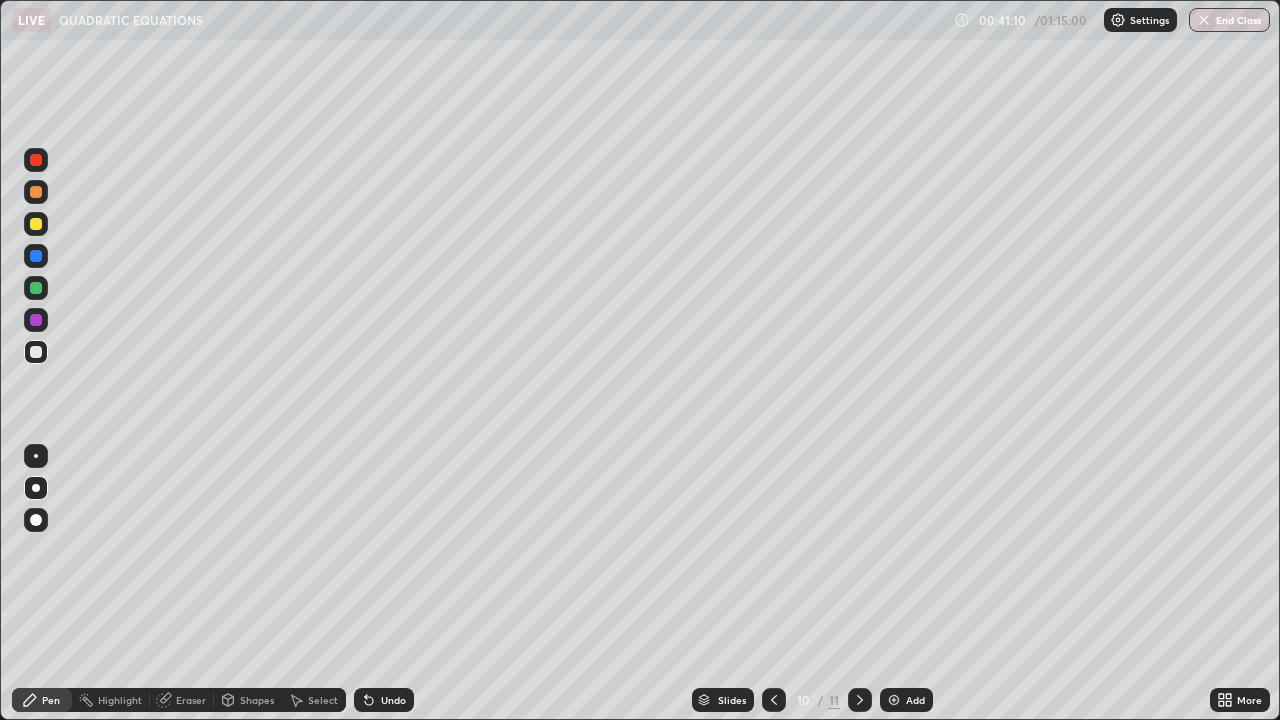 click 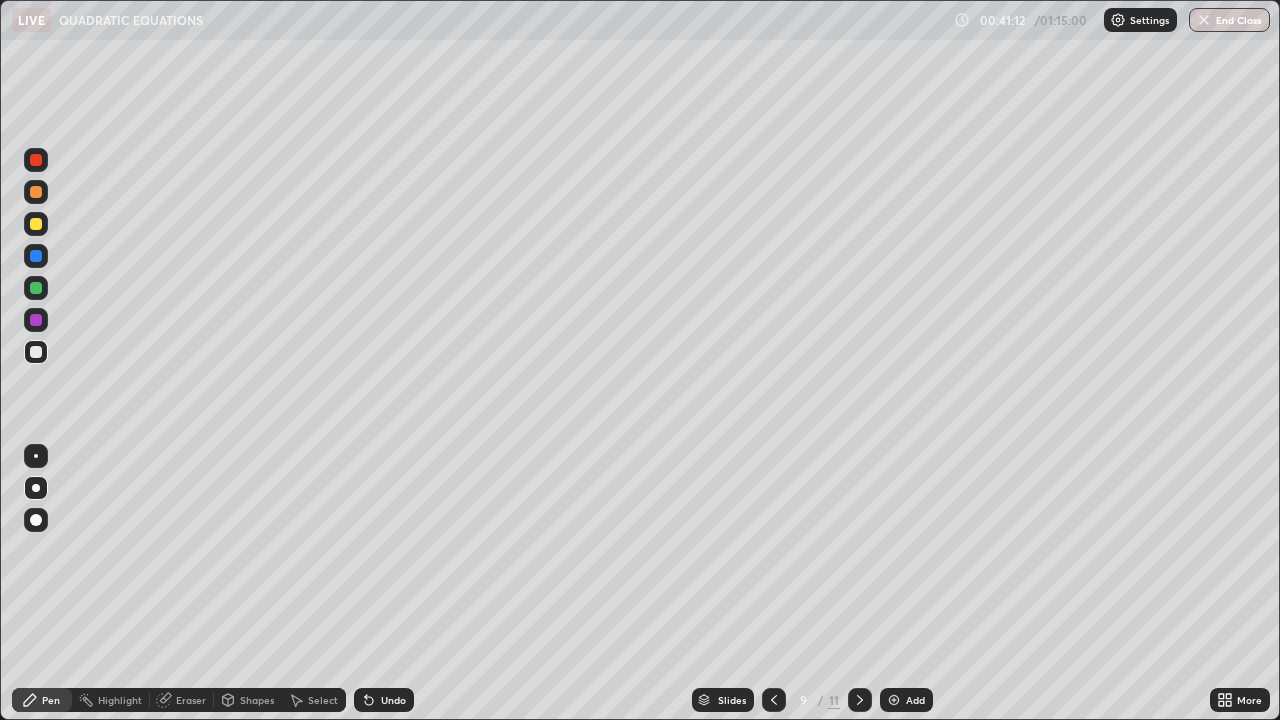 click 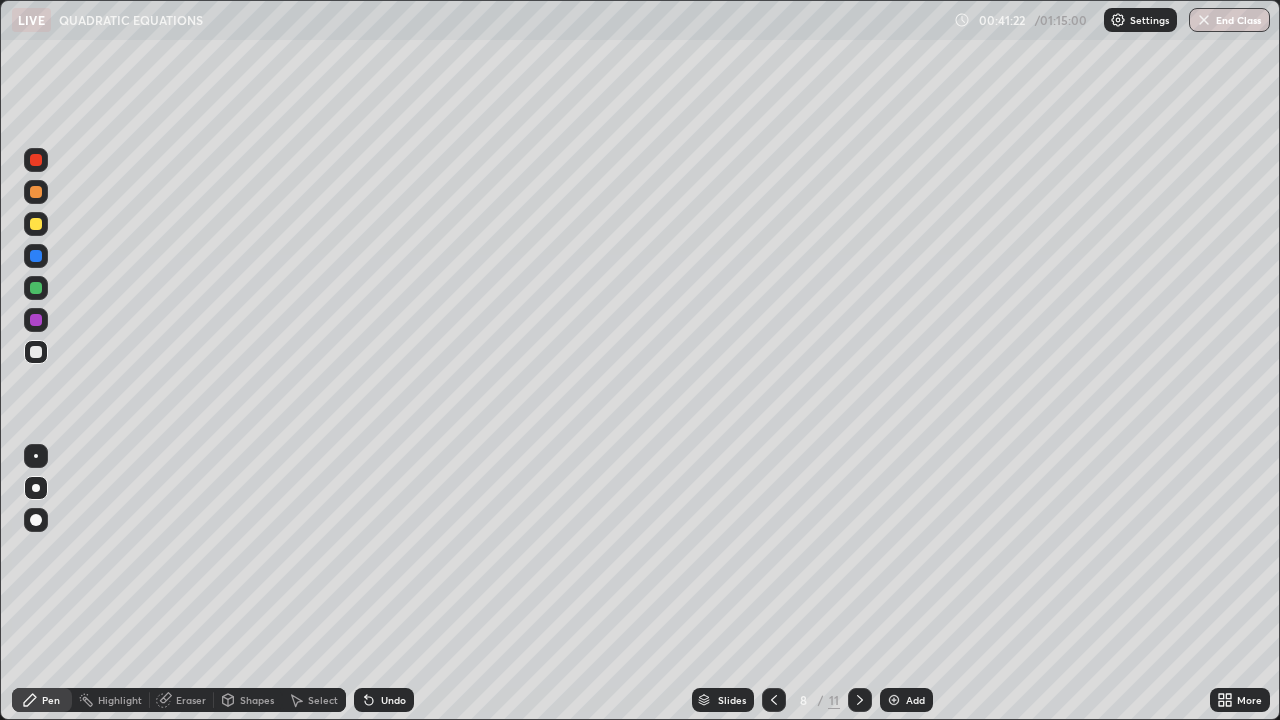 click 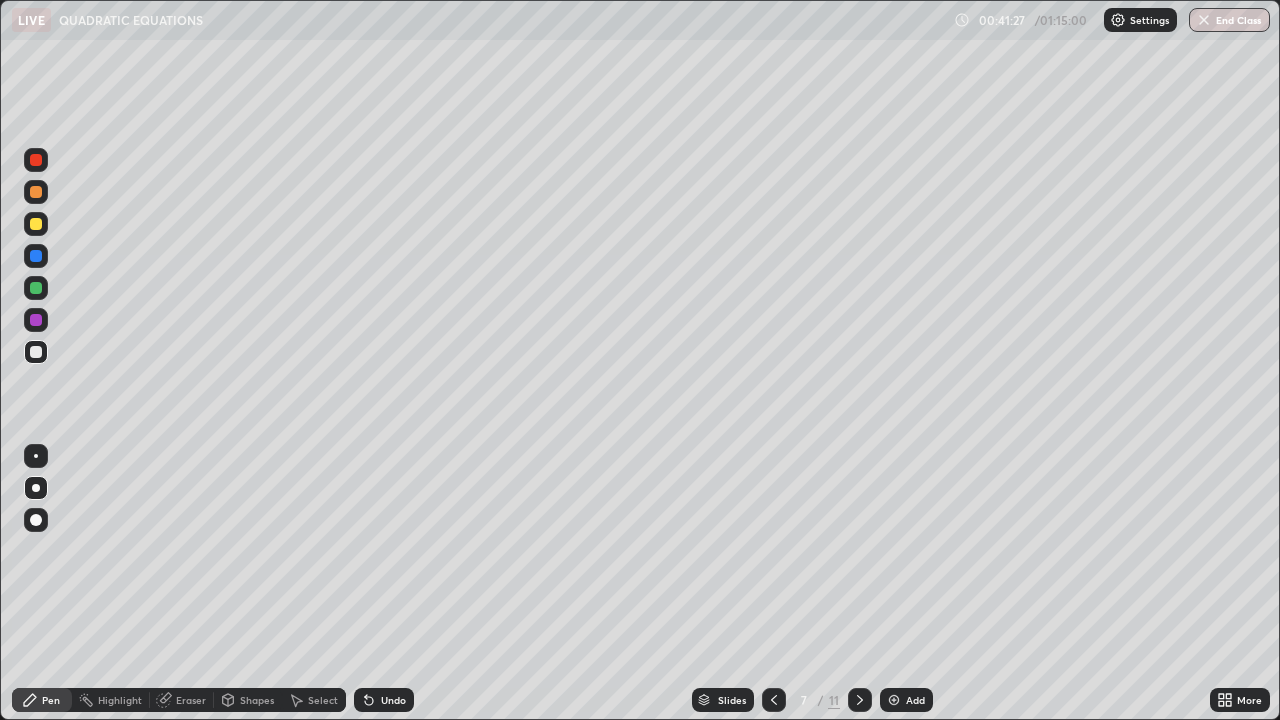 click at bounding box center (774, 700) 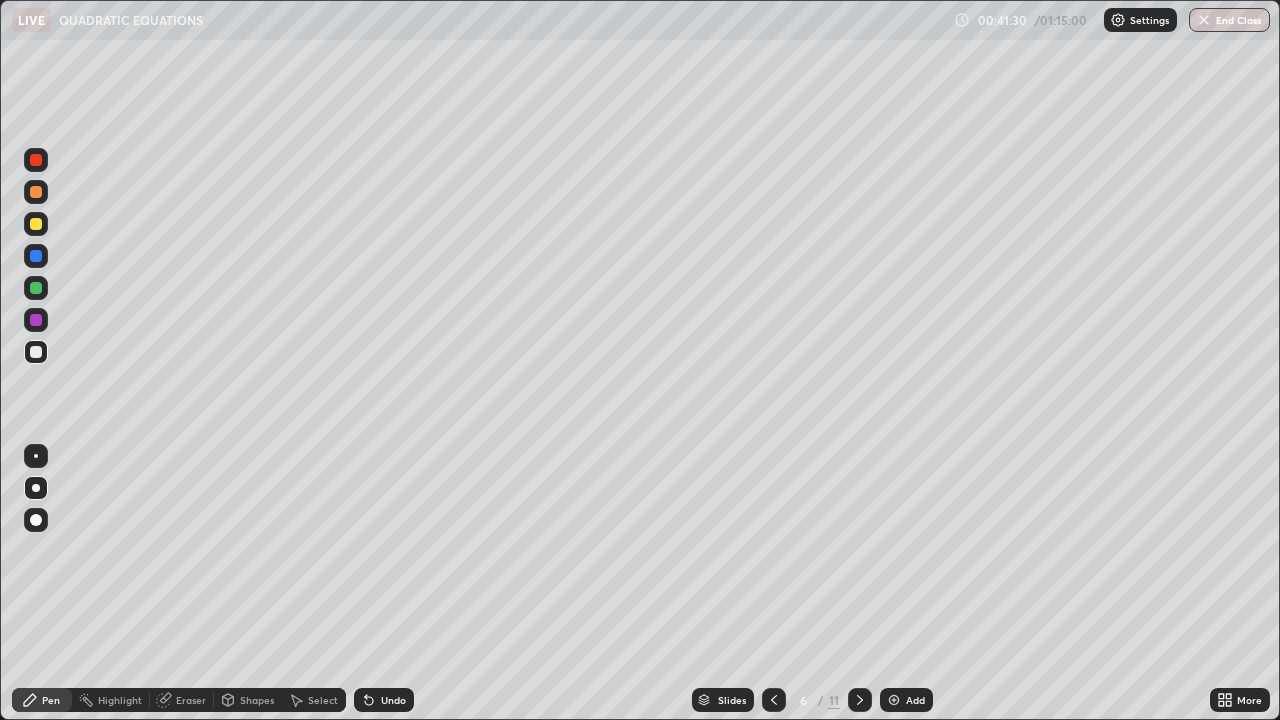 click 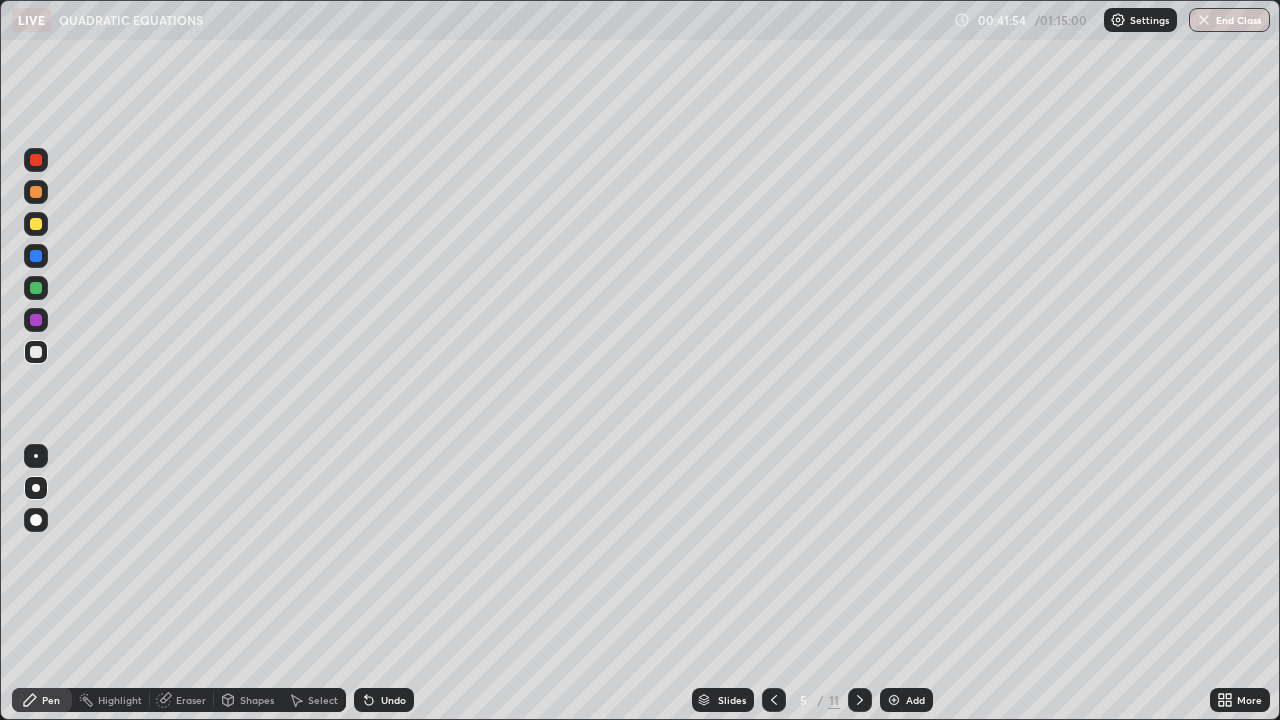 click 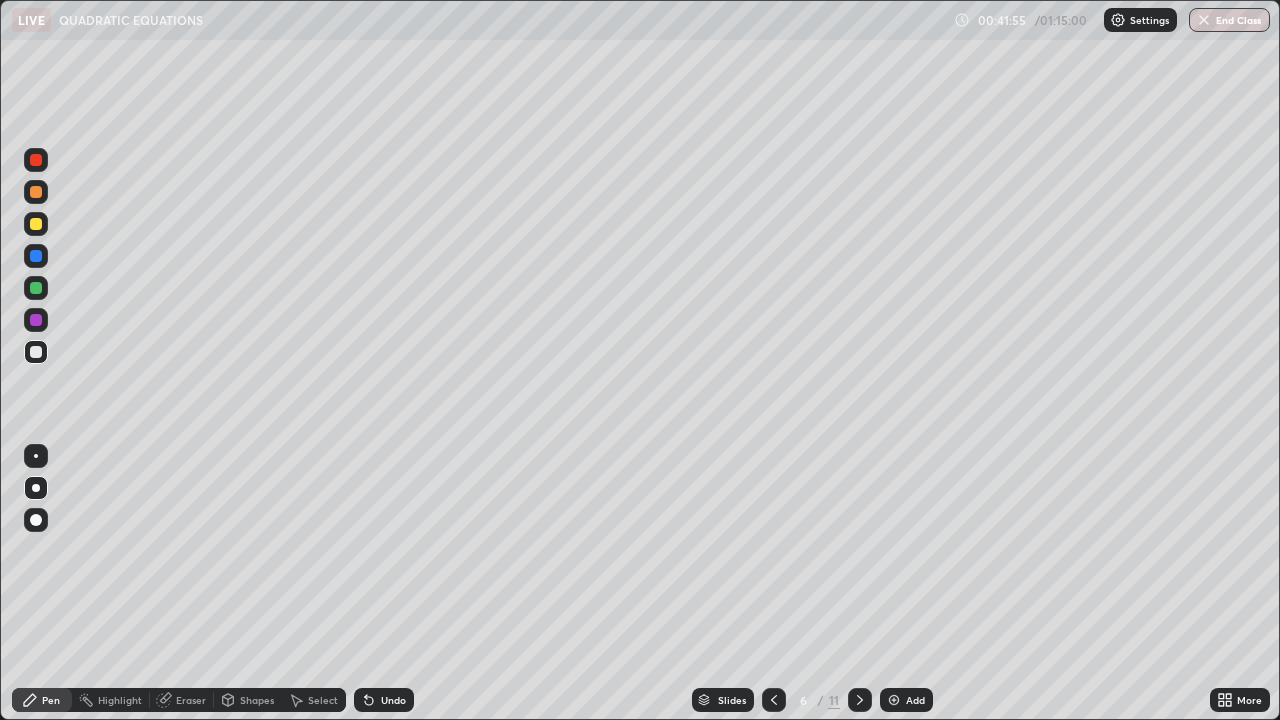 click 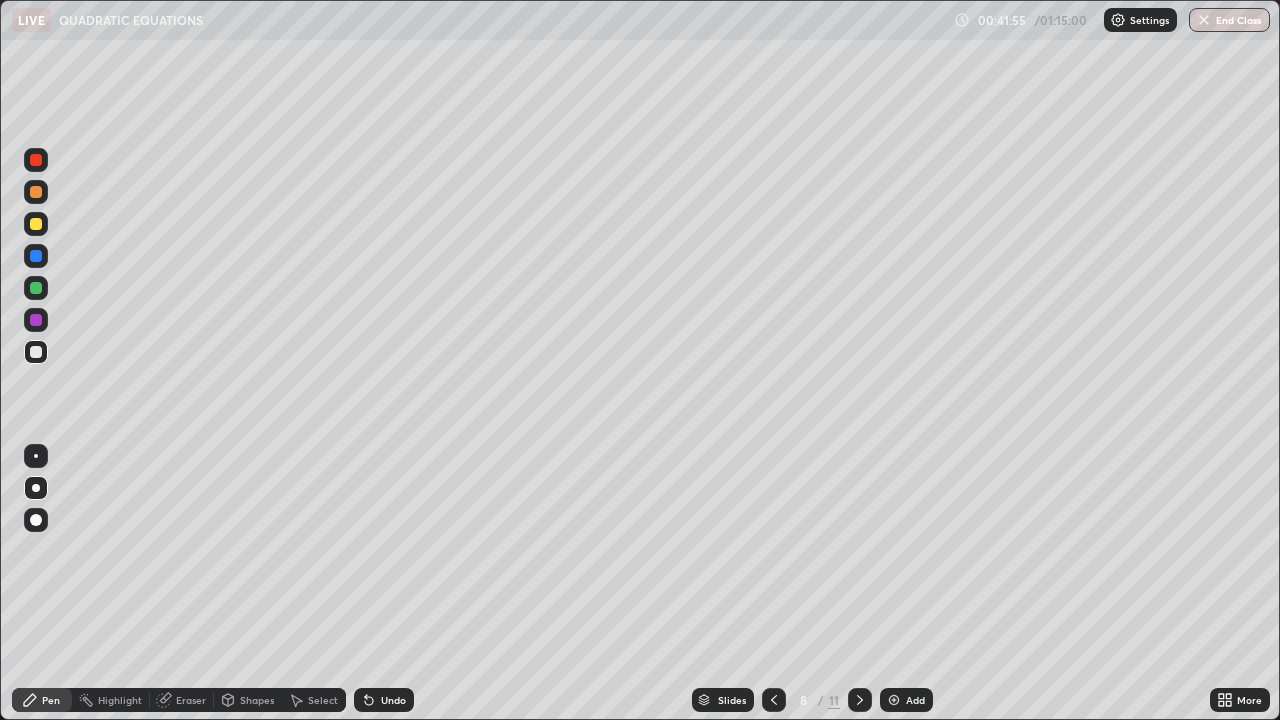 click at bounding box center (860, 700) 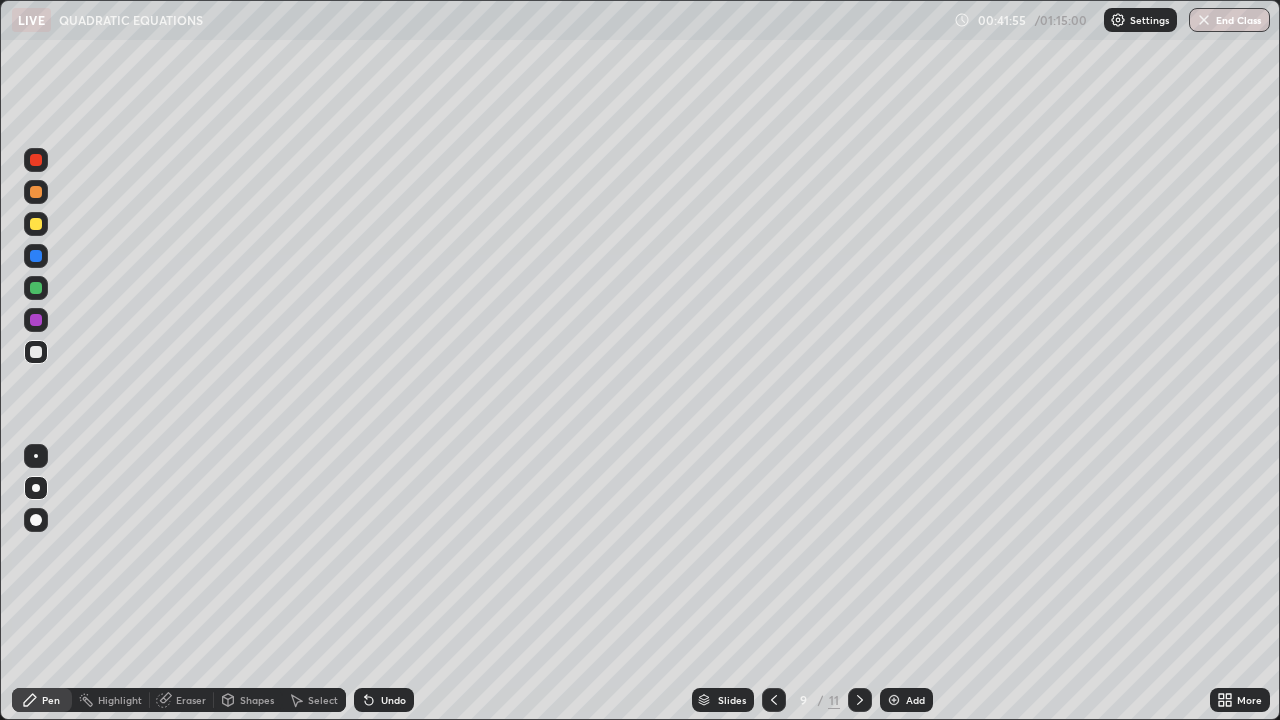 click 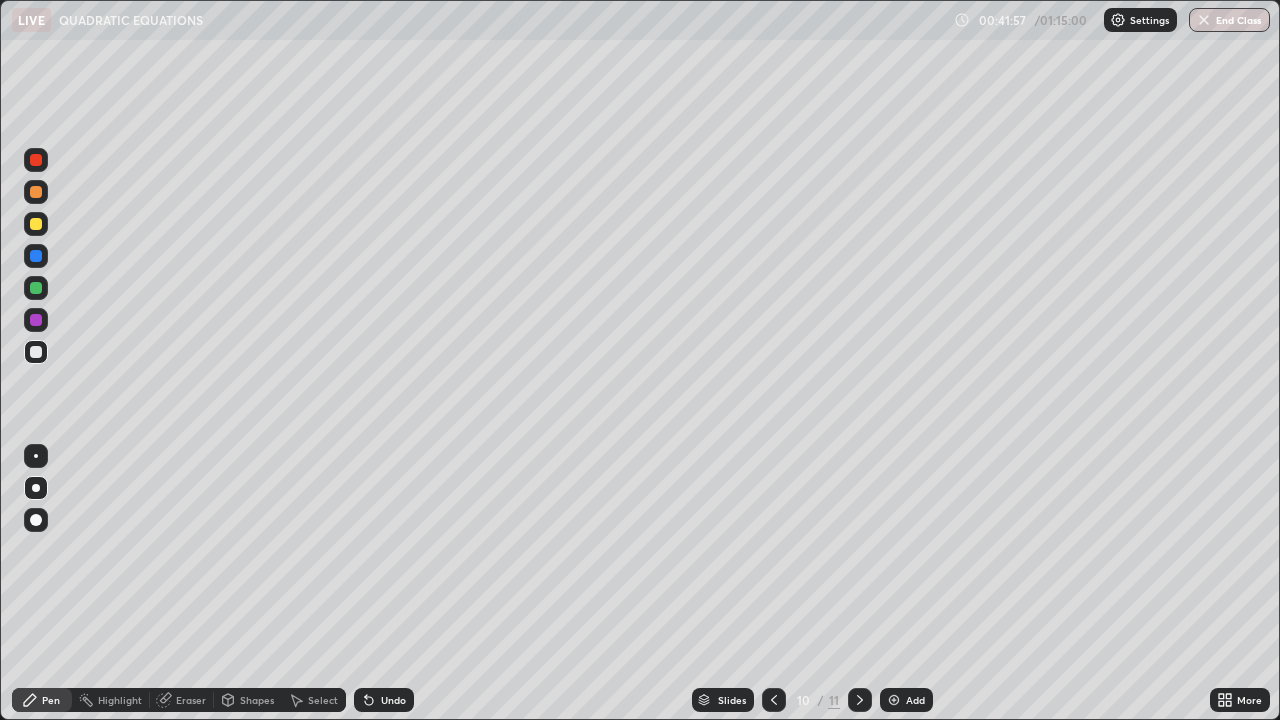 click 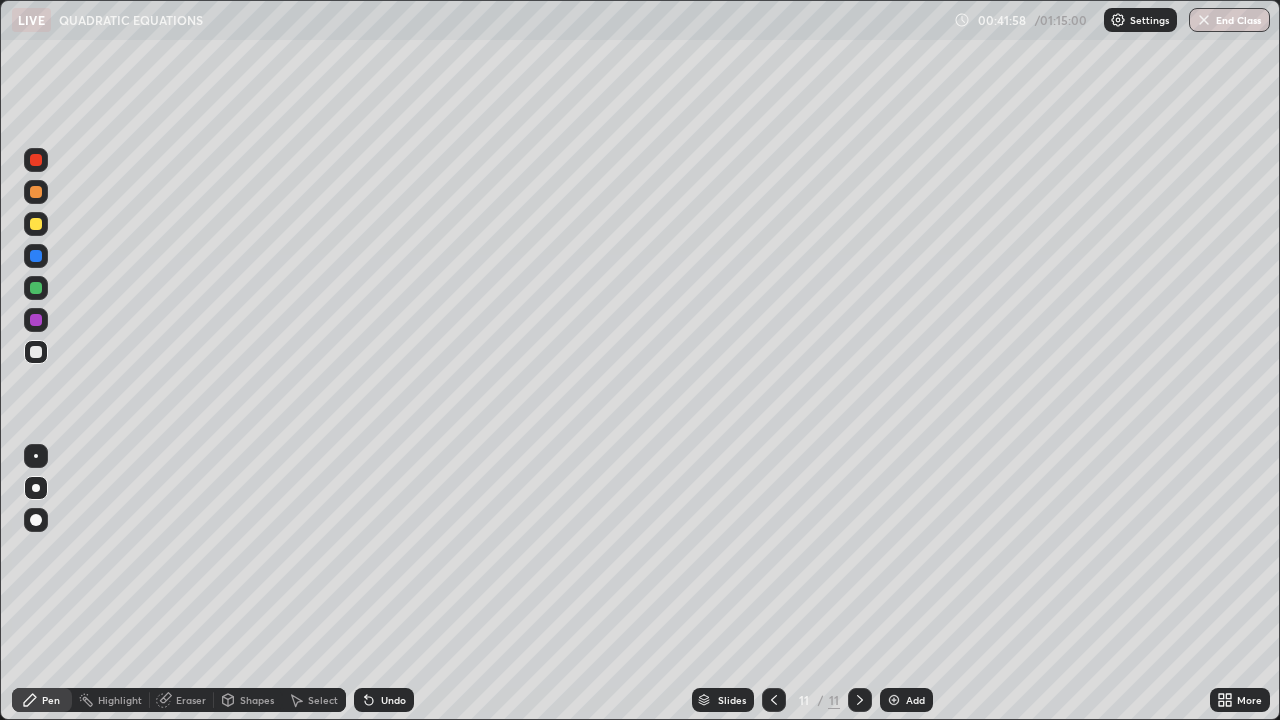 click on "Add" at bounding box center (906, 700) 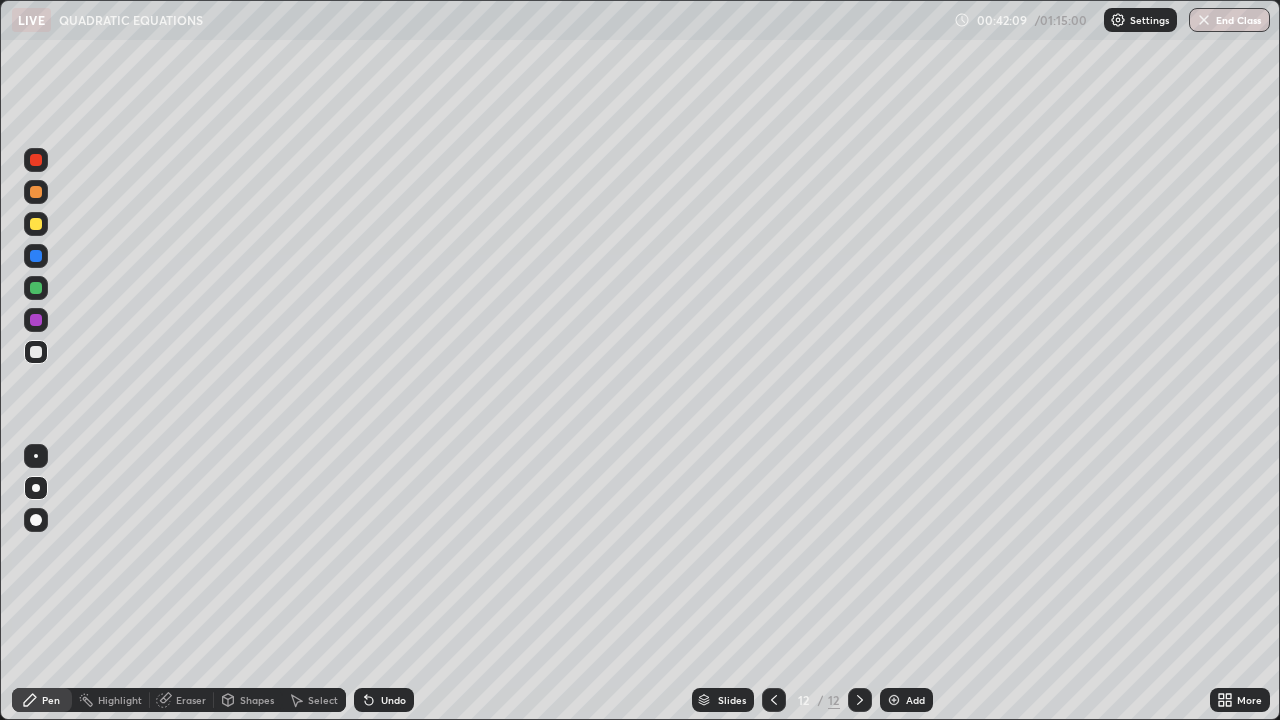 click at bounding box center [36, 224] 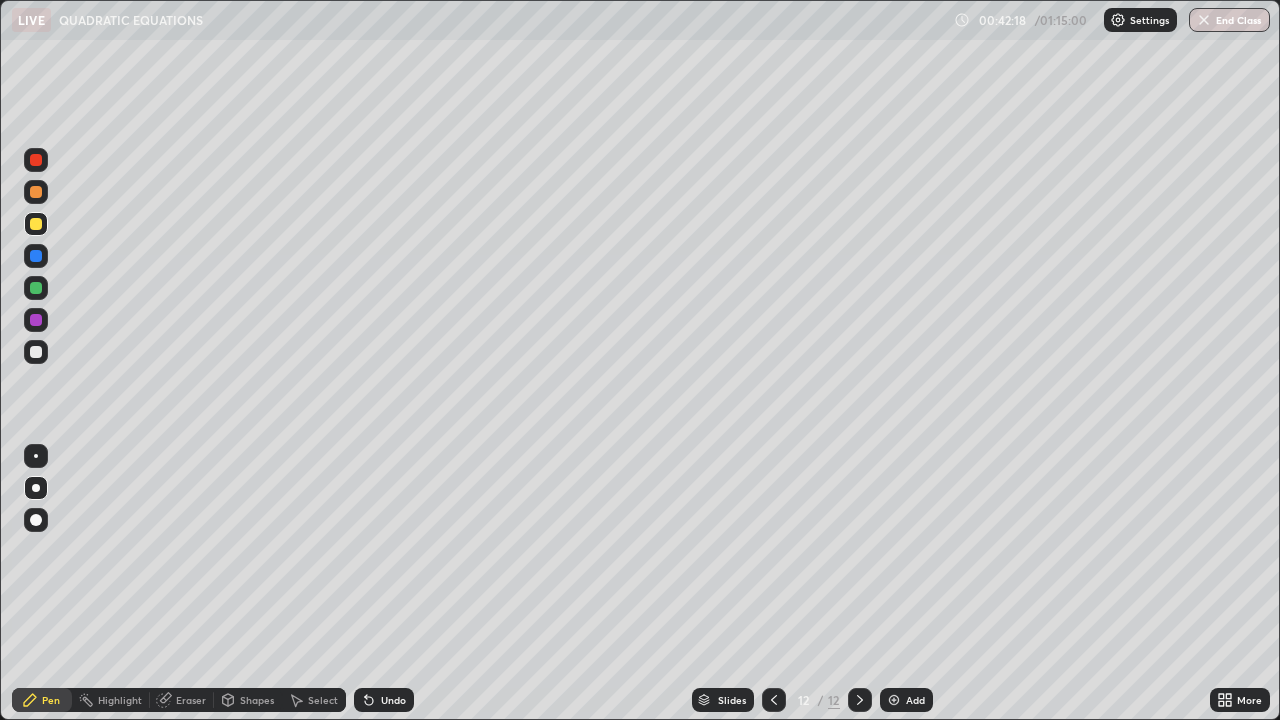 click at bounding box center (36, 352) 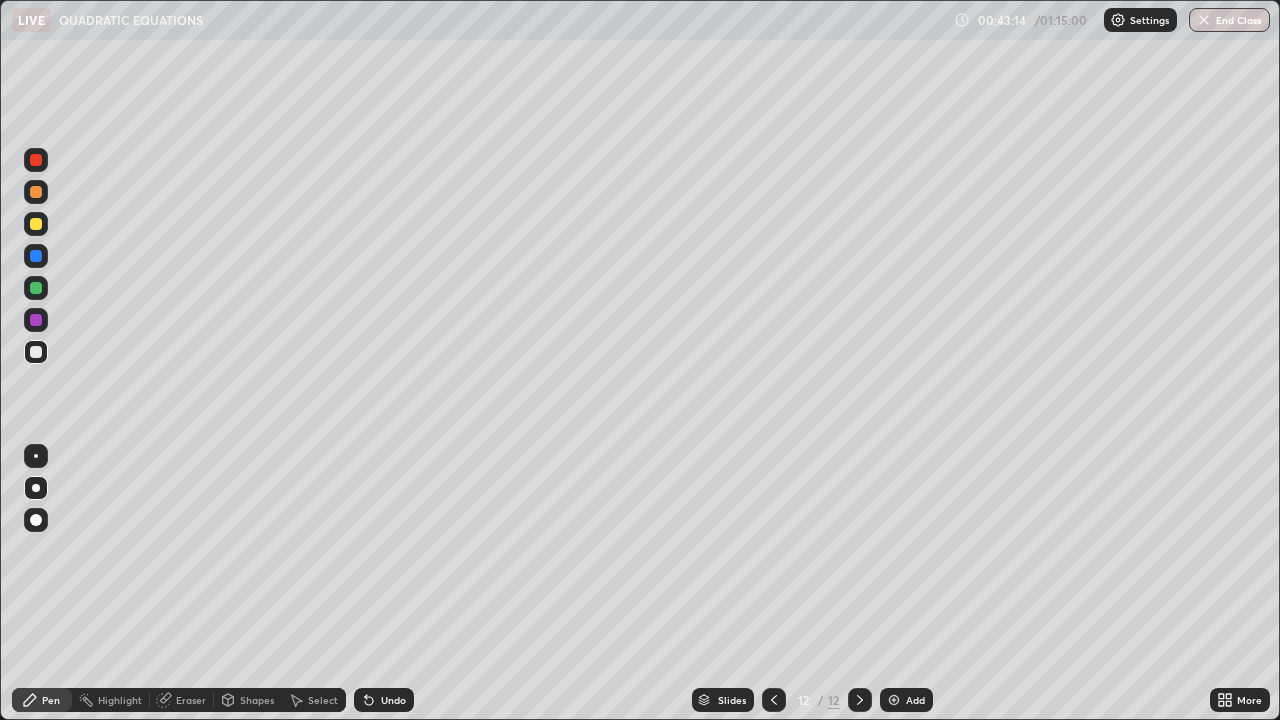 click on "Add" at bounding box center (906, 700) 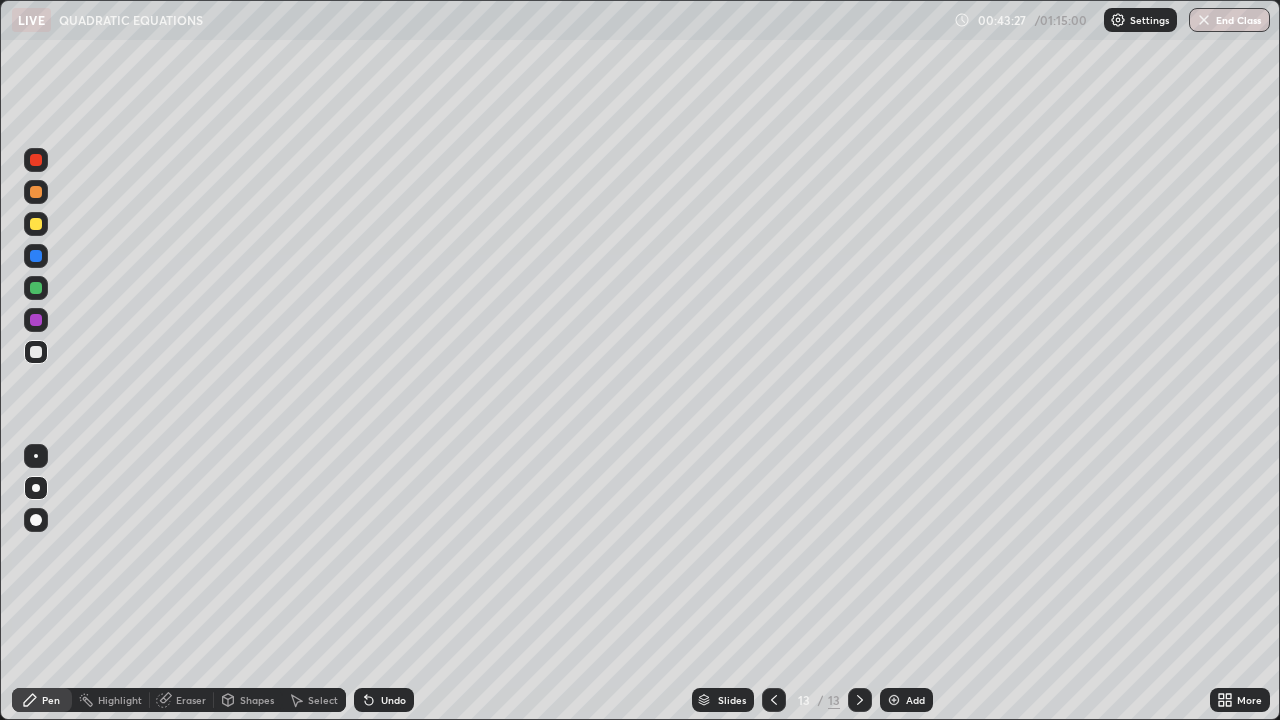 click at bounding box center (36, 224) 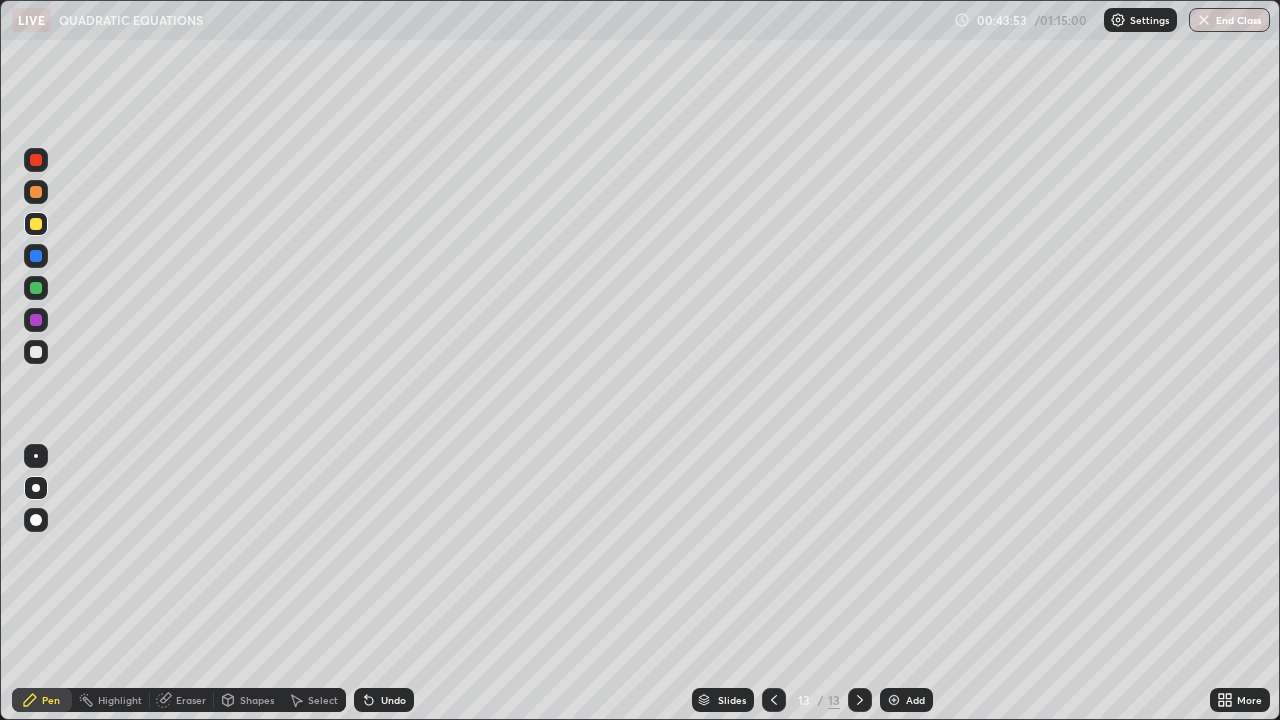 click at bounding box center [36, 352] 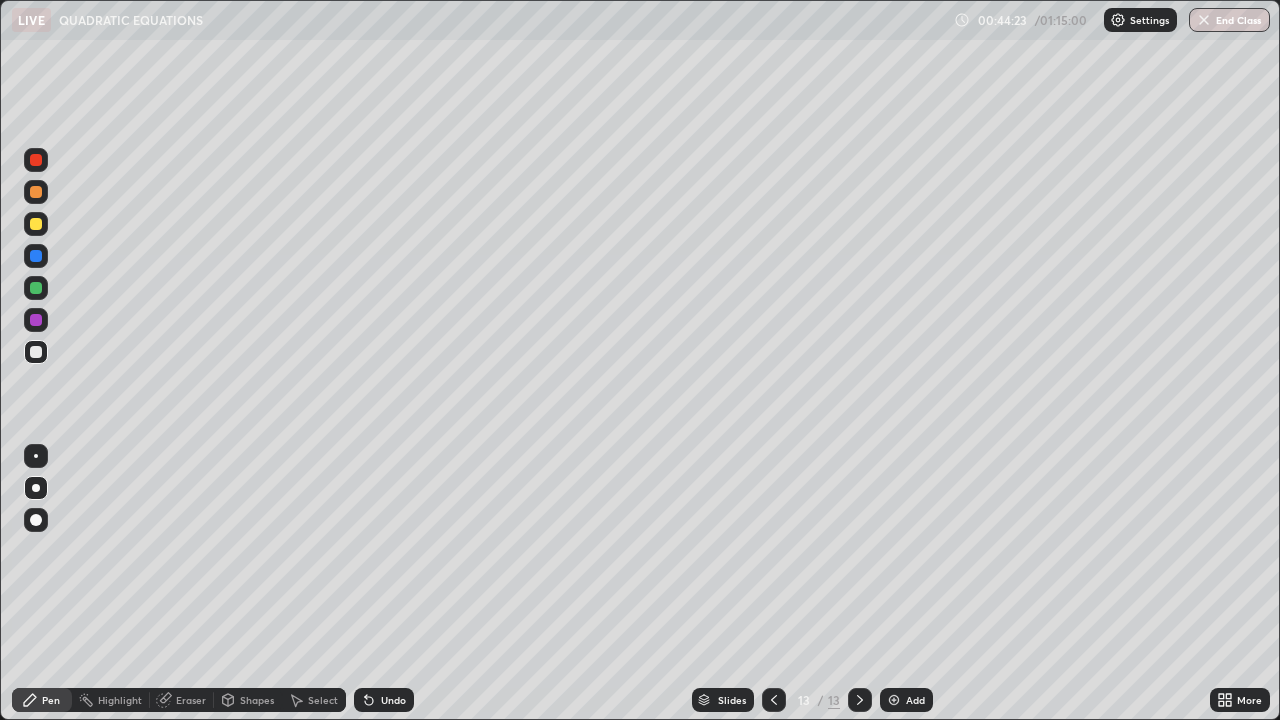 click at bounding box center (36, 224) 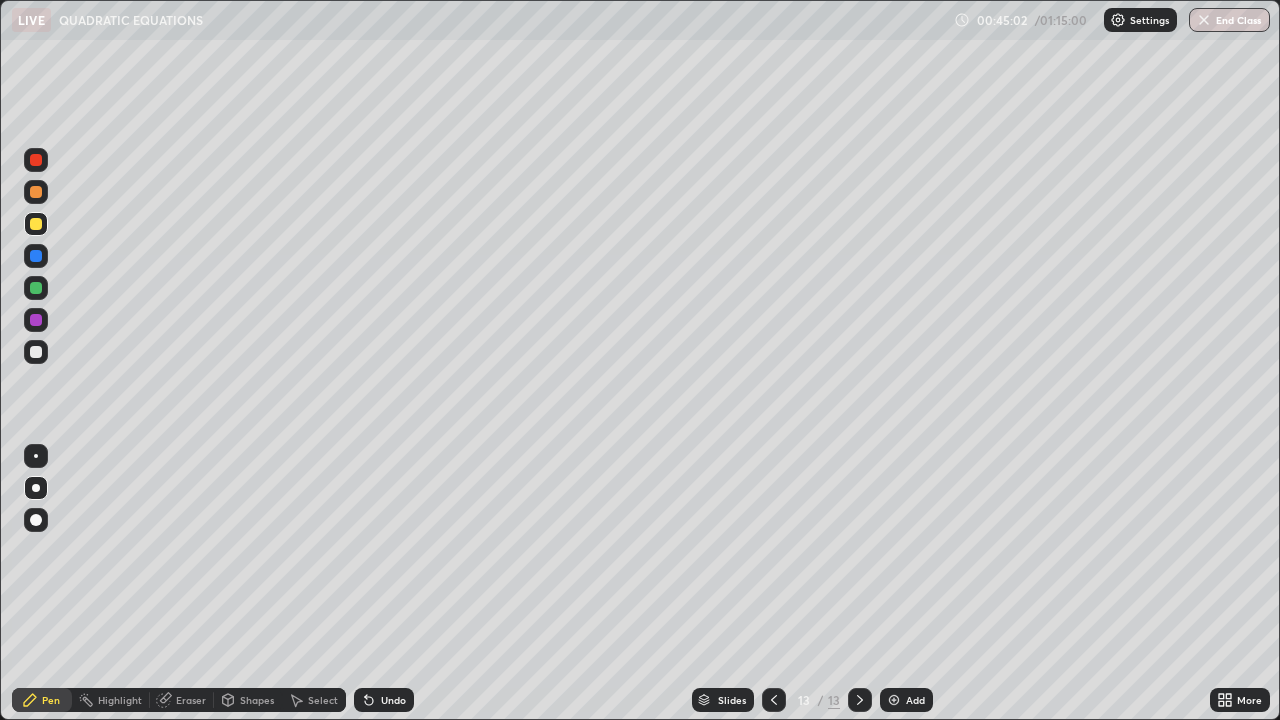 click at bounding box center [36, 352] 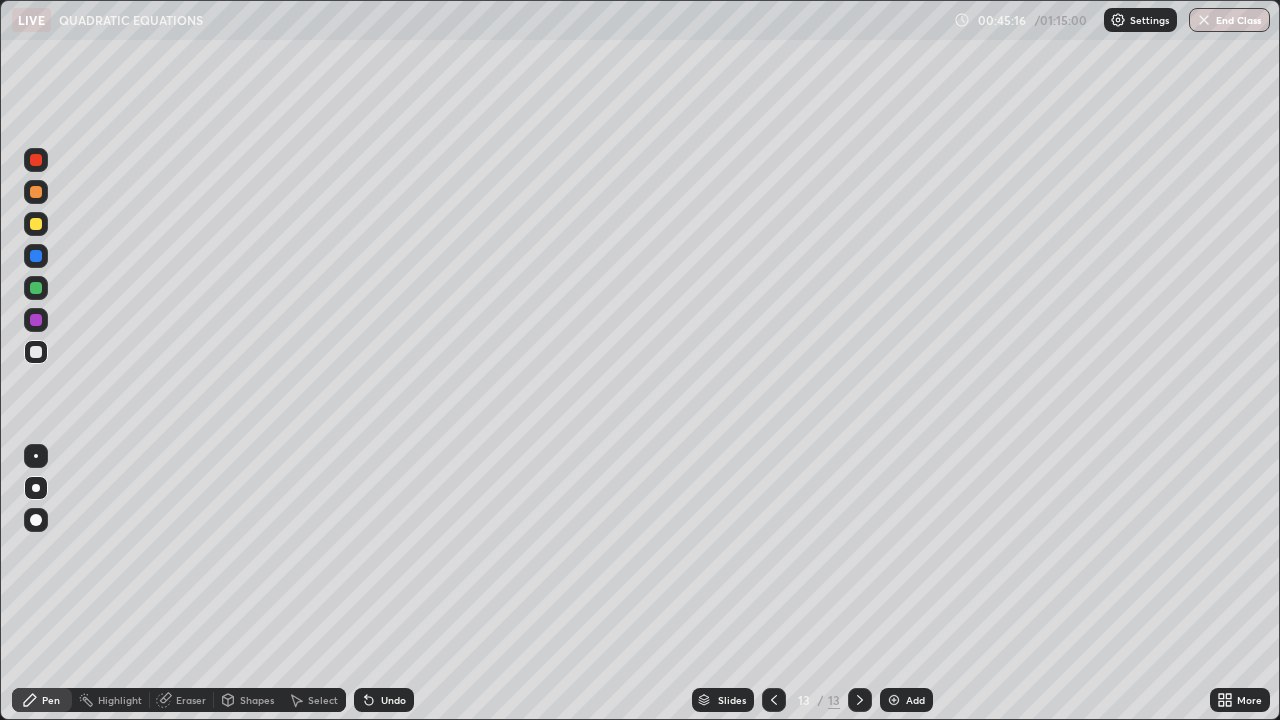 click at bounding box center [36, 224] 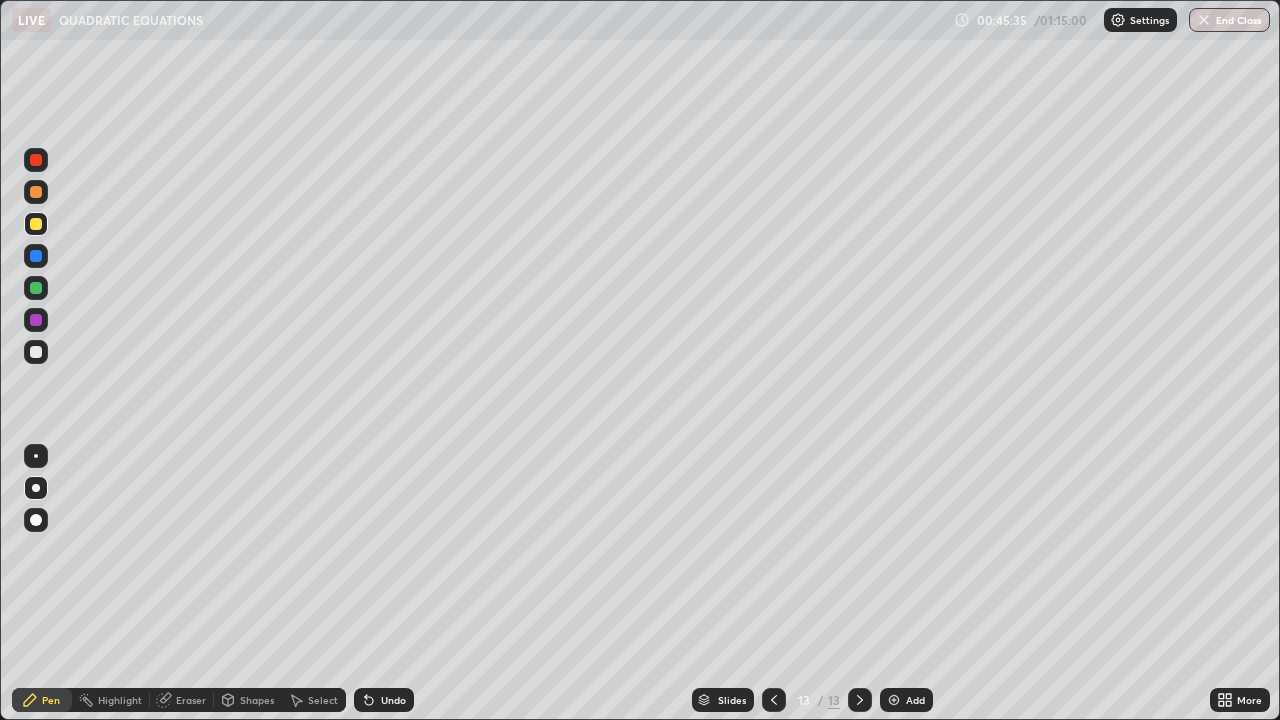click on "Eraser" at bounding box center [182, 700] 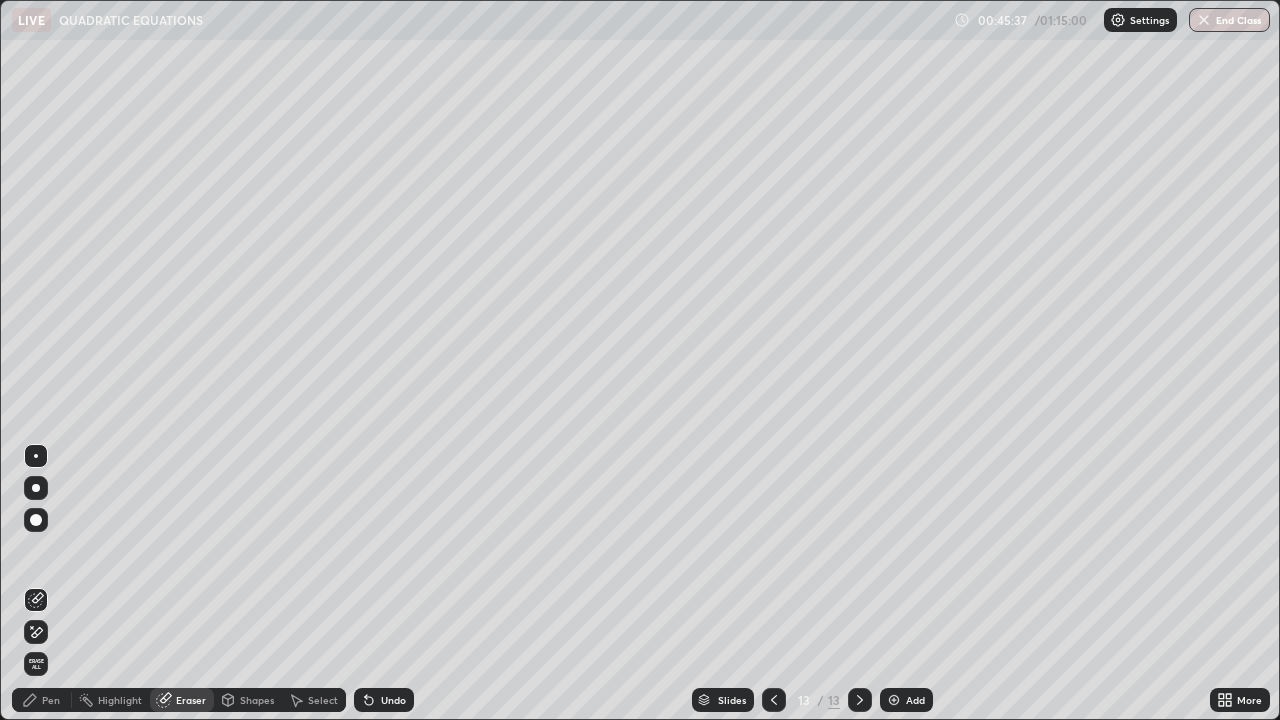 click at bounding box center (36, 632) 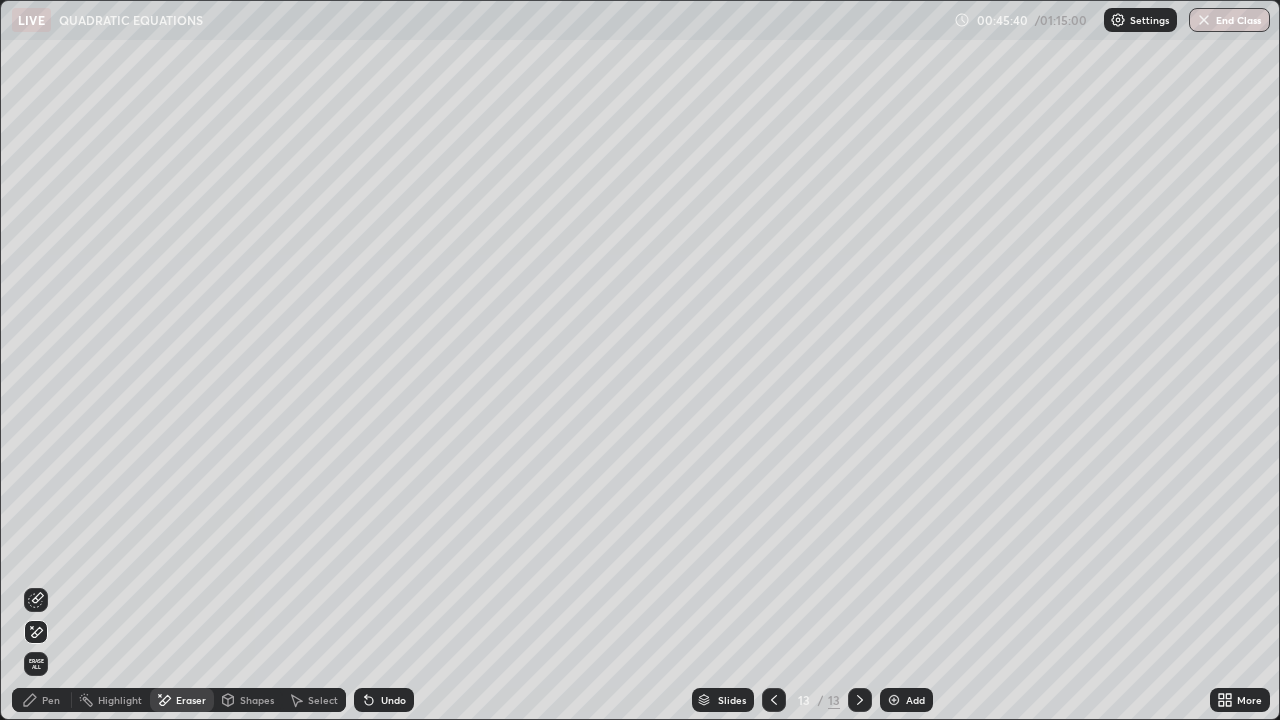 click on "Pen" at bounding box center (51, 700) 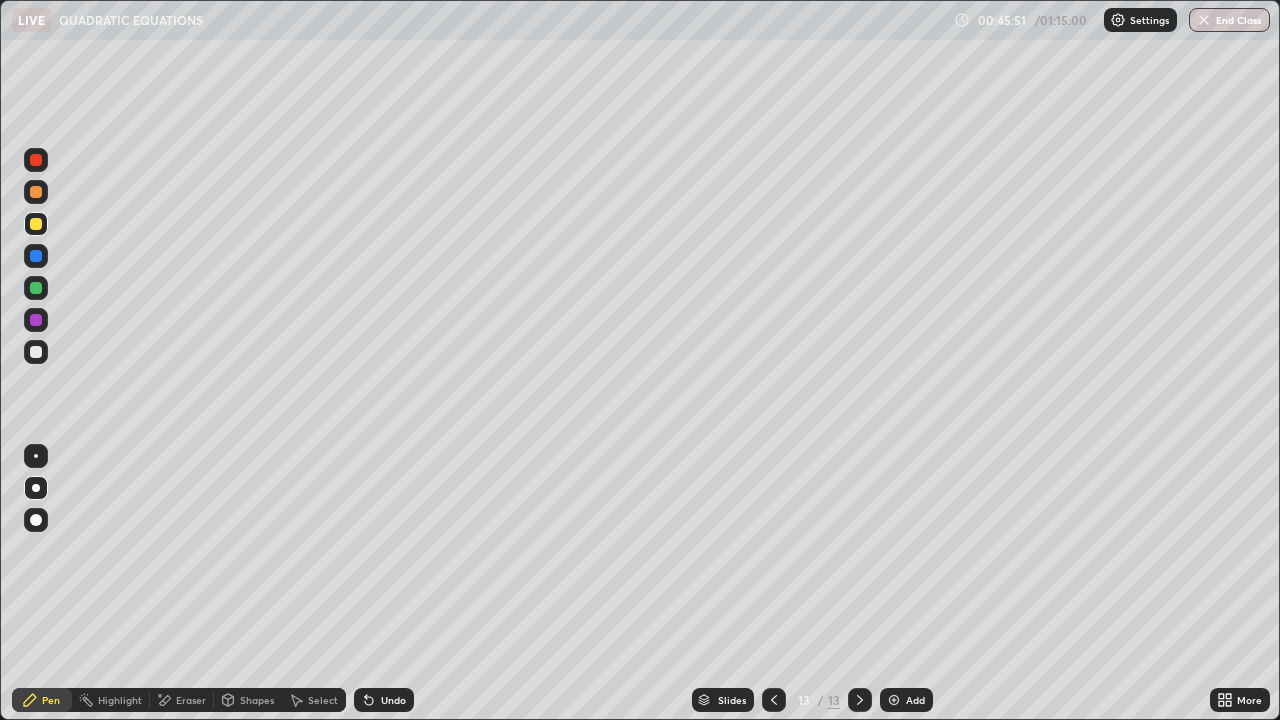 click on "Undo" at bounding box center (384, 700) 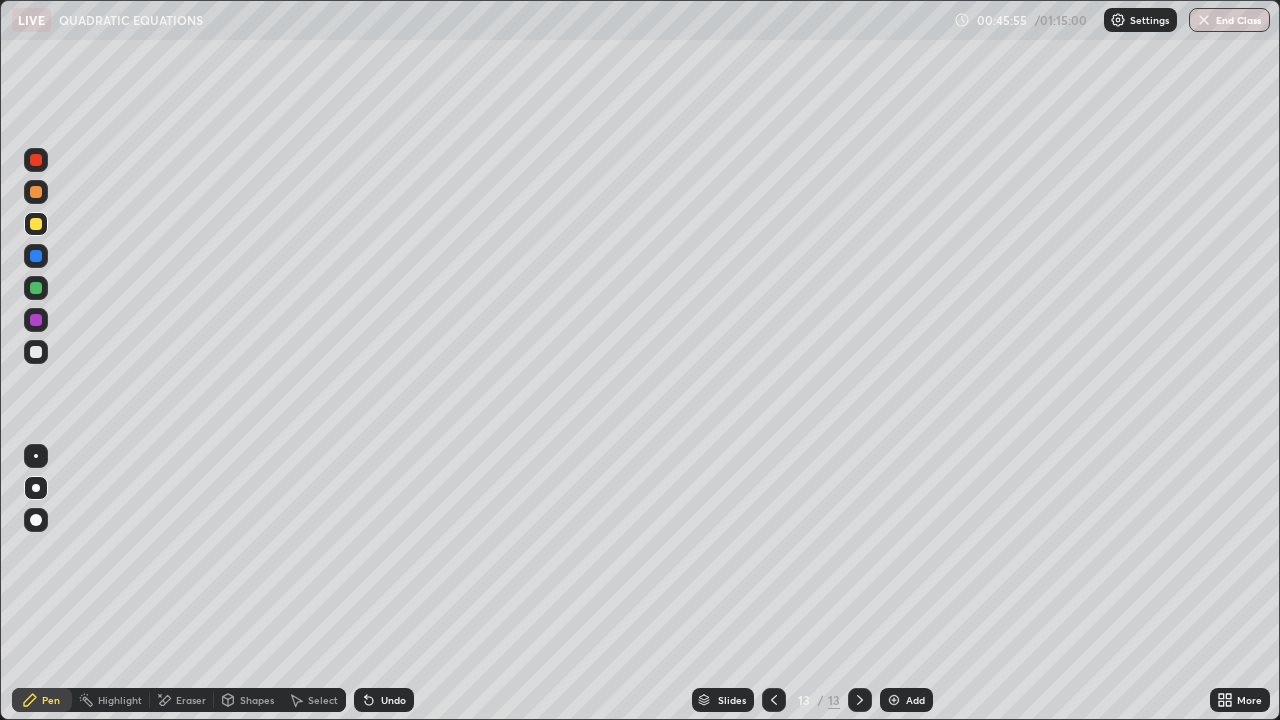 click at bounding box center [36, 352] 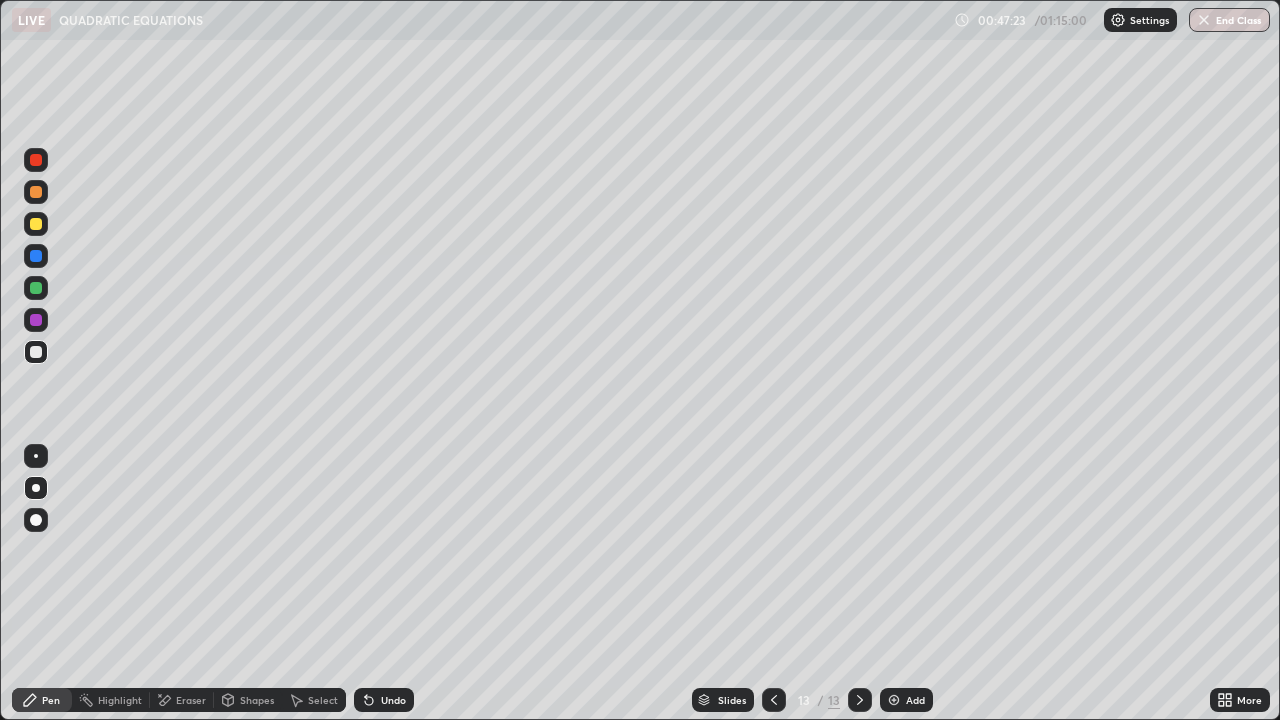 click on "Add" at bounding box center (906, 700) 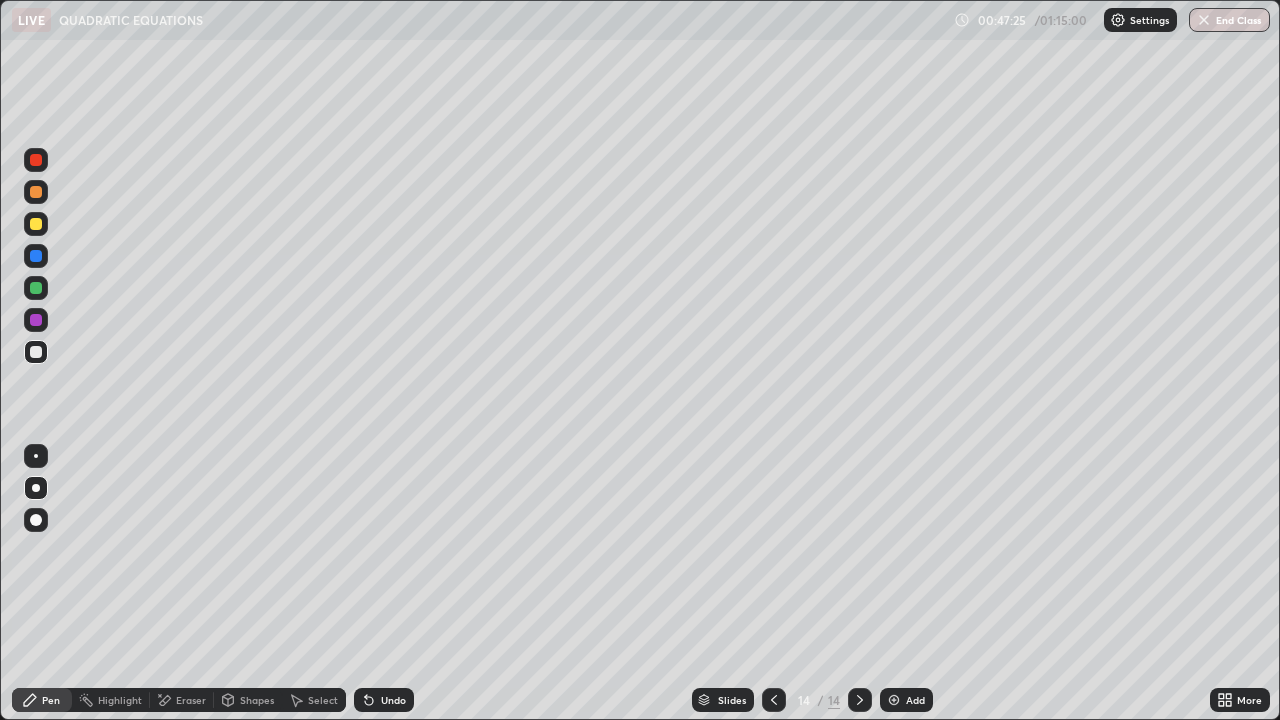 click at bounding box center [36, 352] 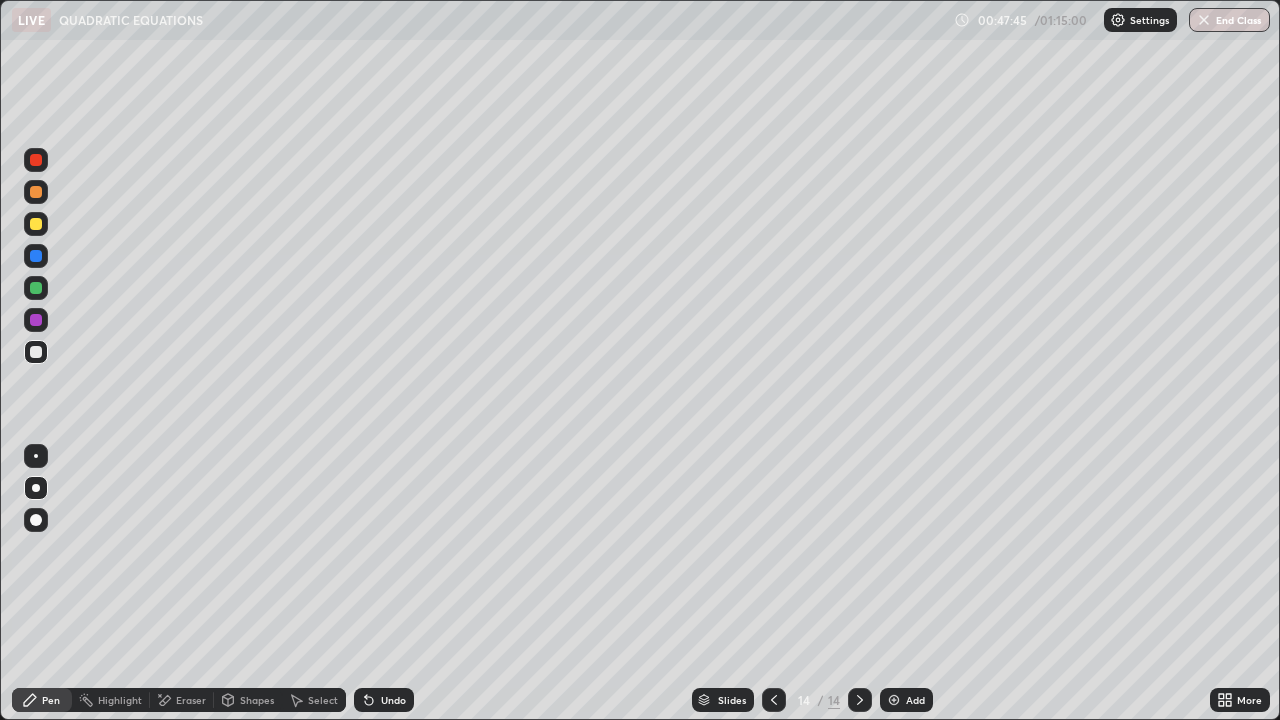 click at bounding box center (36, 224) 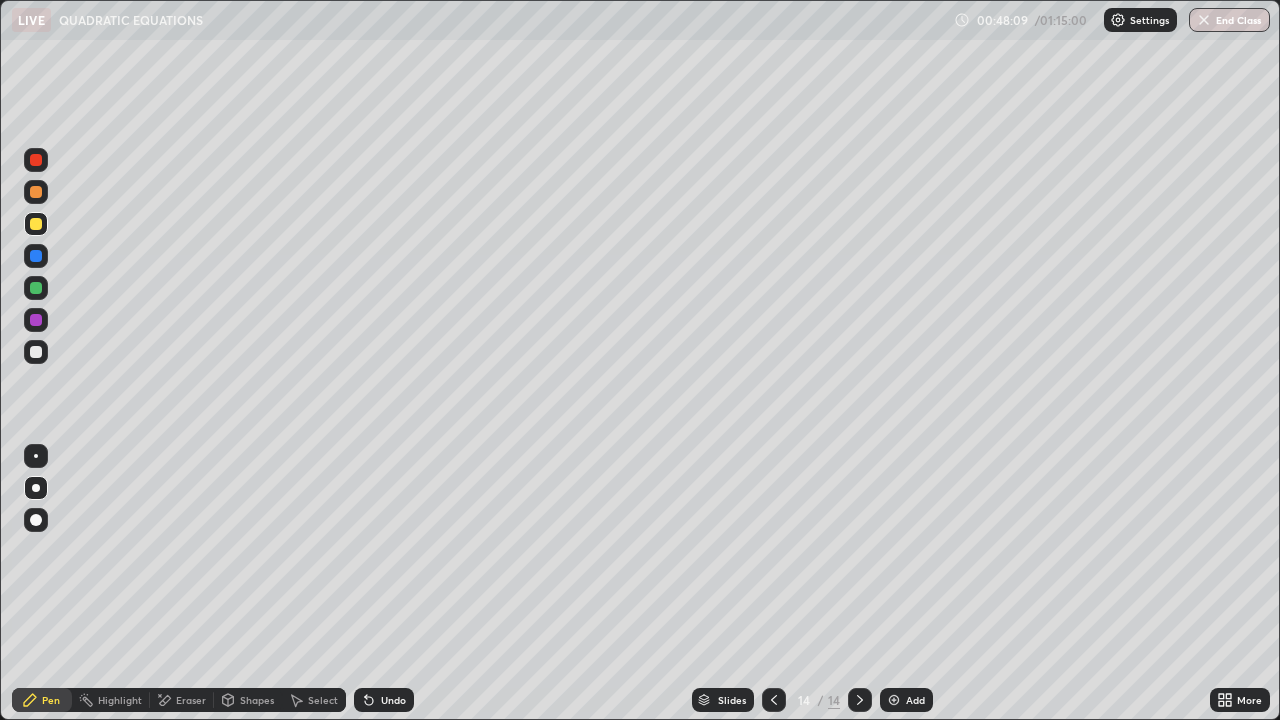 click at bounding box center (36, 352) 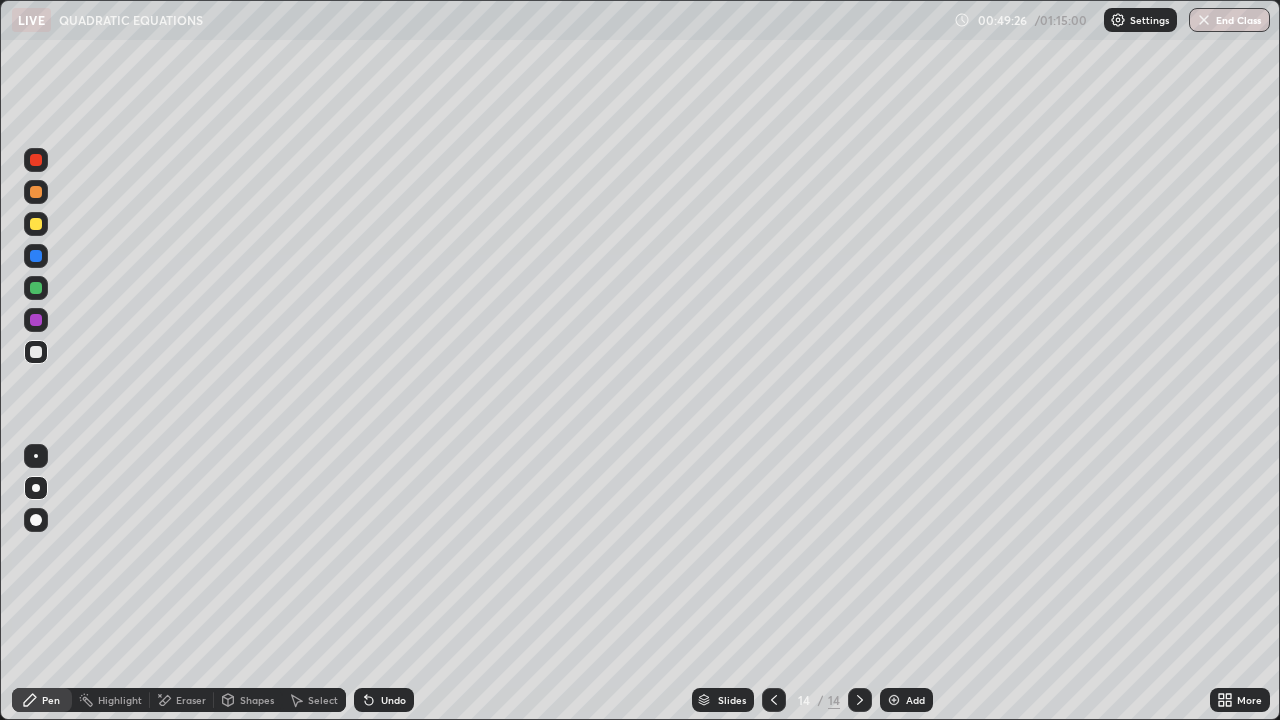 click at bounding box center [36, 224] 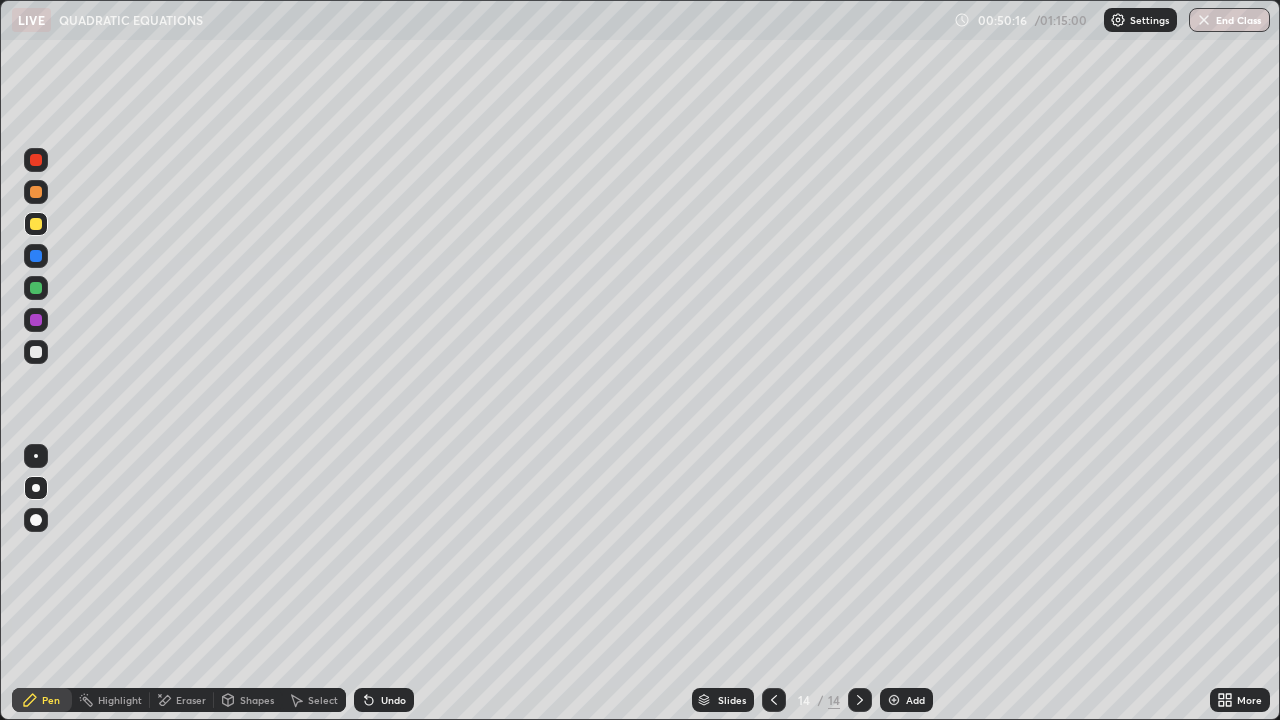 click at bounding box center [36, 352] 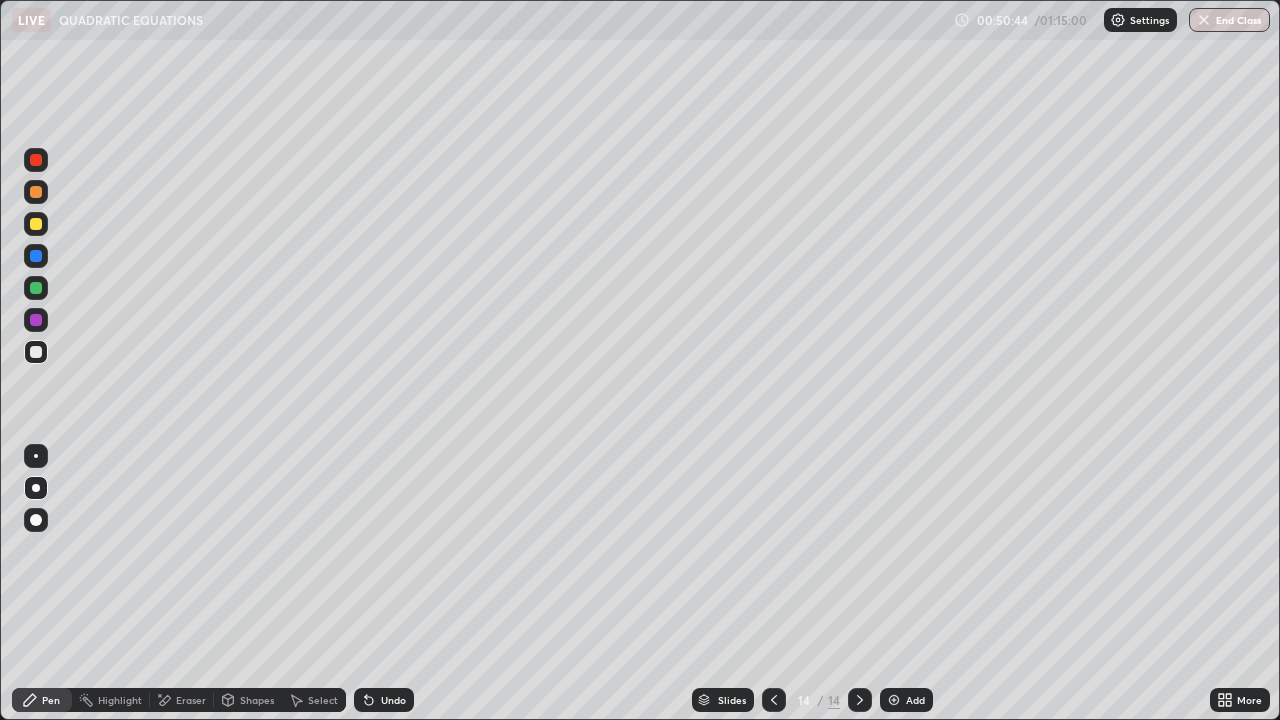 click at bounding box center (36, 224) 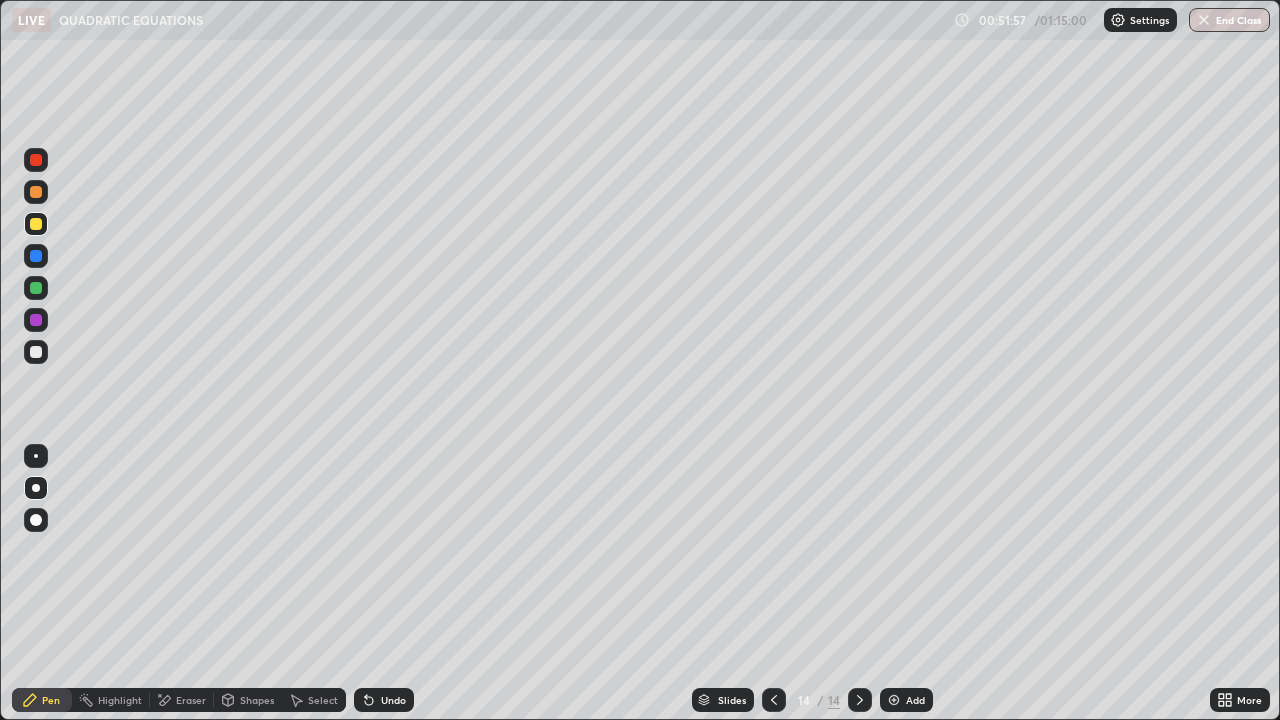 click at bounding box center [36, 192] 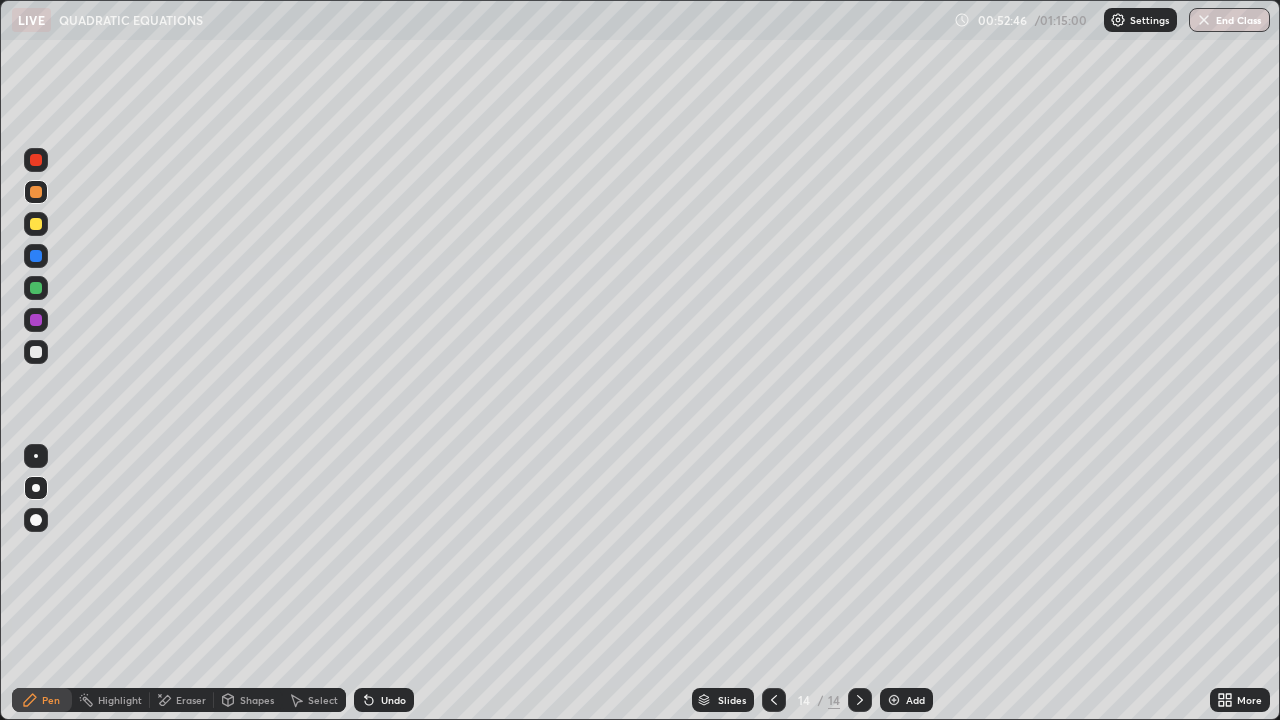 click at bounding box center (36, 352) 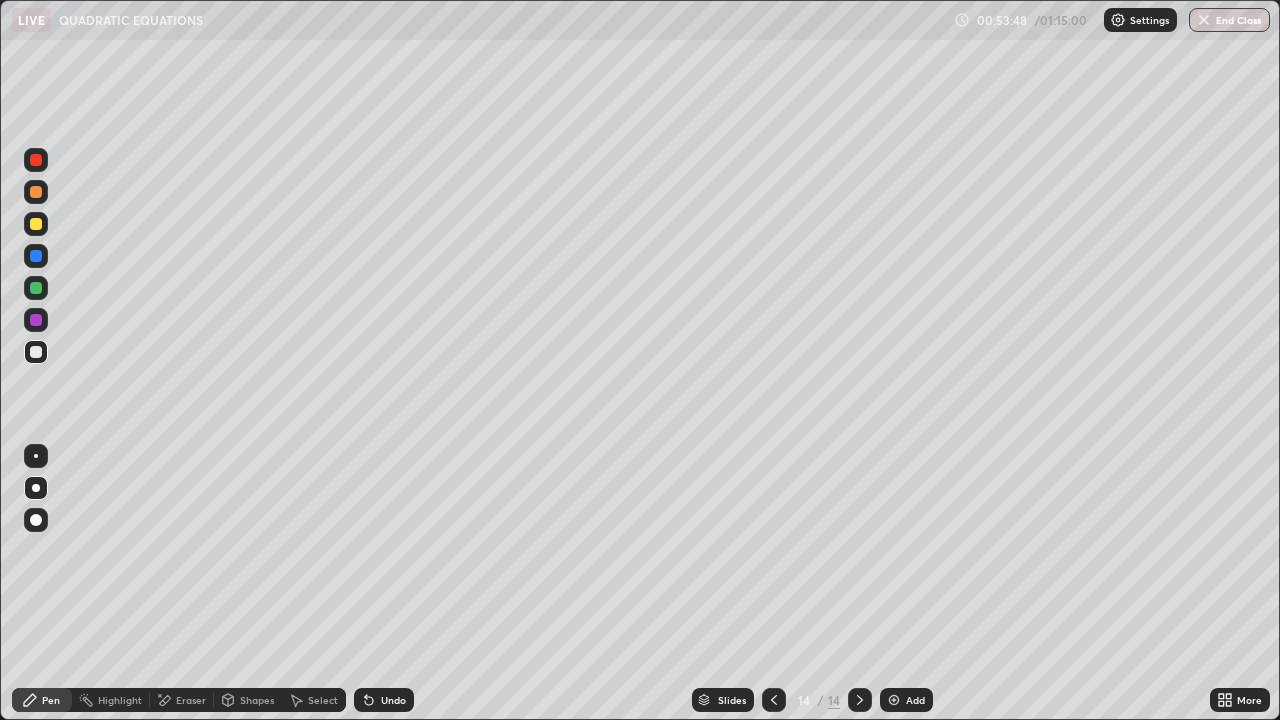 click on "End Class" at bounding box center (1229, 20) 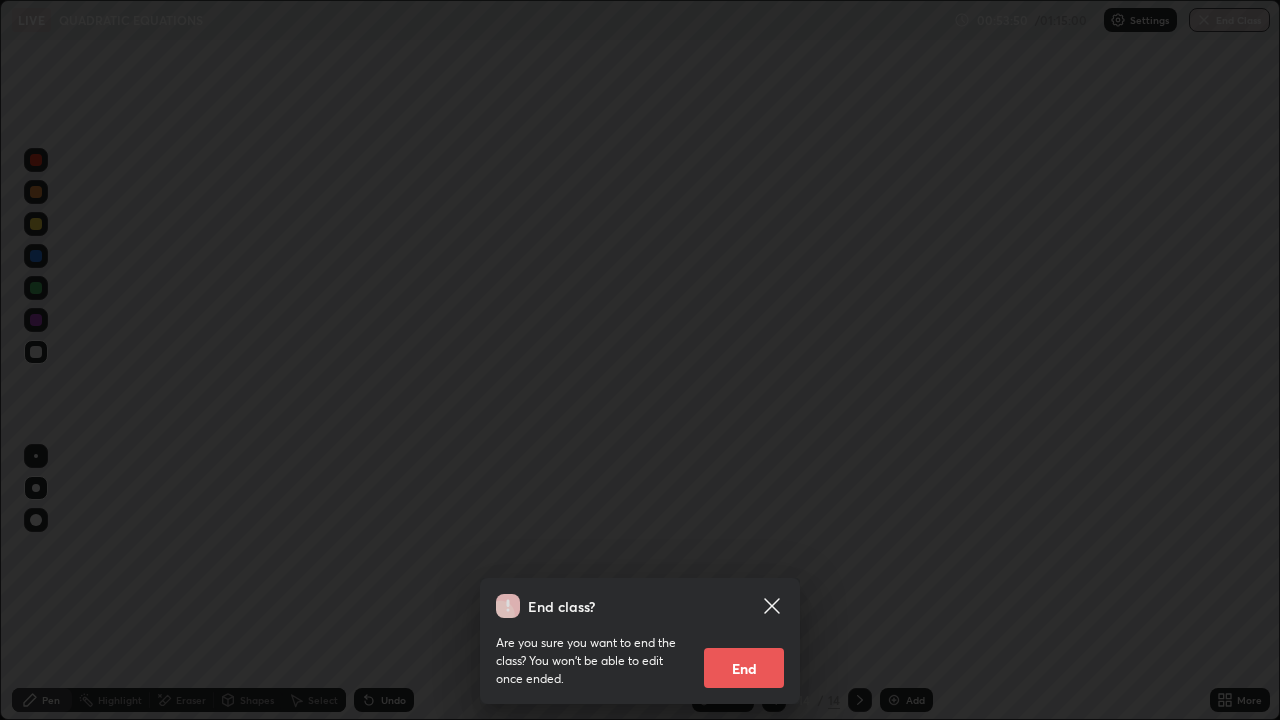 click 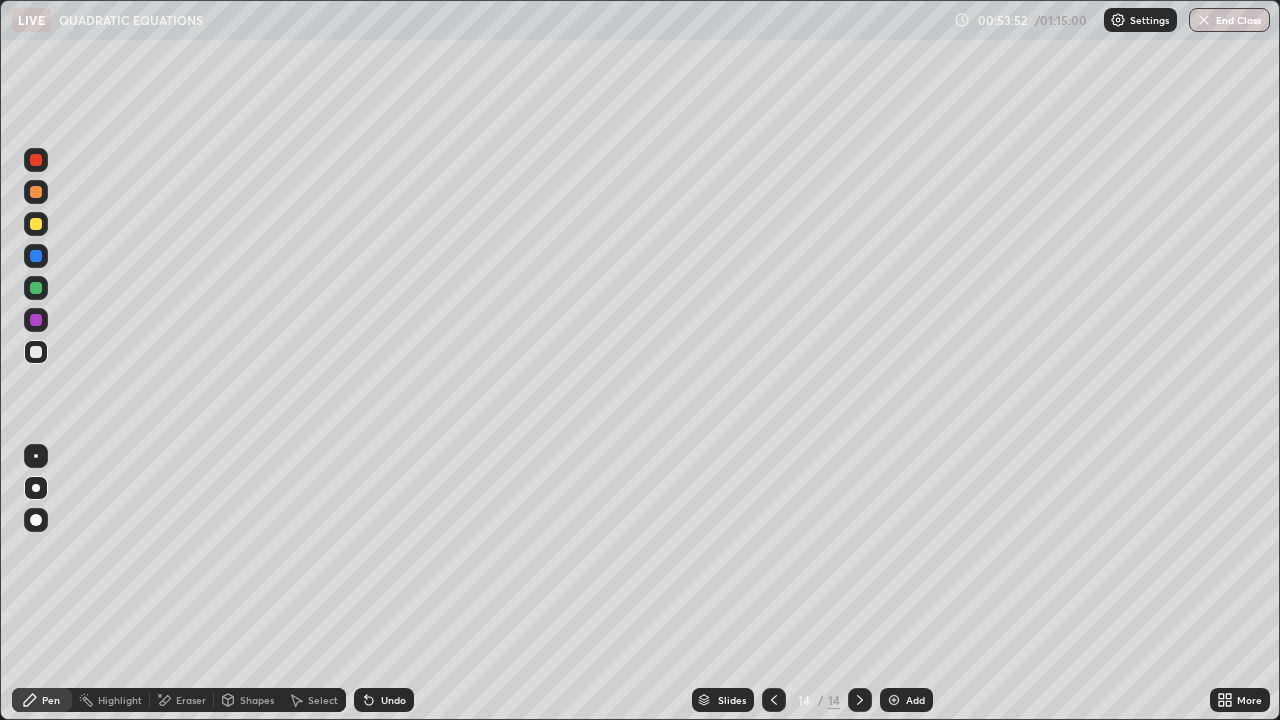 click on "End Class" at bounding box center [1229, 20] 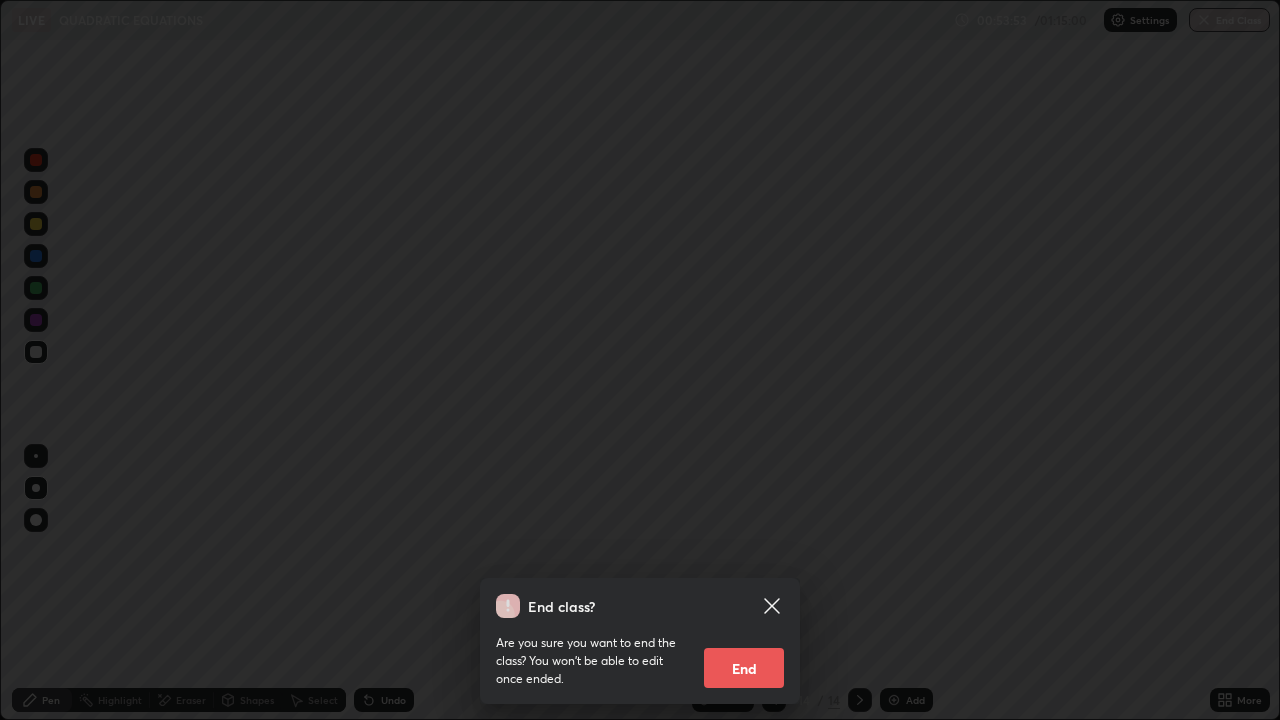 click on "End" at bounding box center (744, 668) 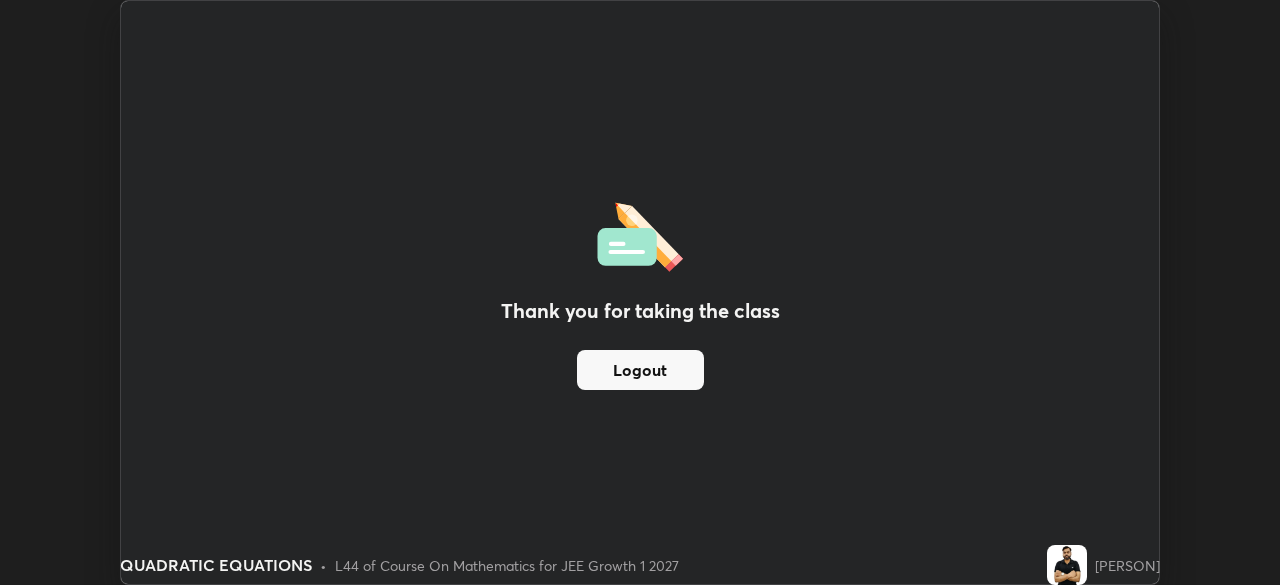scroll, scrollTop: 585, scrollLeft: 1280, axis: both 